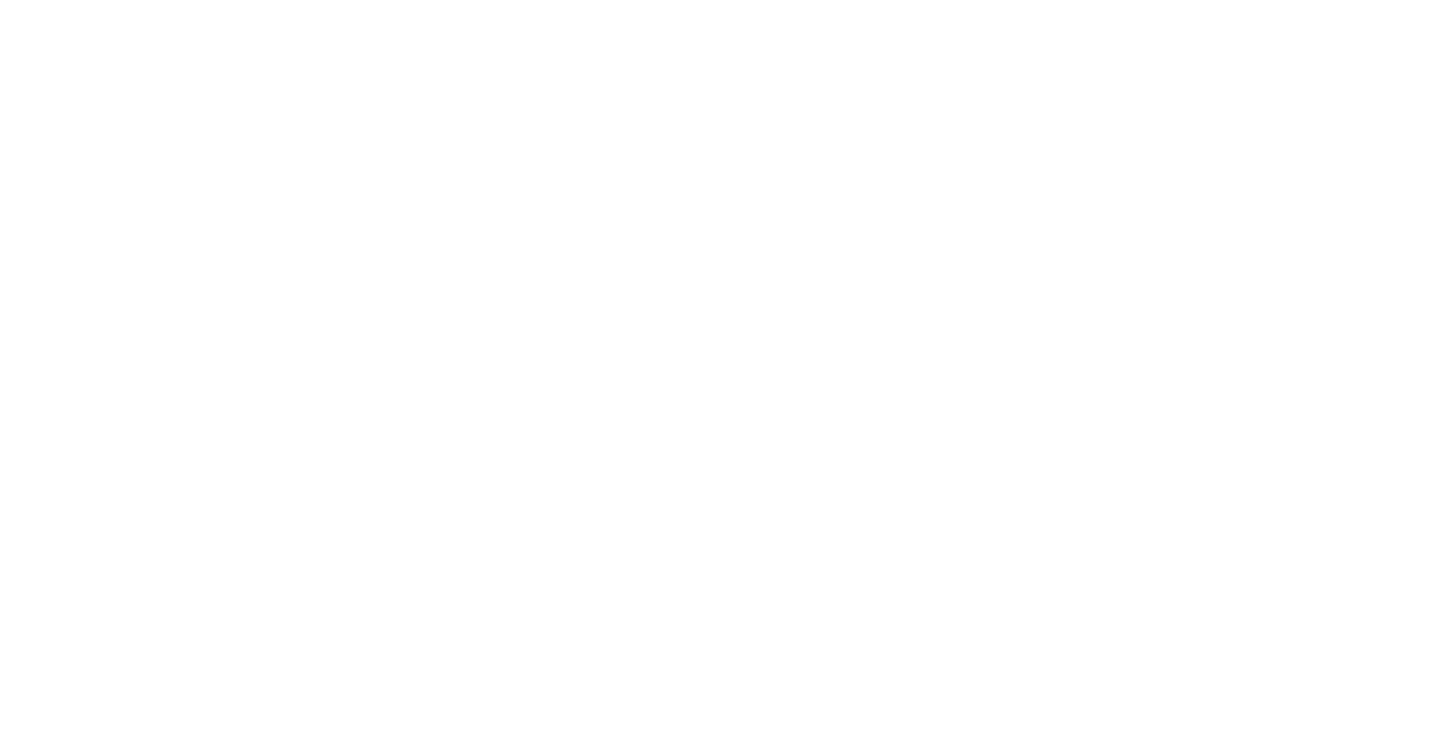scroll, scrollTop: 0, scrollLeft: 0, axis: both 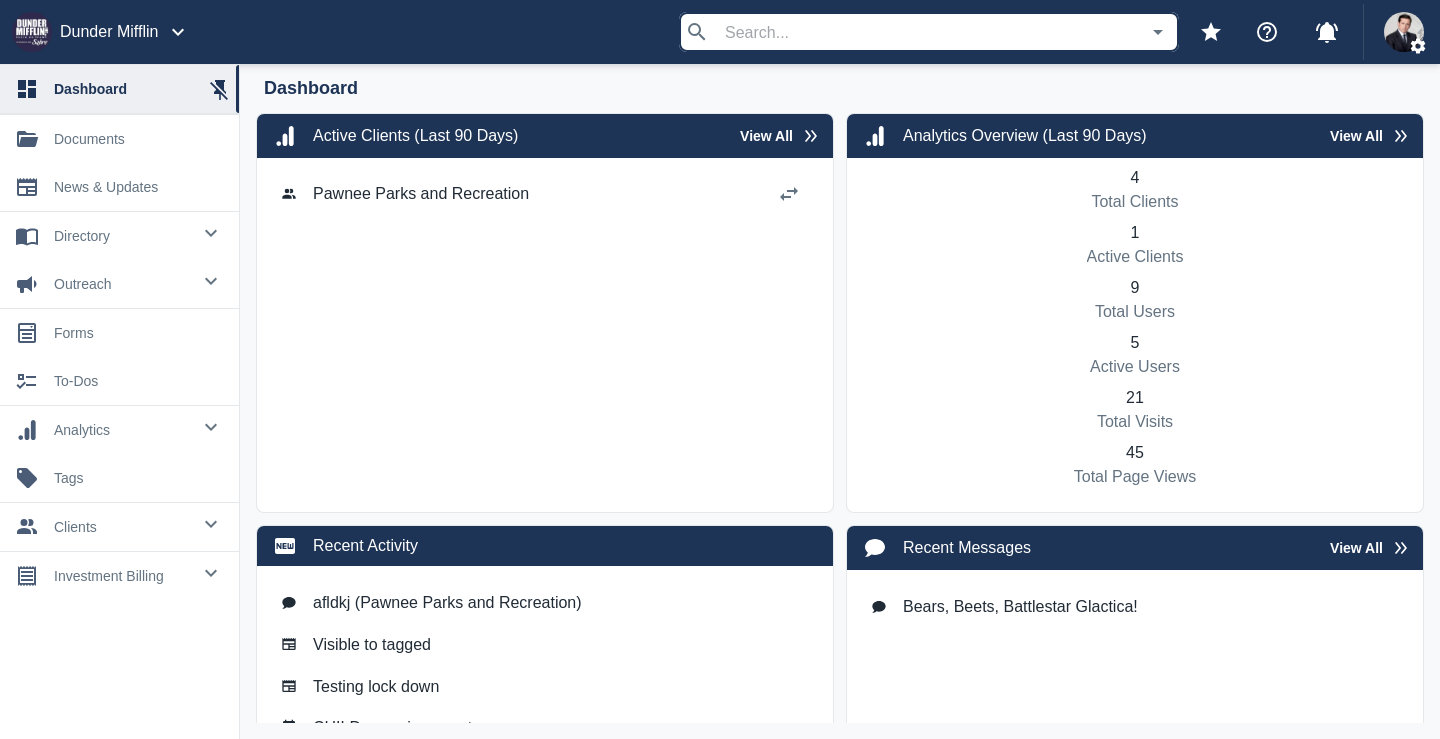 click on "analytics" at bounding box center [119, 430] 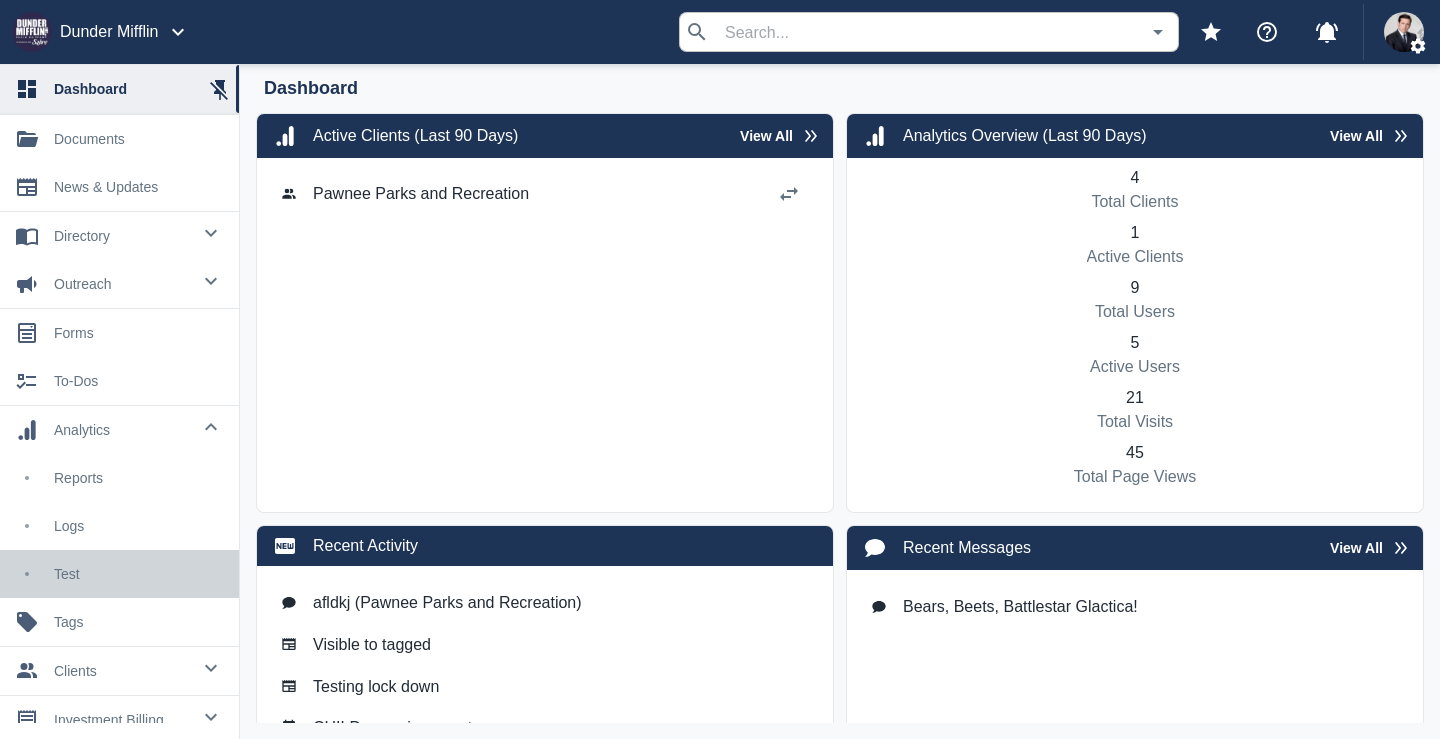 click on "Test" at bounding box center (138, 574) 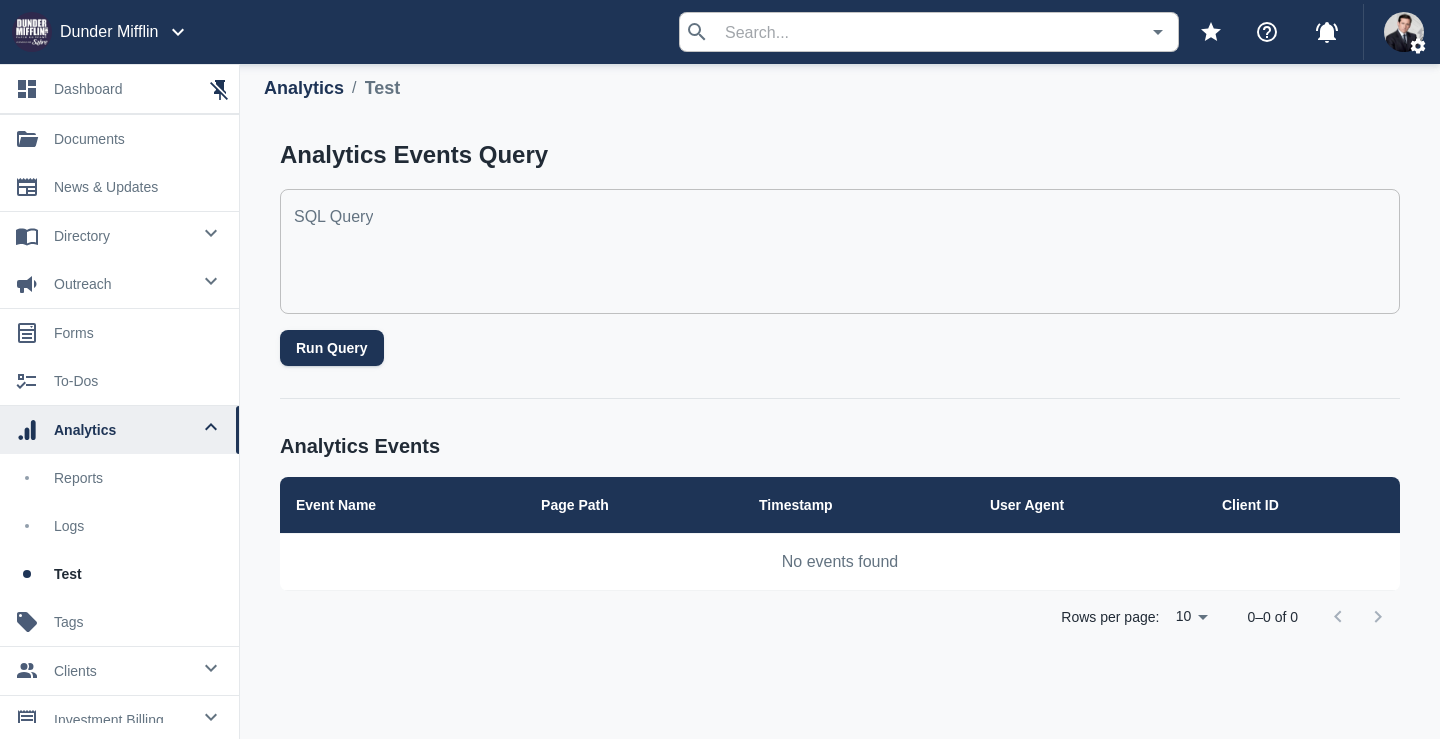 click on "x SQL Query" at bounding box center (840, 251) 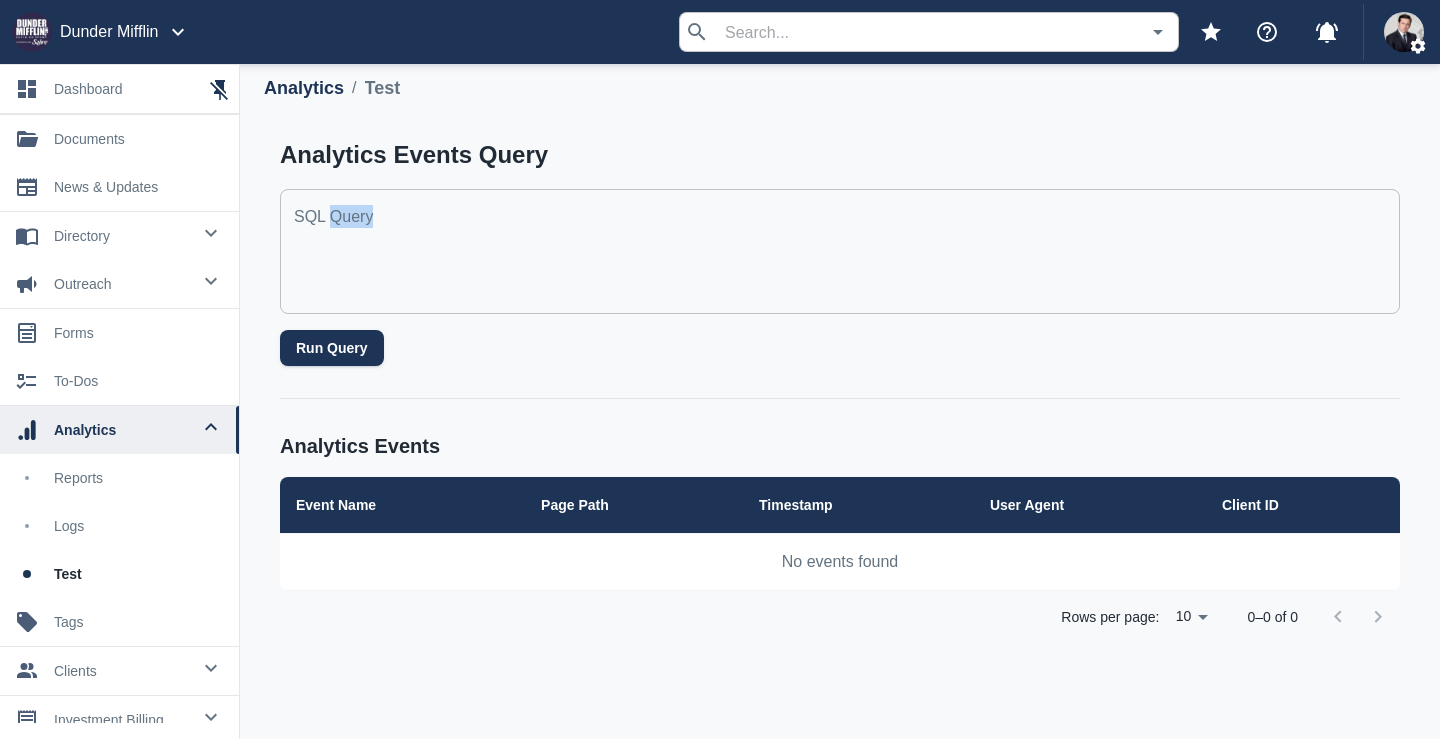 click on "x SQL Query" at bounding box center (840, 251) 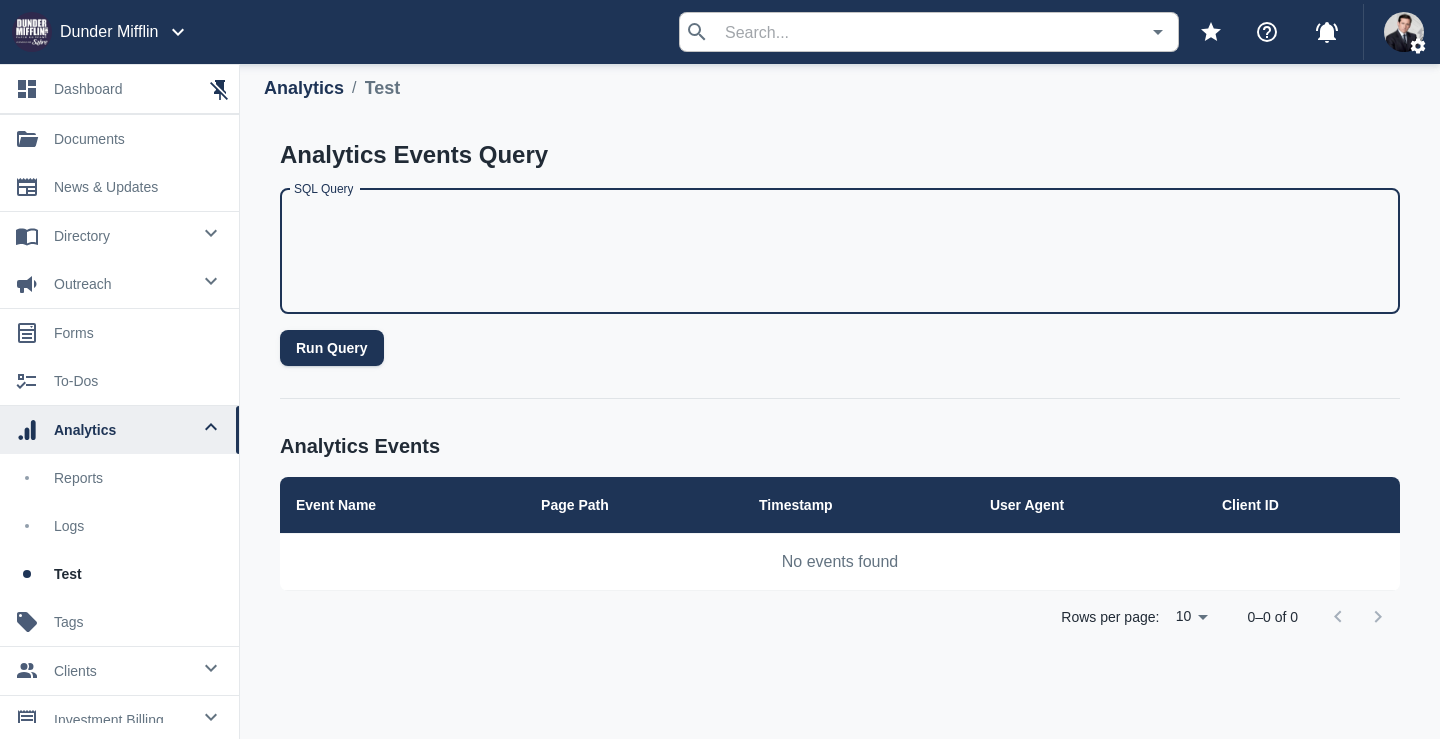 click on "Analytics Events Query" at bounding box center (840, 155) 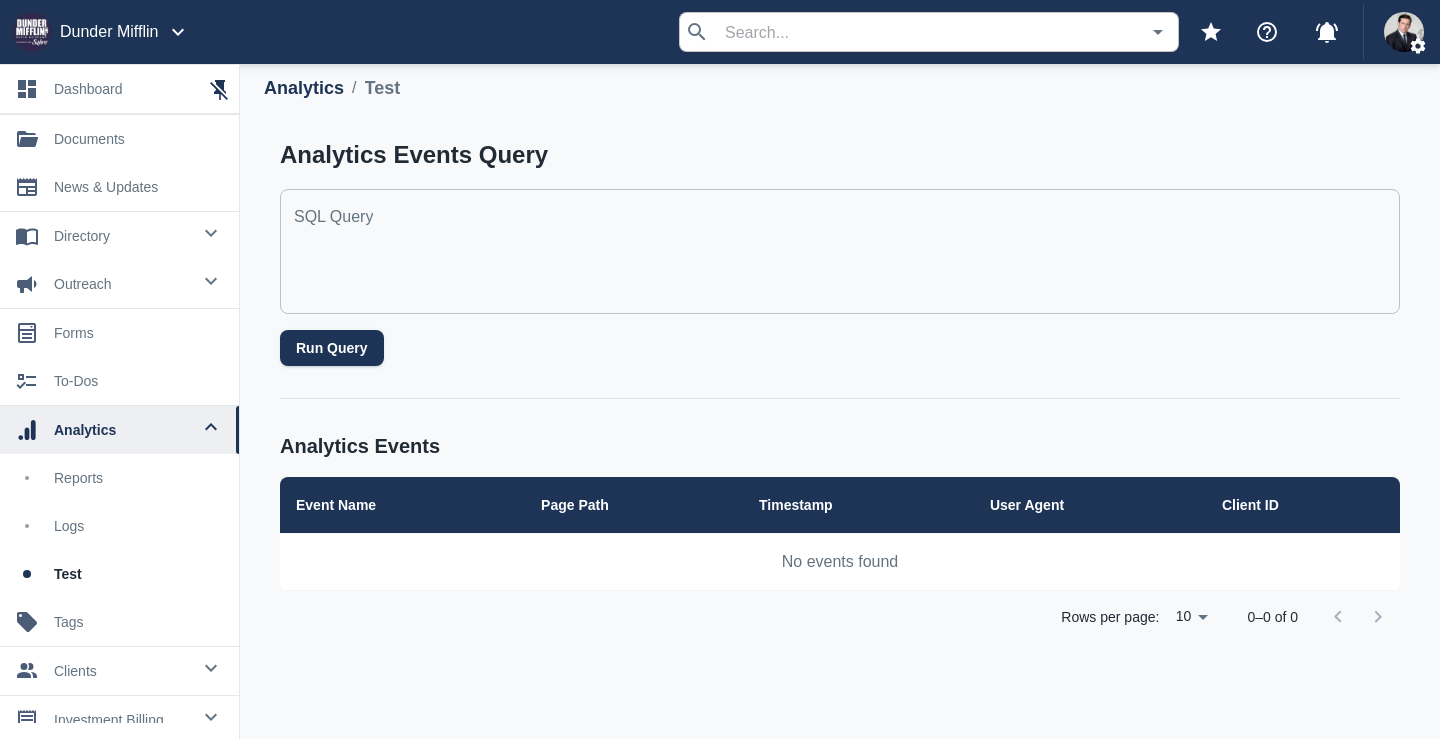 click on "SQL Query" at bounding box center (840, 251) 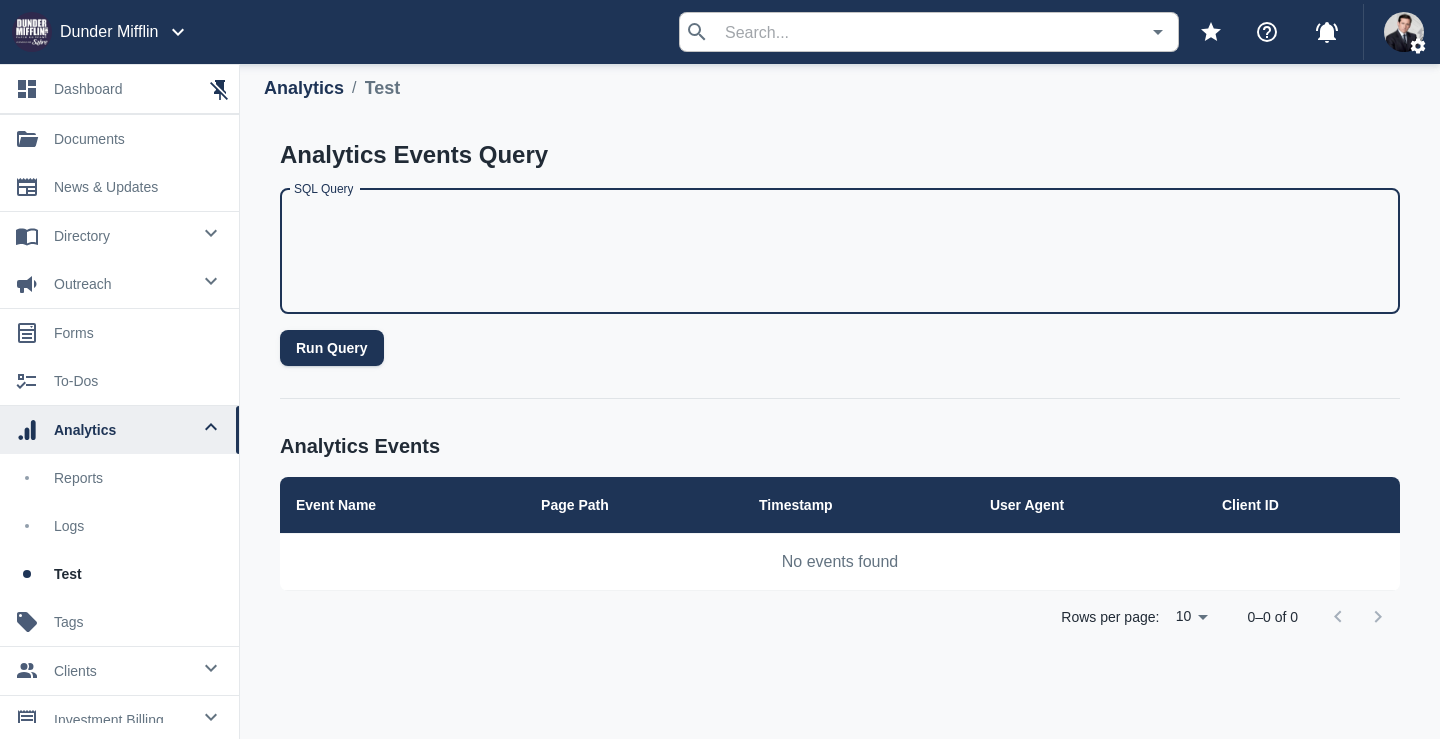 click on "Analytics Events Query SQL Query x SQL Query Run Query Analytics Events Event Name Page Path Timestamp User Agent Client ID No events found Rows per page: 10 10 0–0 of 0" at bounding box center (840, 390) 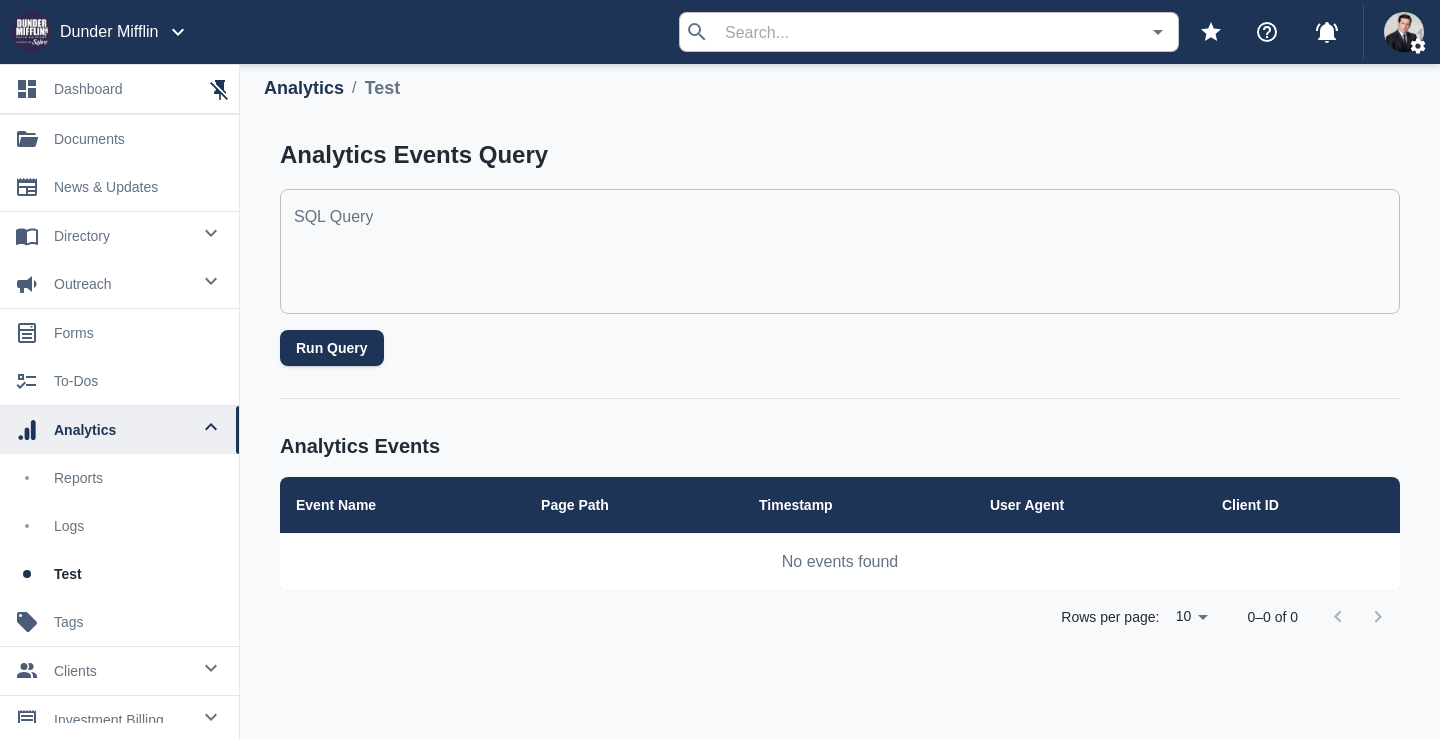click on "SQL Query" at bounding box center [840, 251] 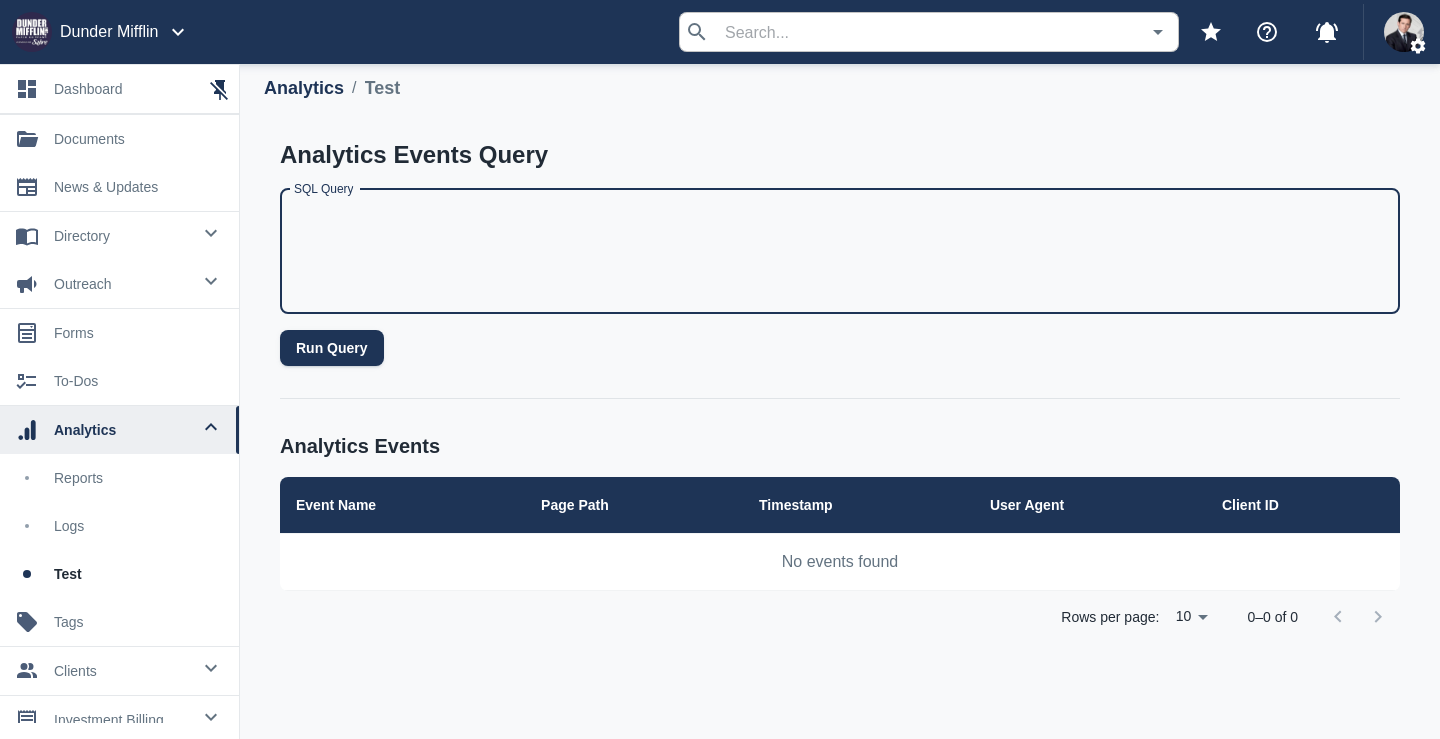 click on "Analytics Events Query SQL Query x SQL Query Run Query Analytics Events Event Name Page Path Timestamp User Agent Client ID No events found Rows per page: 10 10 0–0 of 0" at bounding box center [840, 390] 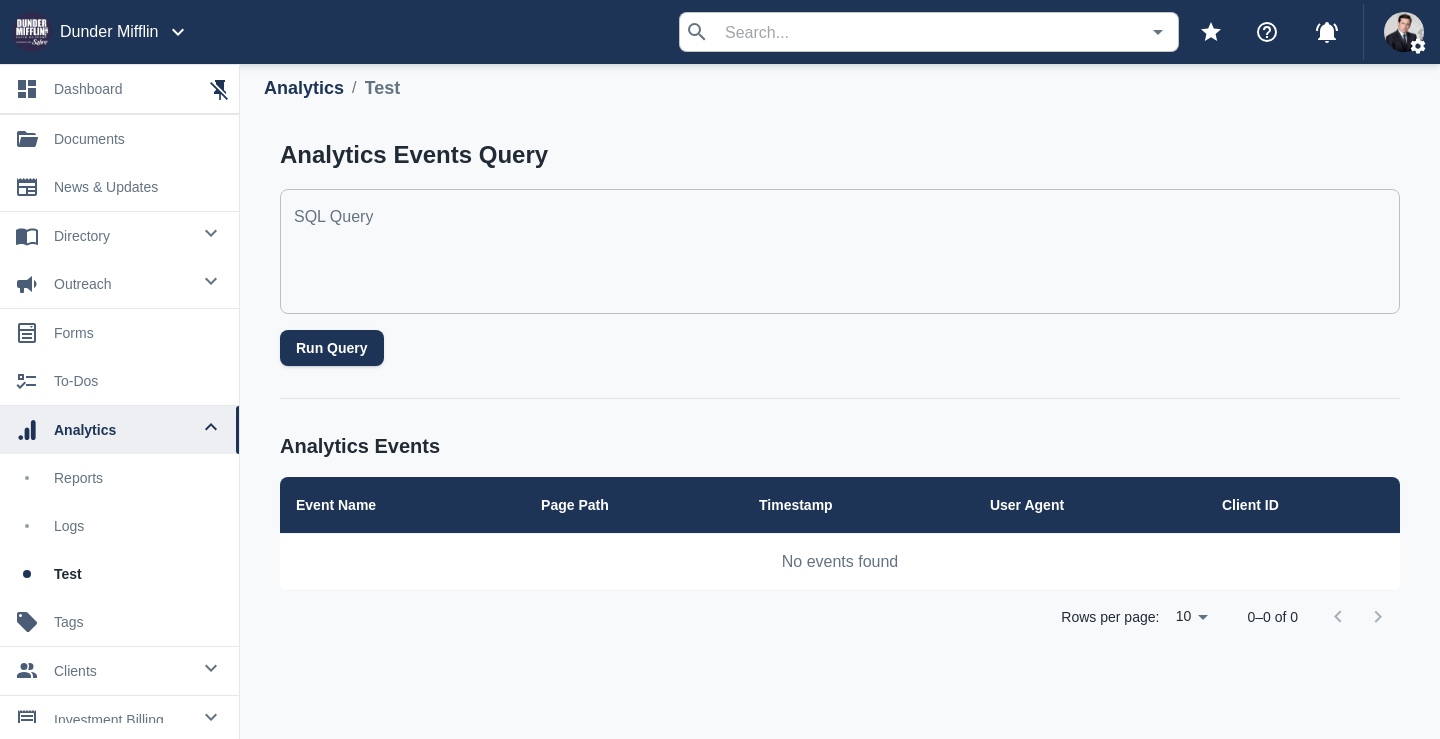 click on "Analytics Events Query SQL Query x SQL Query Run Query Analytics Events Event Name Page Path Timestamp User Agent Client ID No events found Rows per page: 10 10 0–0 of 0" at bounding box center [840, 390] 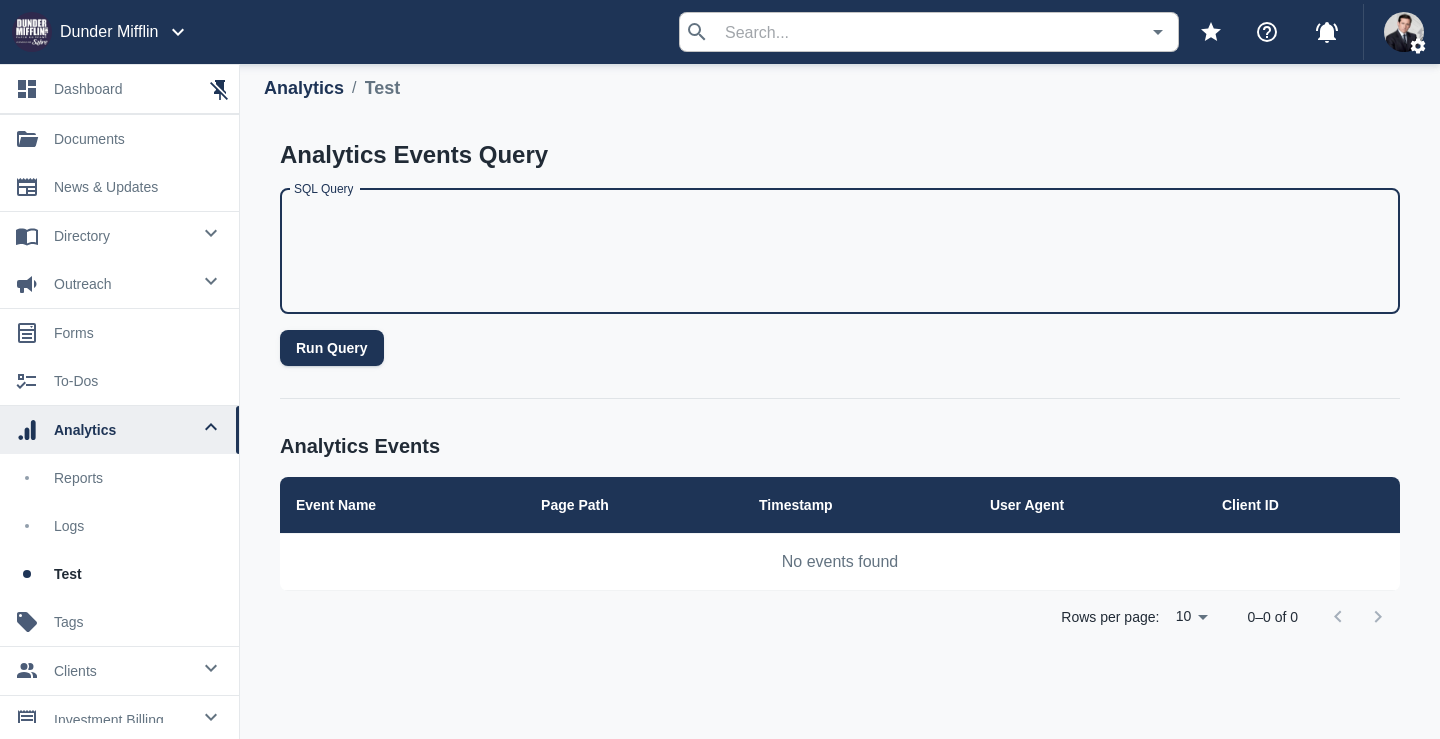click on "SQL Query" at bounding box center [840, 251] 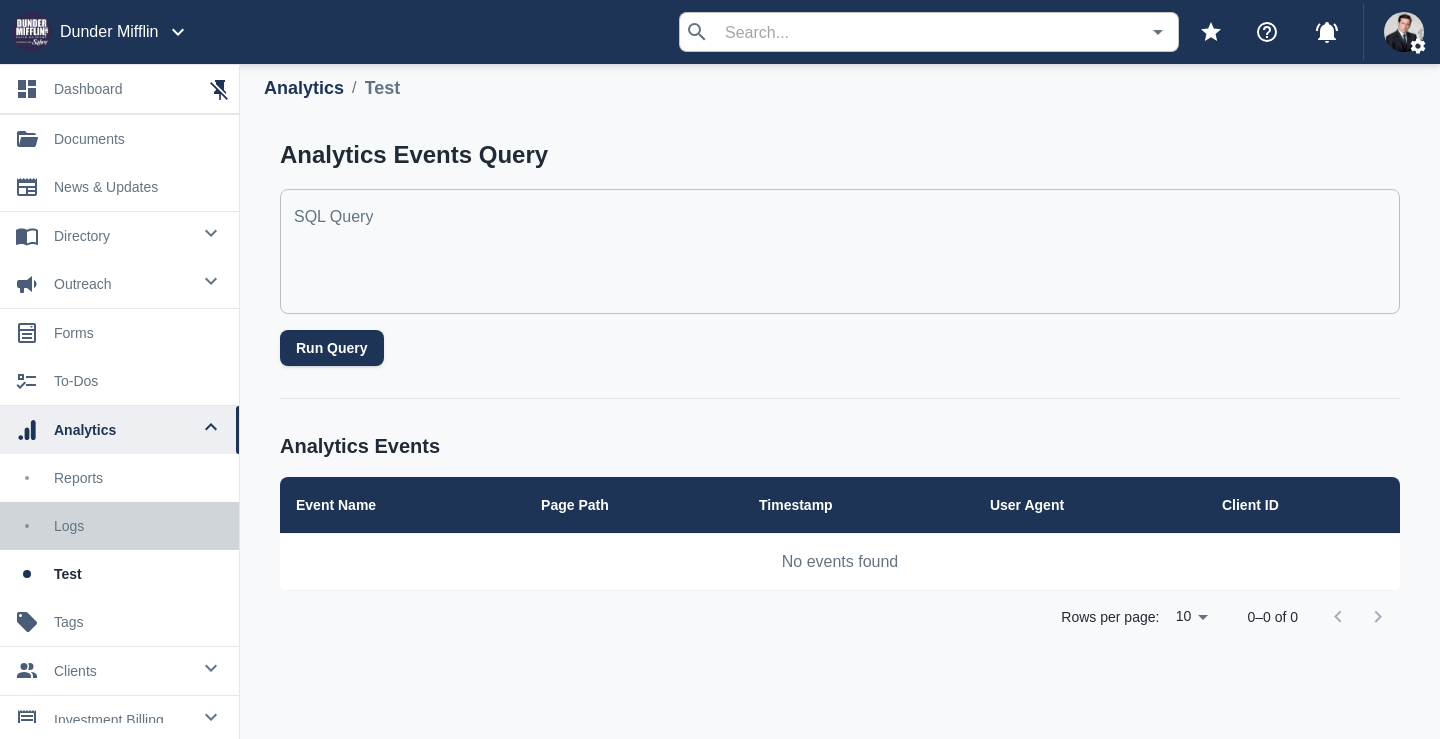 click on "Logs" at bounding box center (119, 526) 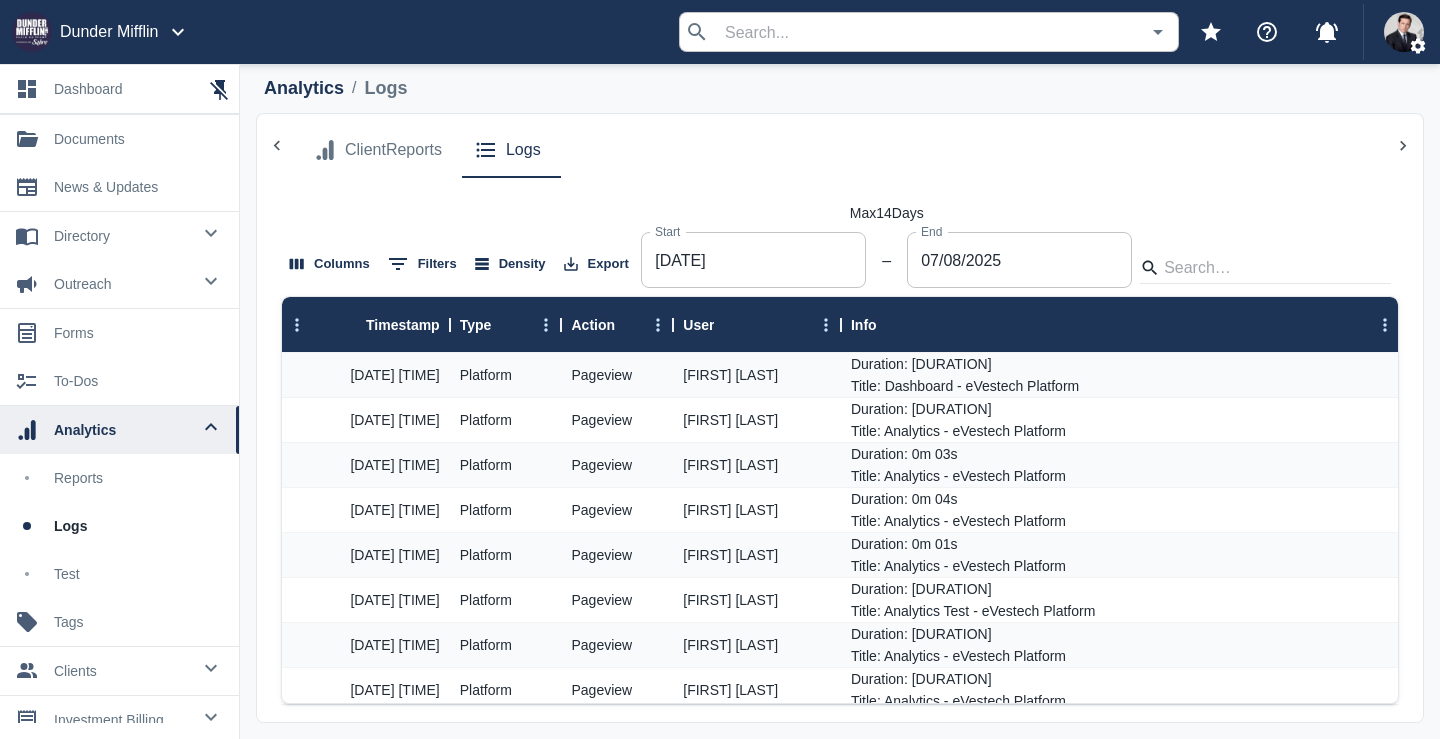 click on "Client  Reports" at bounding box center (393, 150) 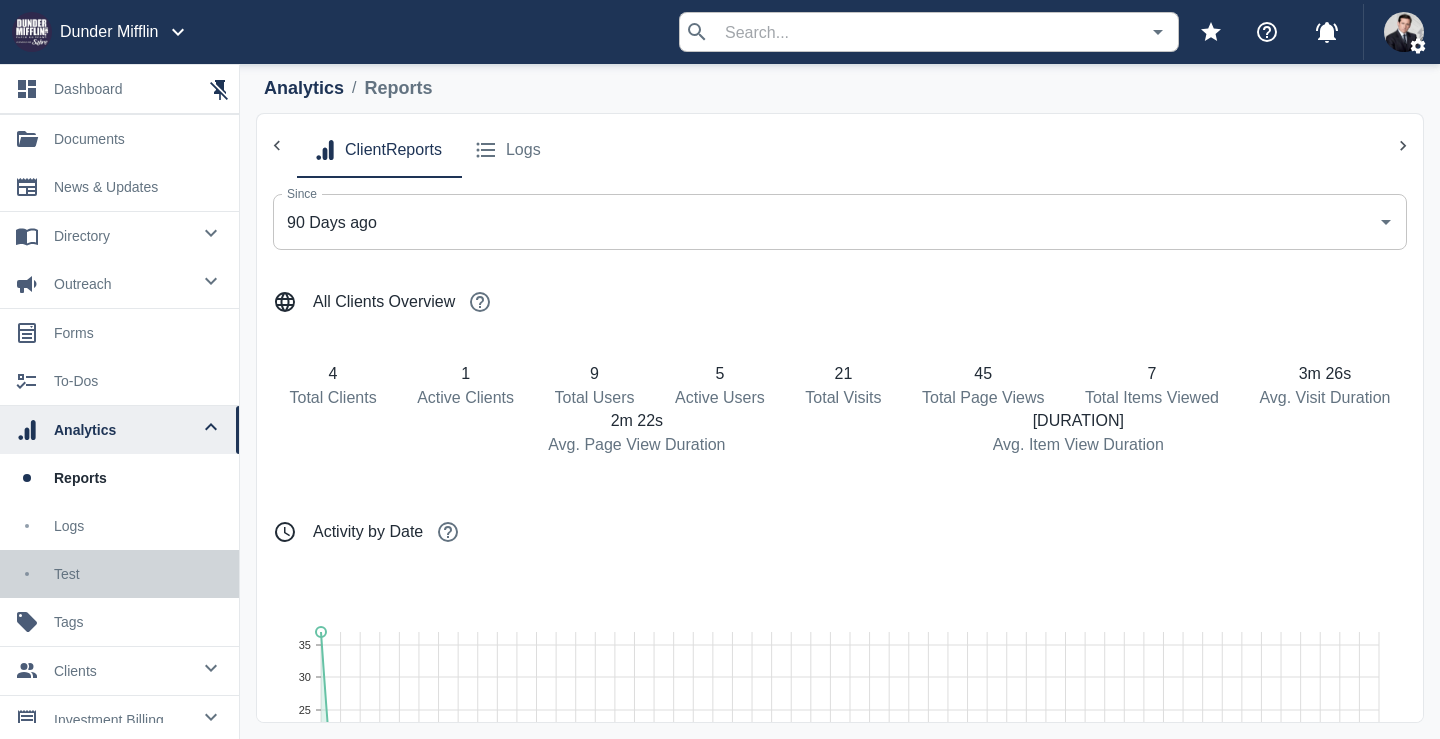 click on "Test" at bounding box center (138, 574) 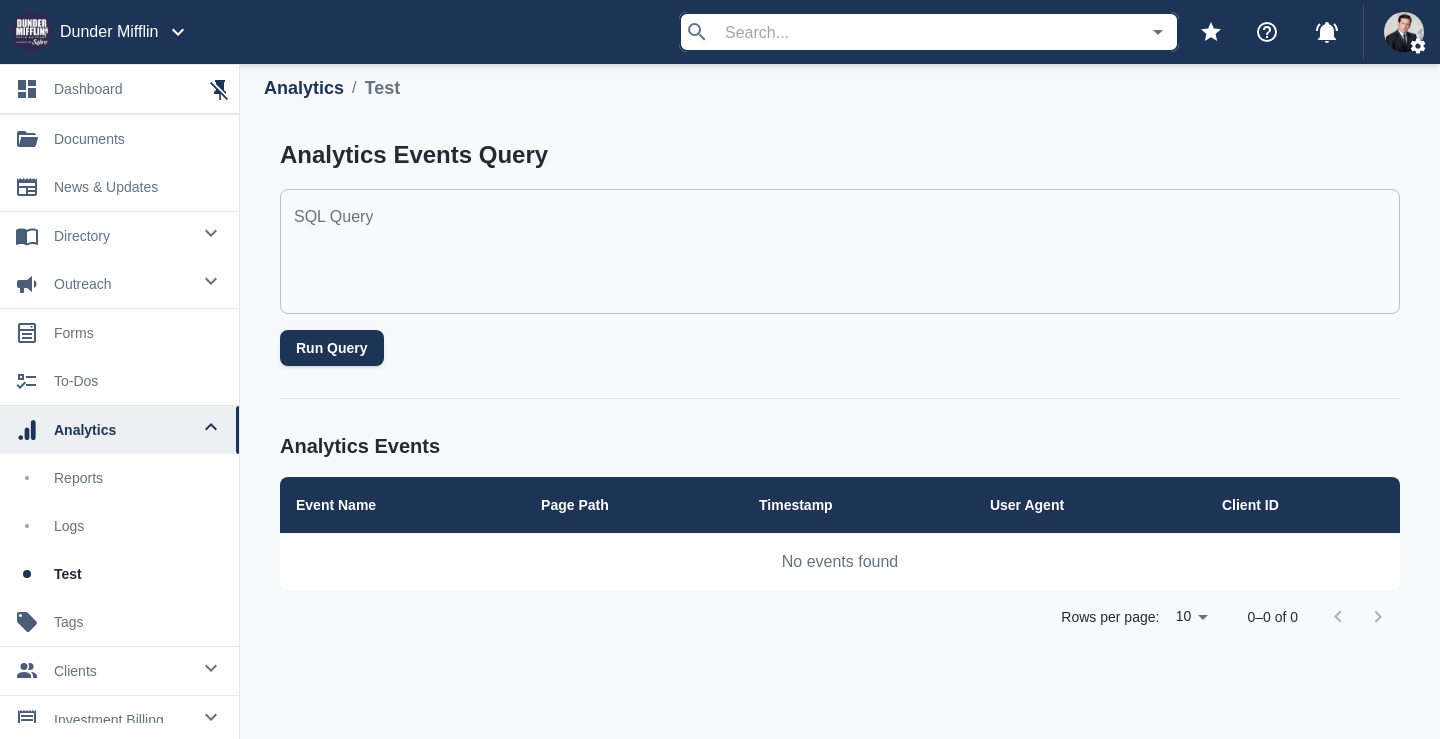 click on "Reports" at bounding box center [119, 478] 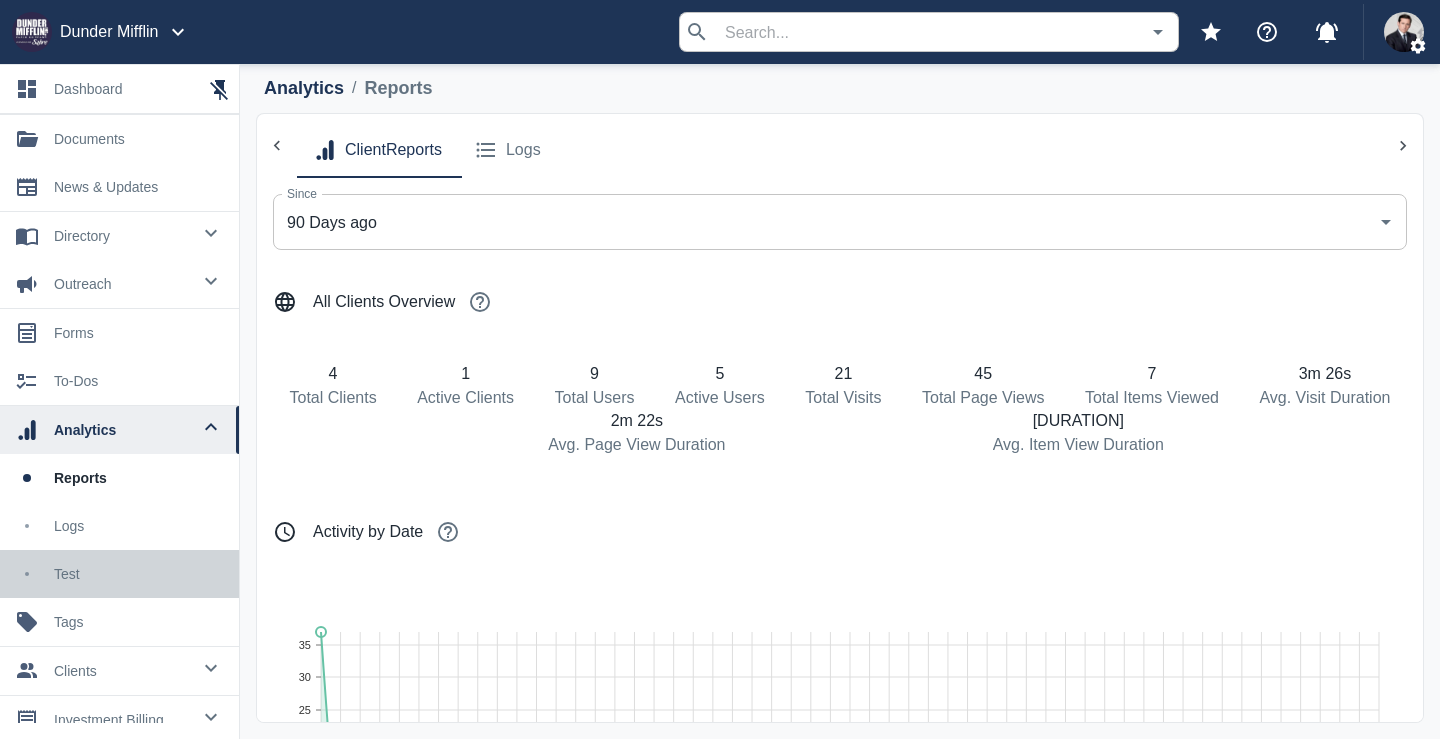 click on "Test" at bounding box center [138, 574] 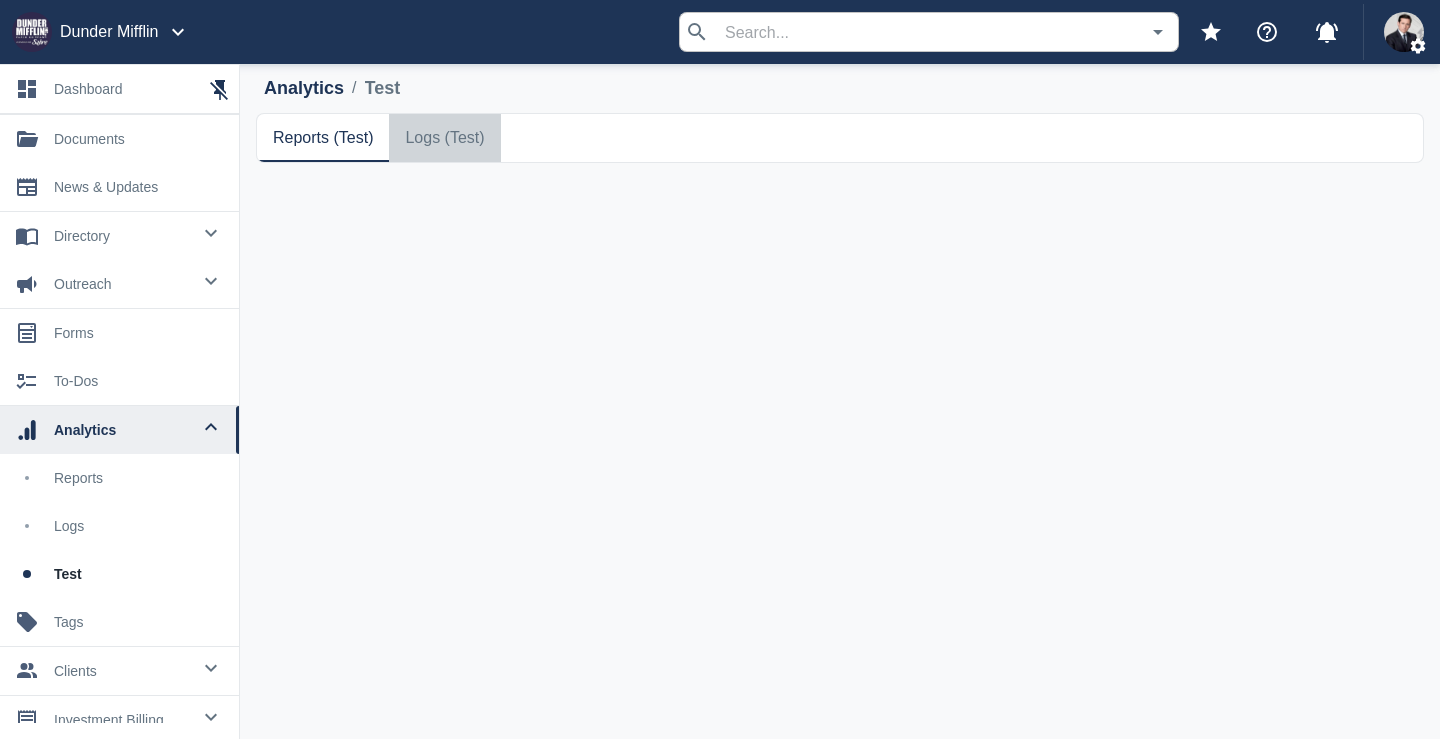 click on "Logs (test)" at bounding box center [323, 138] 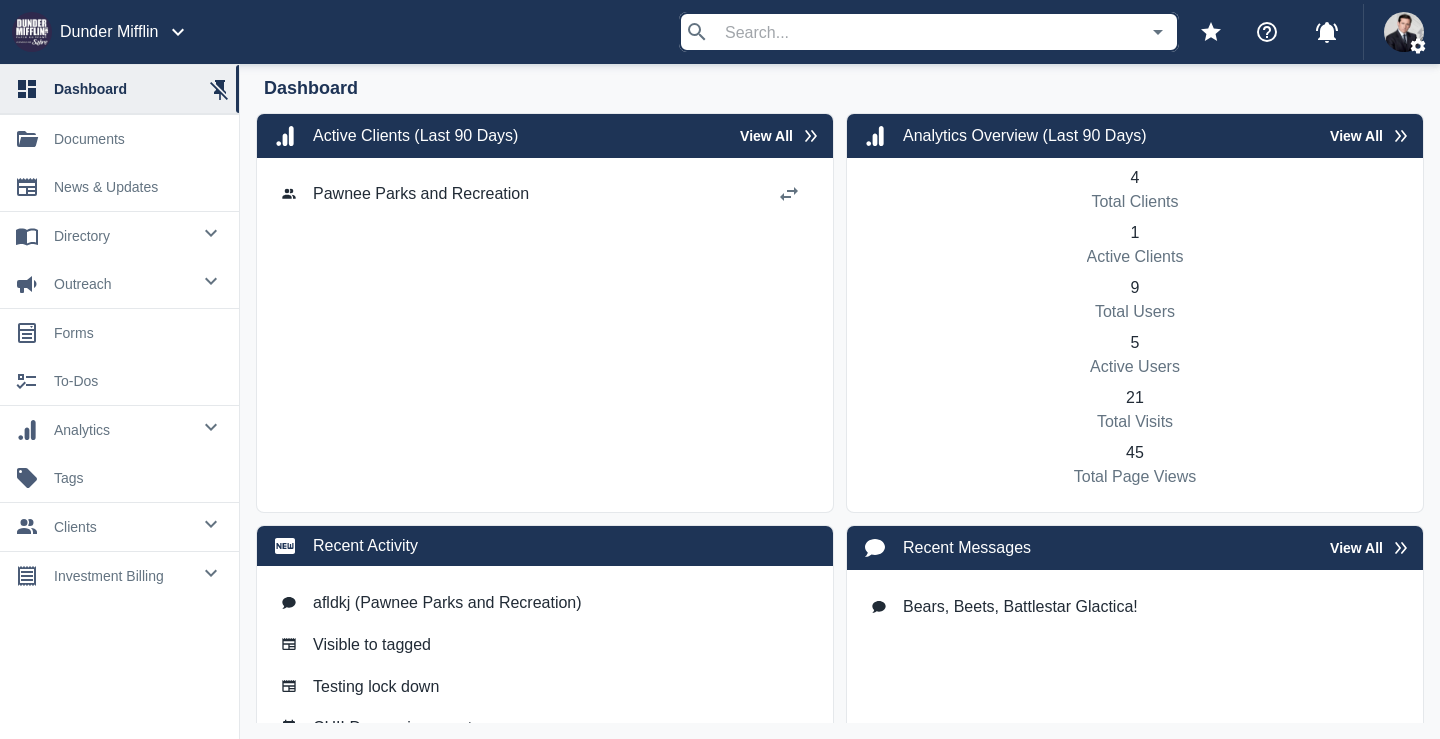click on "0 analytics" at bounding box center [119, 430] 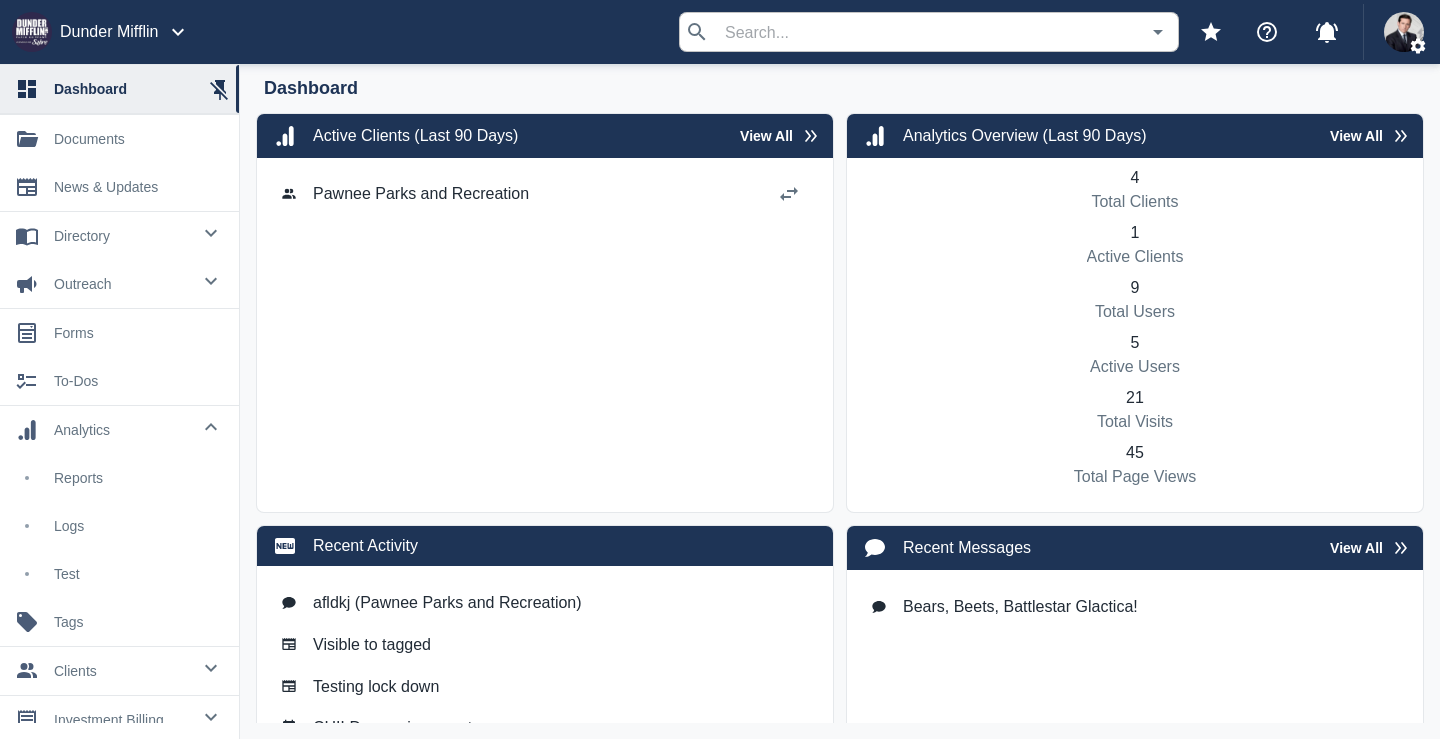 click on "Test" at bounding box center (138, 574) 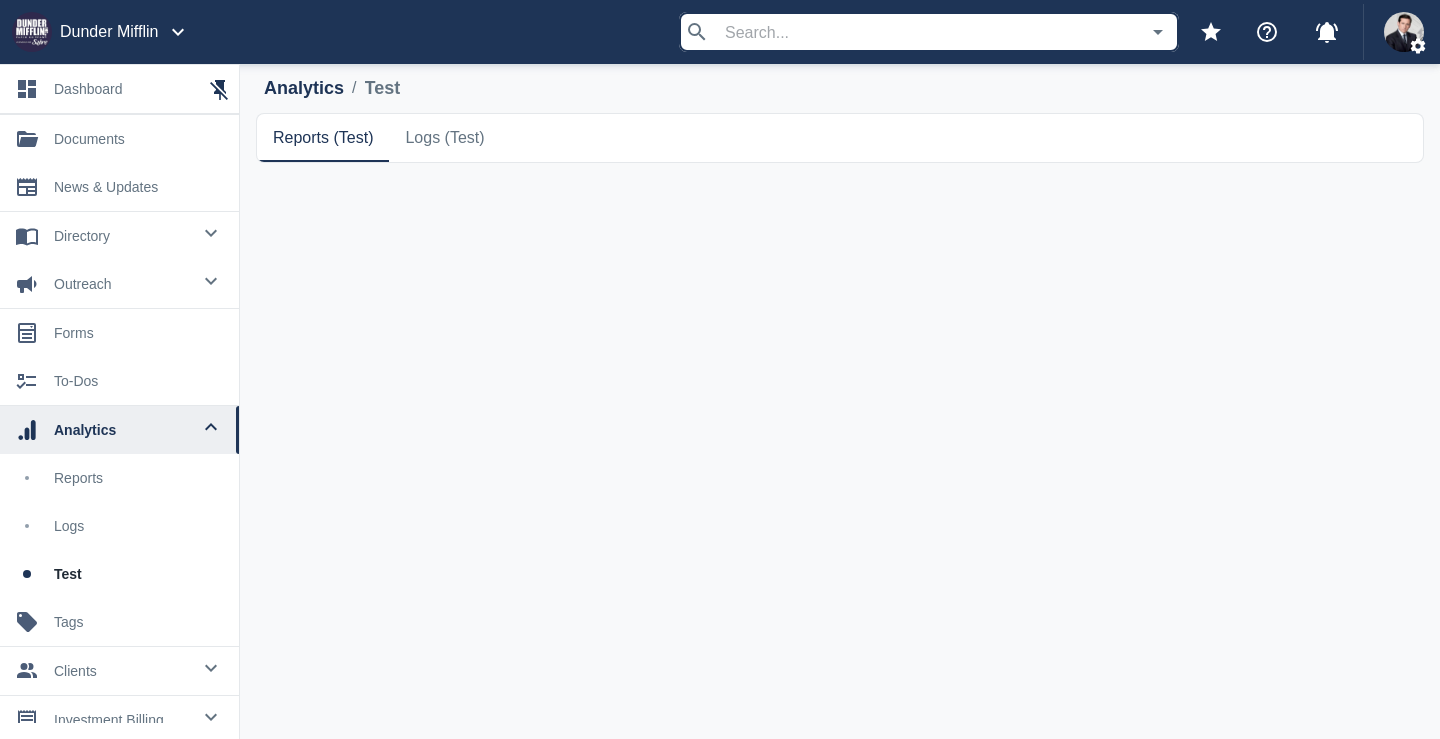 click on "Reports (test)" at bounding box center (323, 138) 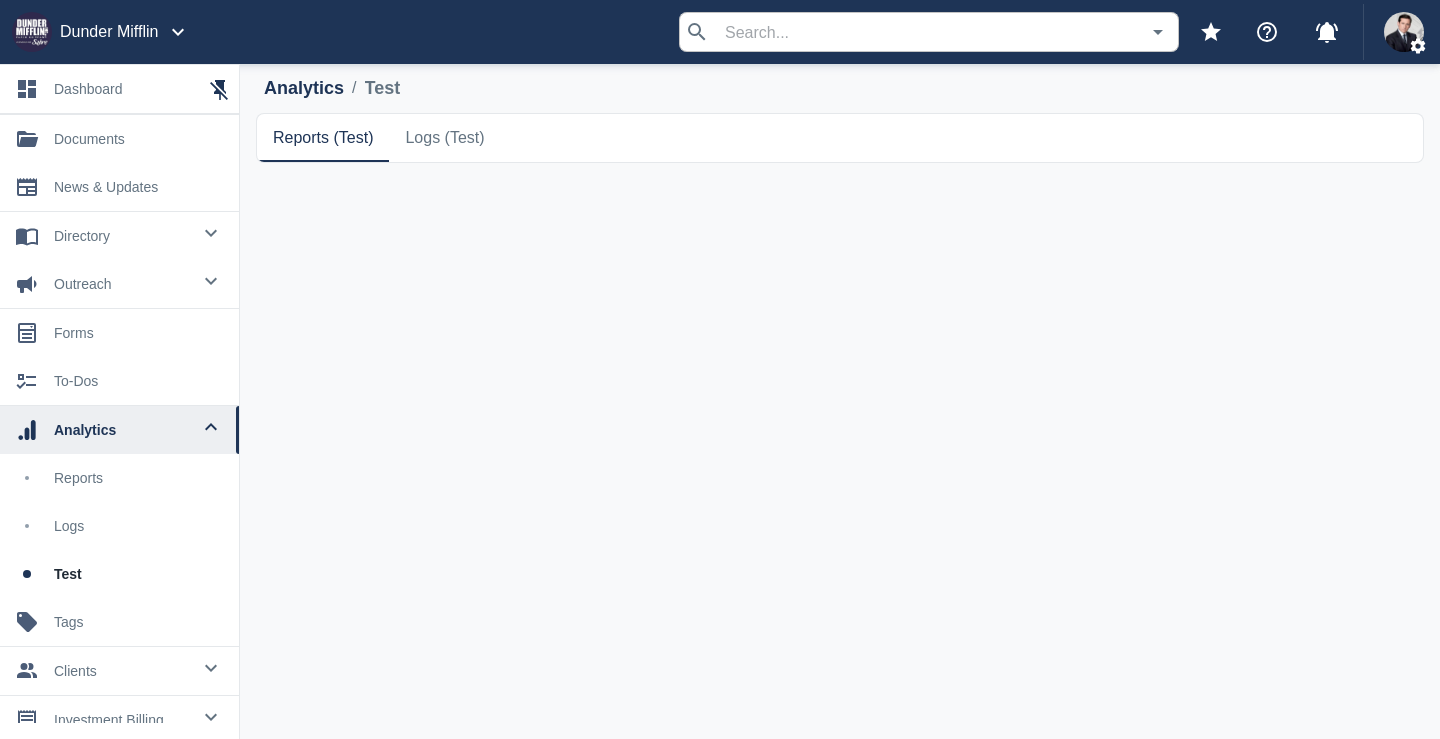 click on "Reports (test)" at bounding box center [323, 138] 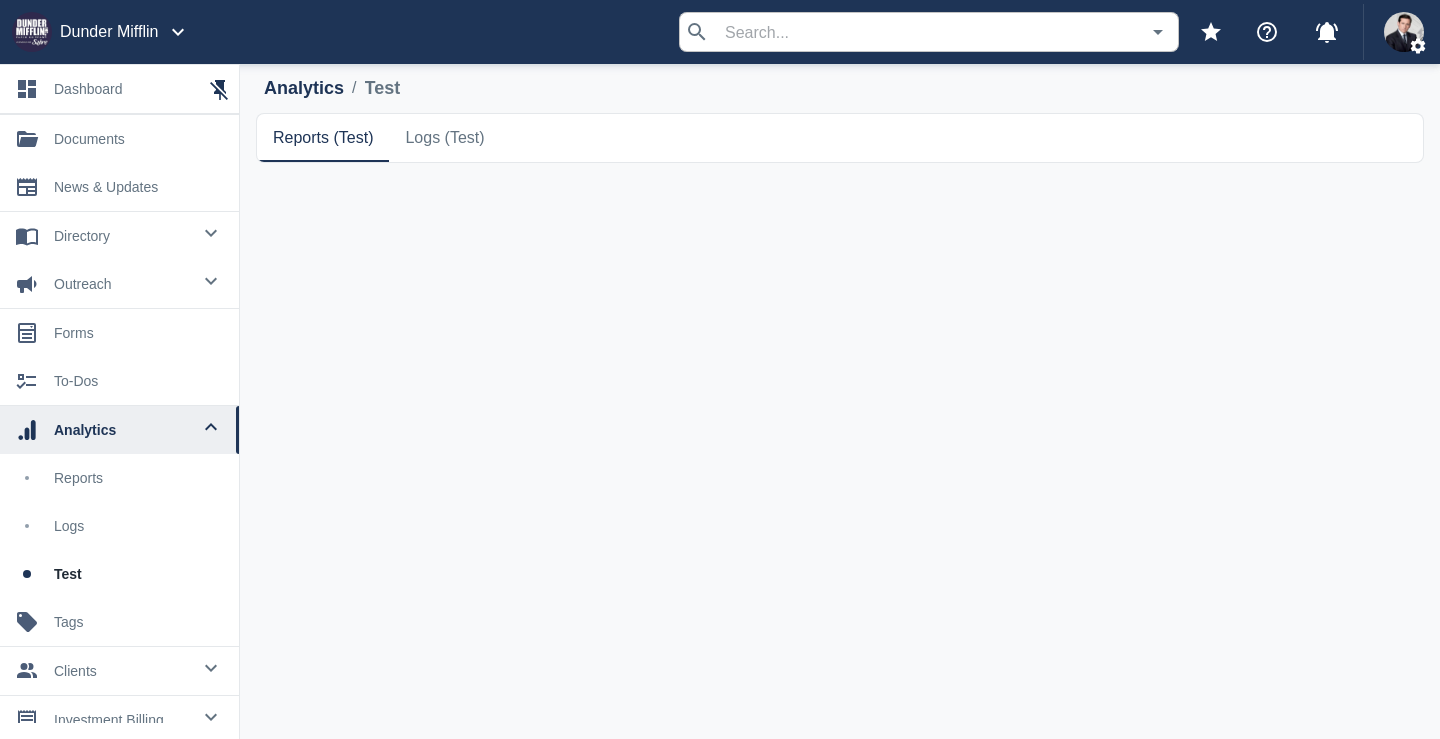 click on "Logs (test)" at bounding box center [323, 138] 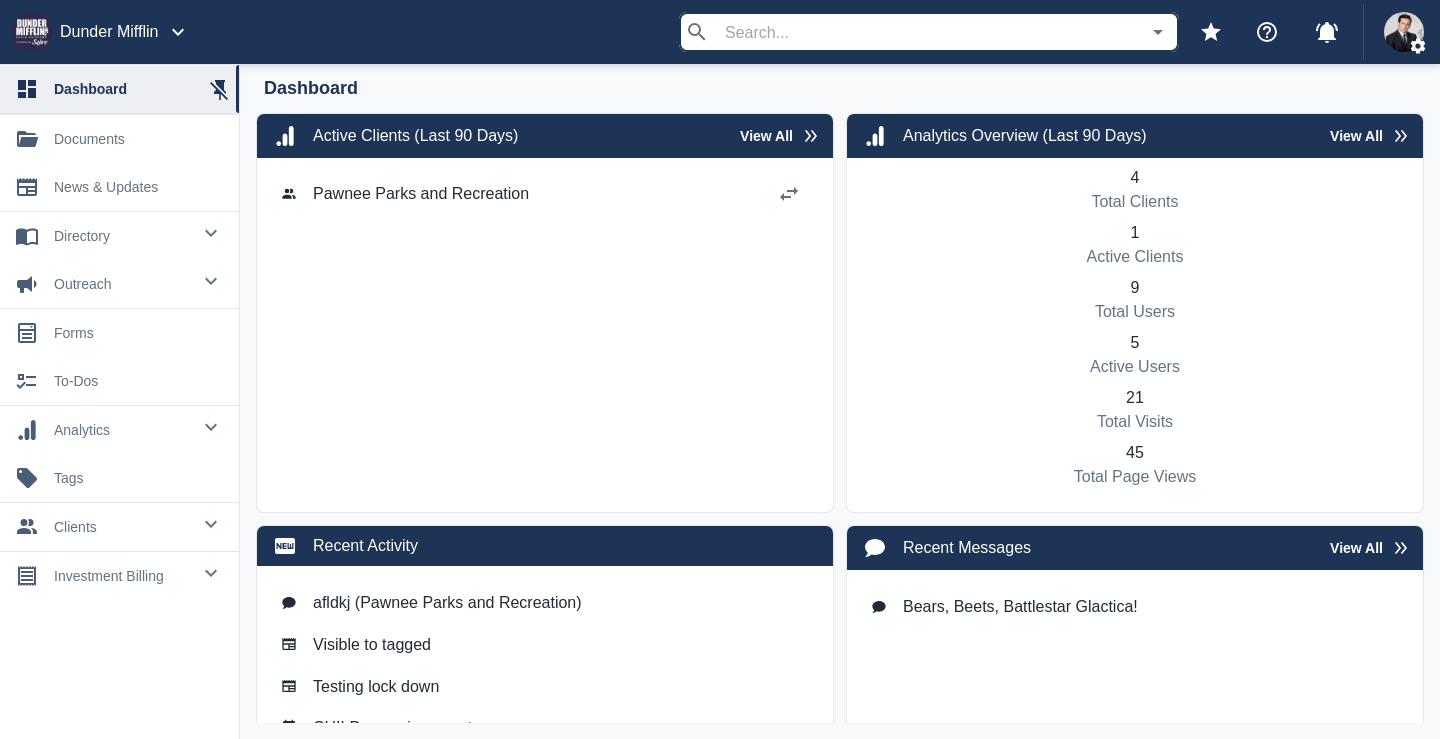 click on "0 analytics" at bounding box center (119, 430) 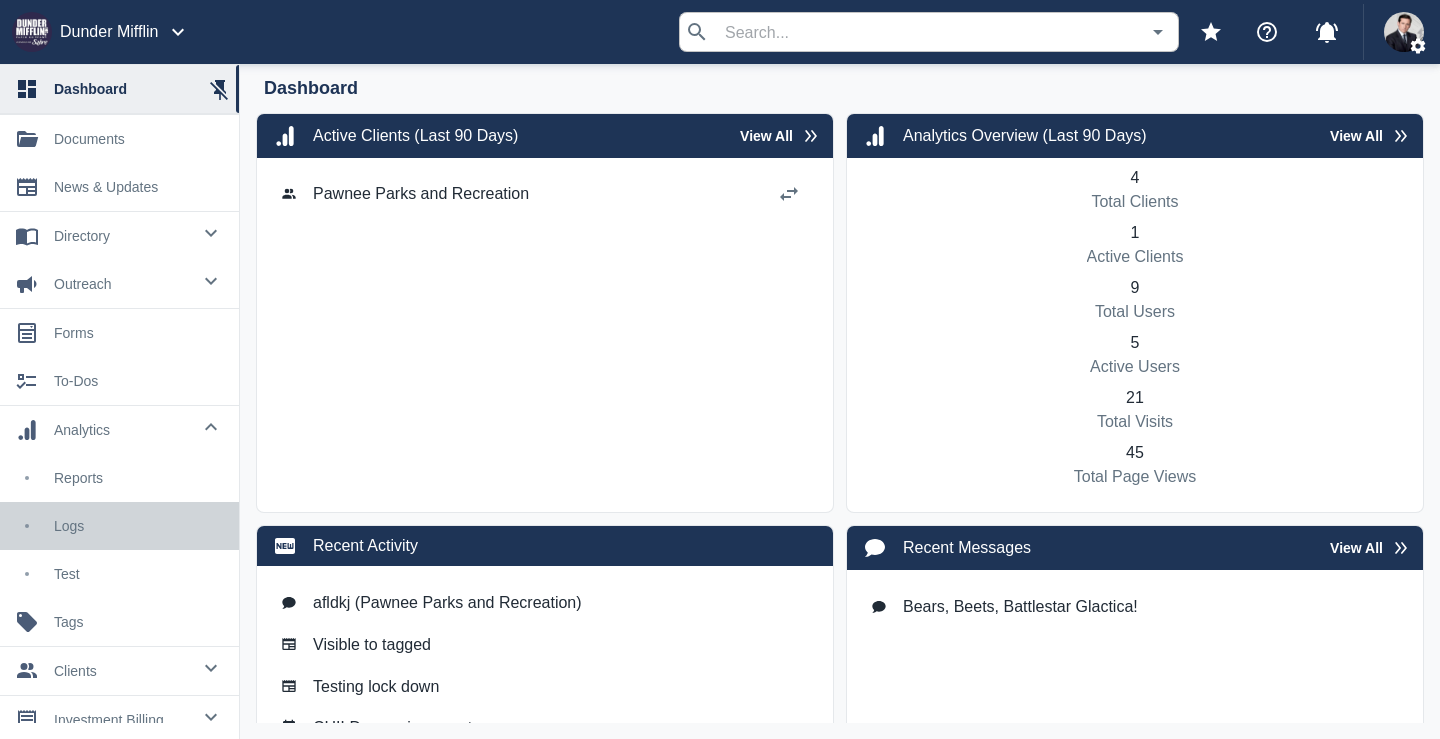 click on "Logs" at bounding box center (138, 526) 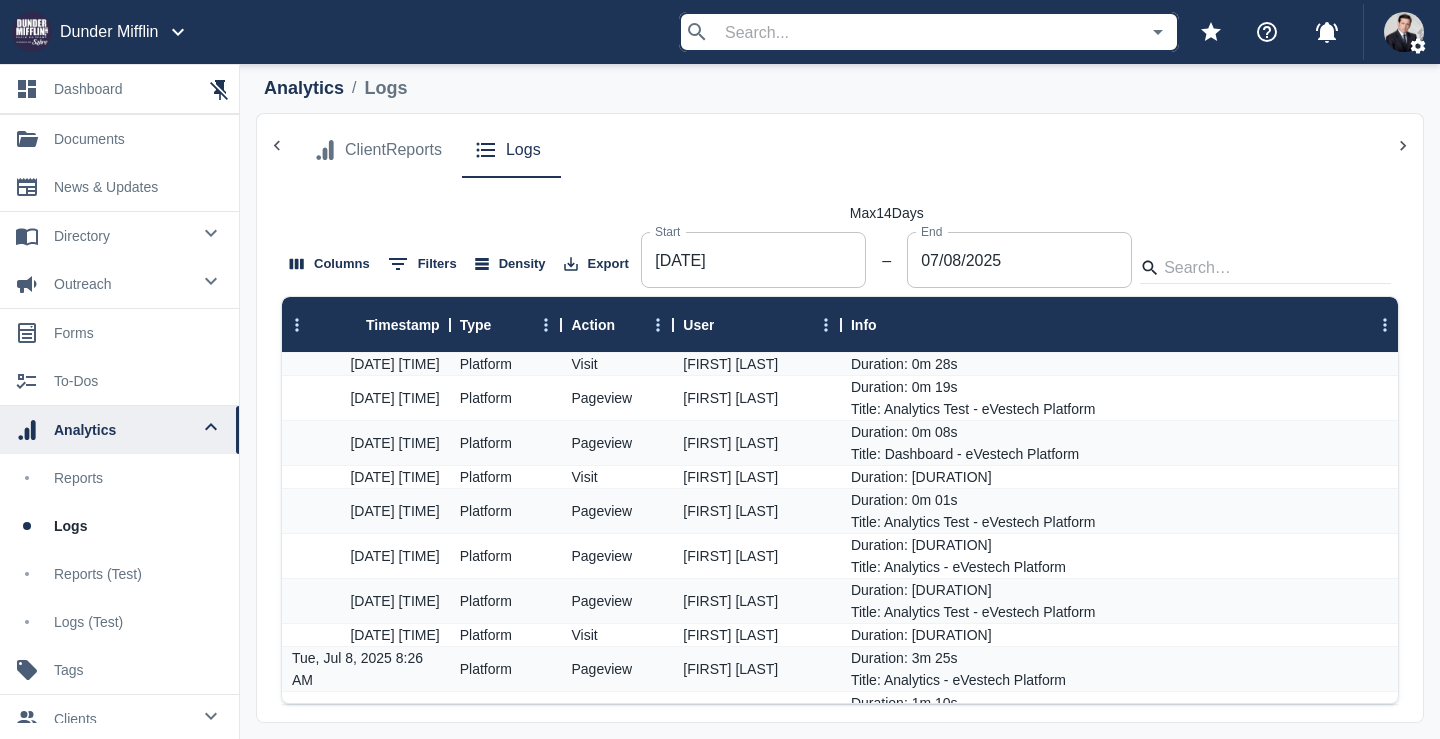 click on "Reports (test)" at bounding box center [138, 574] 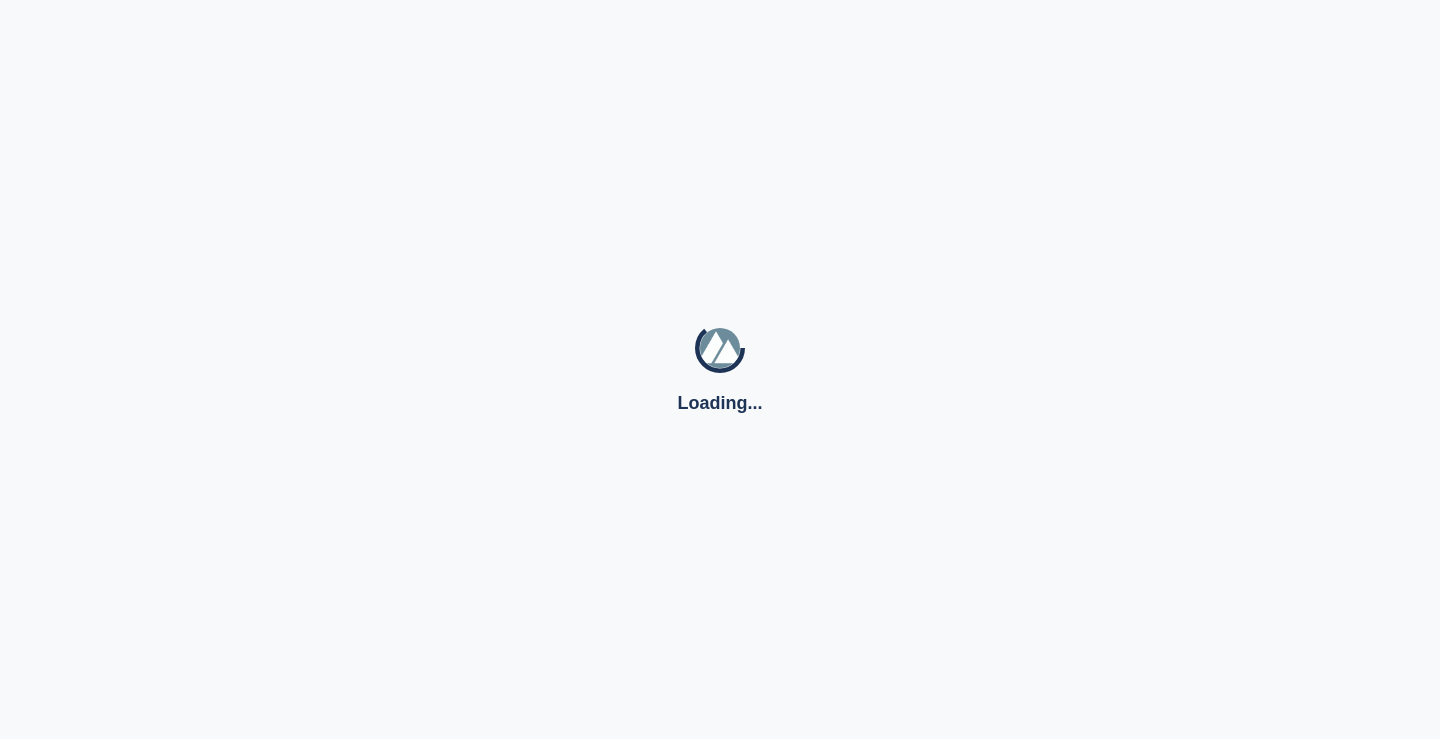 scroll, scrollTop: 0, scrollLeft: 0, axis: both 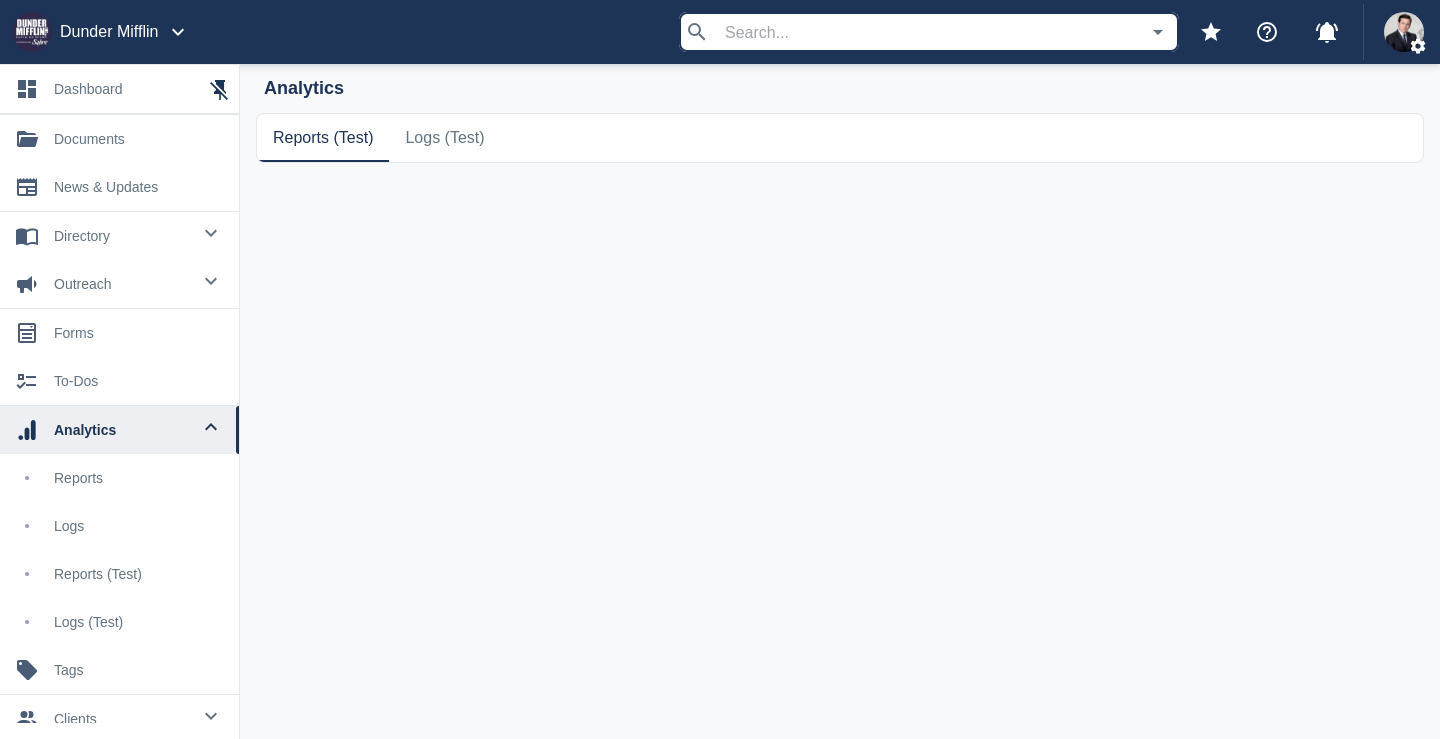 click on "Logs (test)" at bounding box center (323, 138) 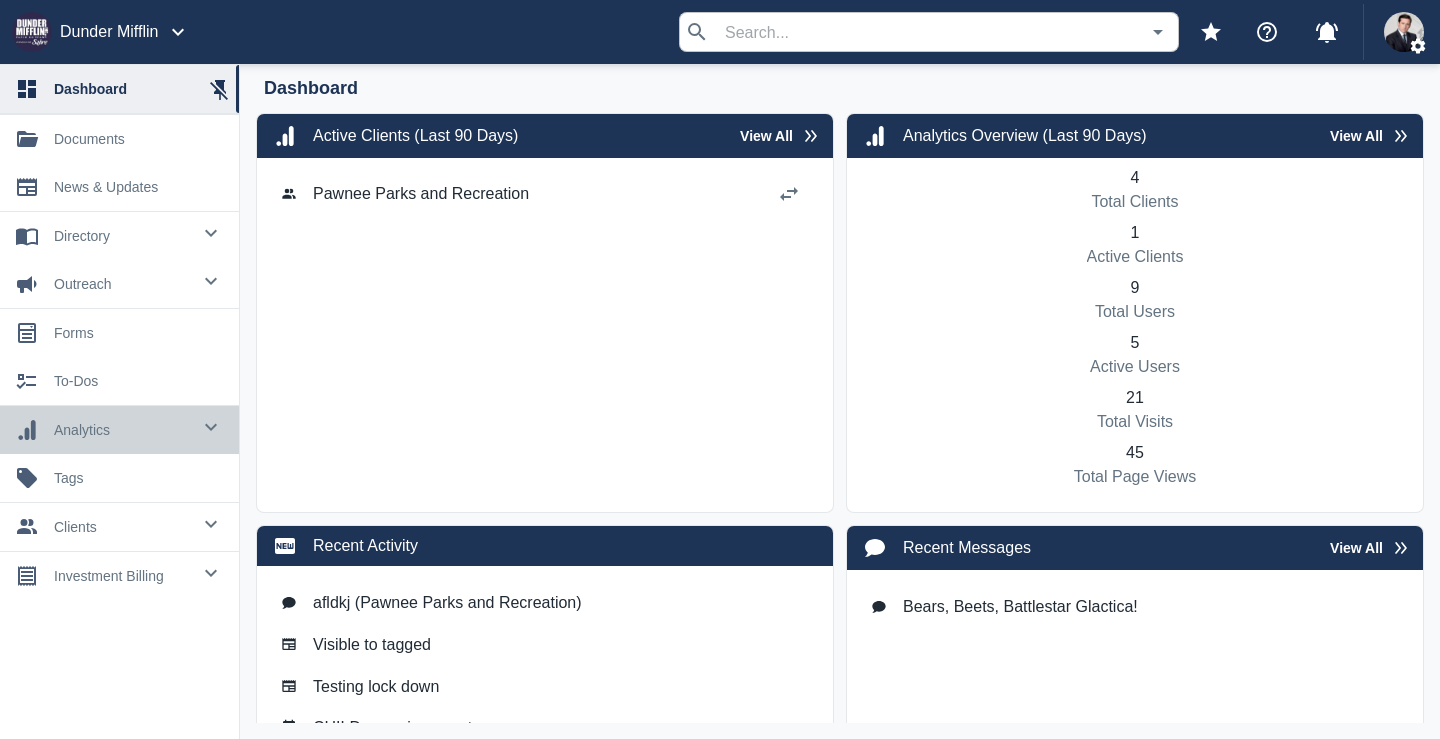 click at bounding box center [211, 233] 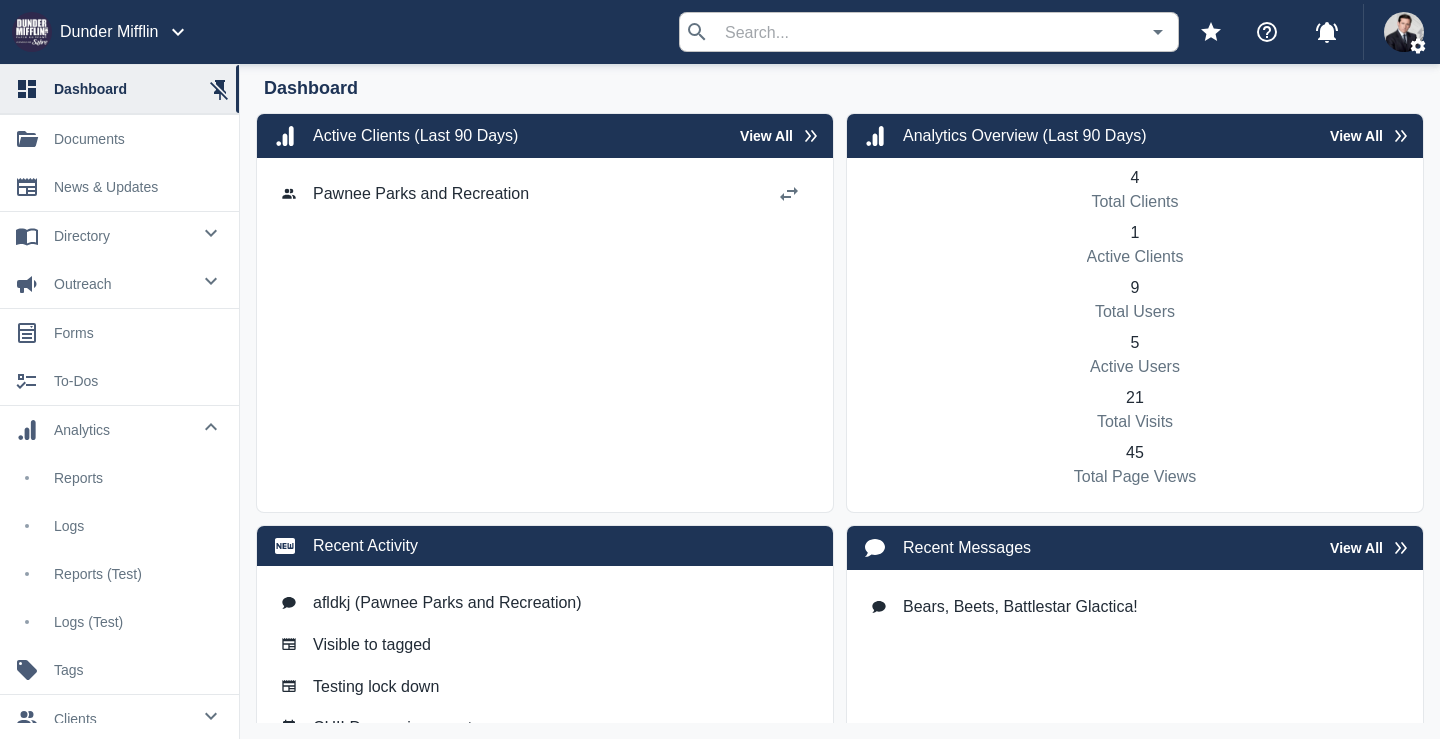 click on "Reports (test)" at bounding box center [119, 574] 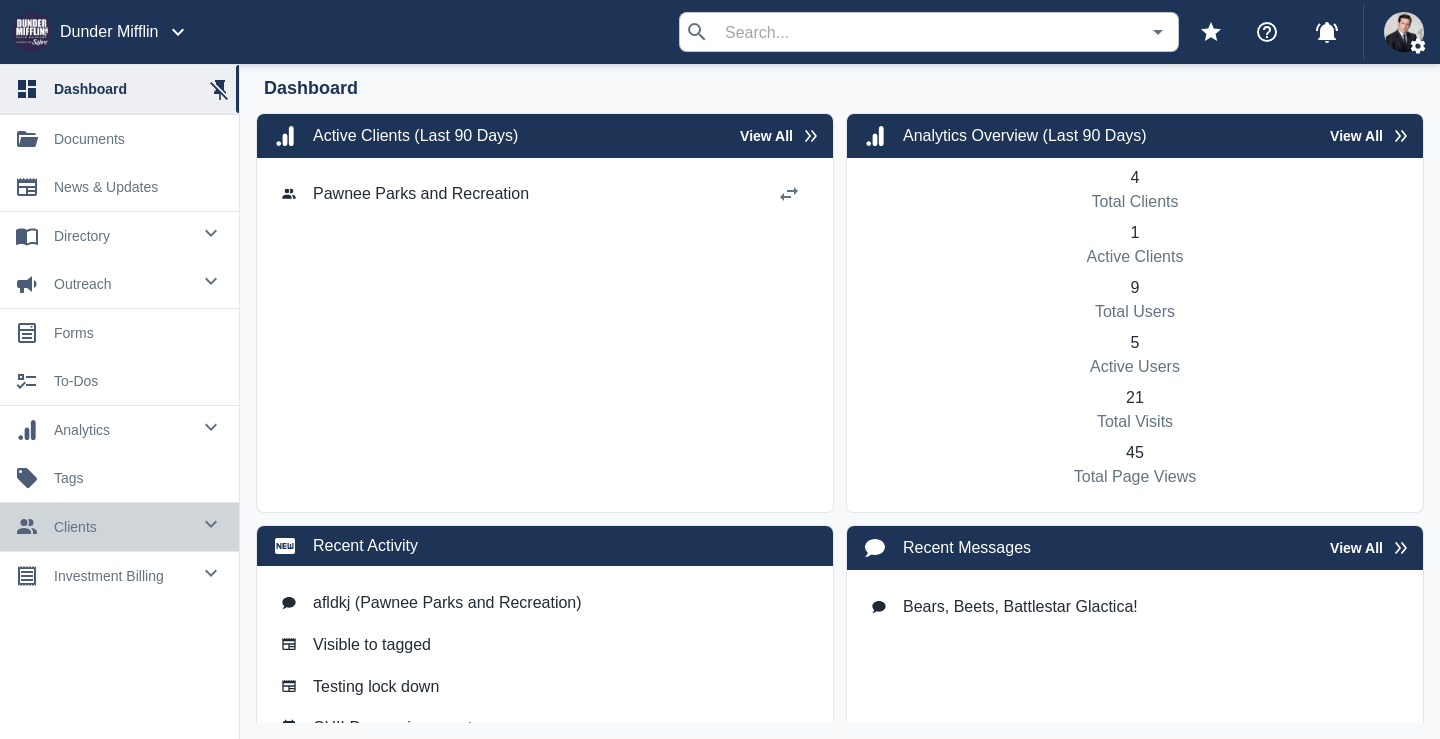 click on "clients" at bounding box center (122, 236) 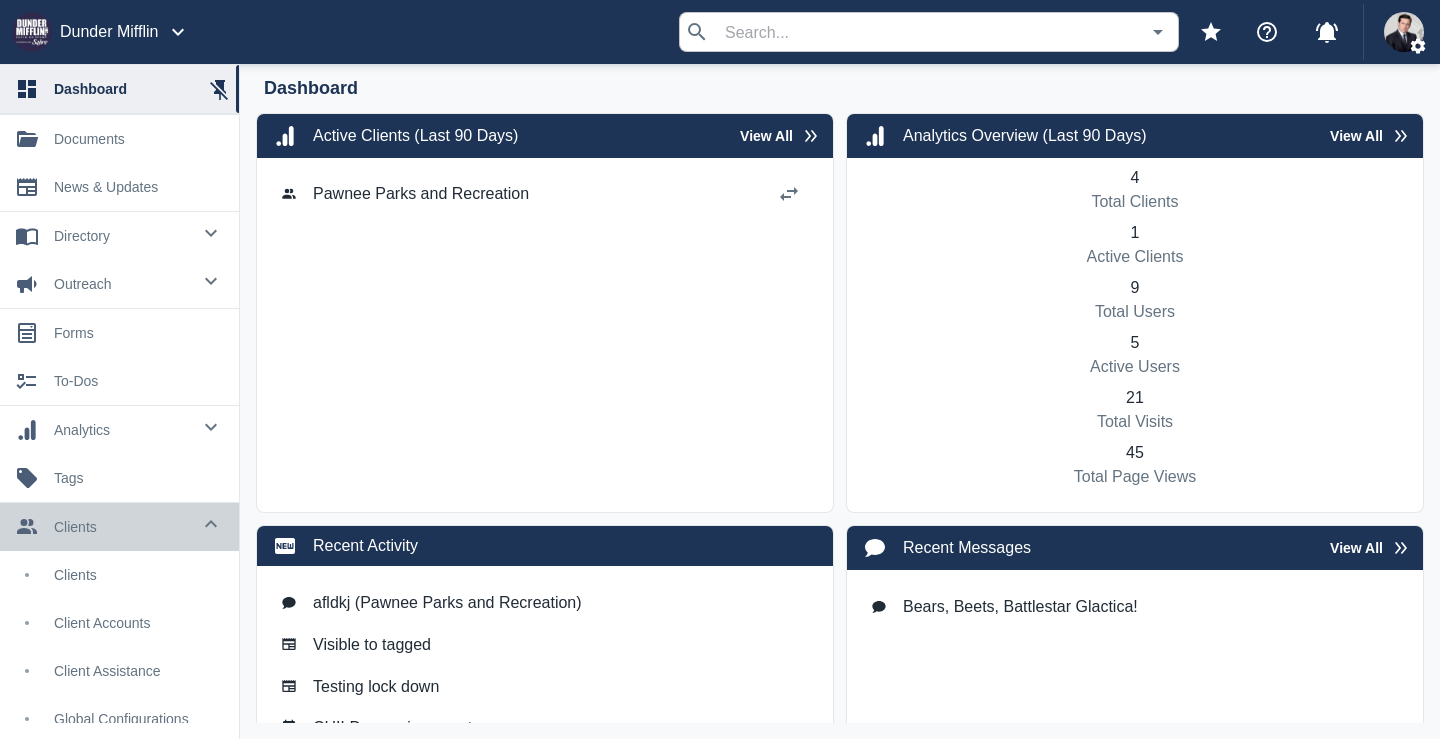 click on "clients" at bounding box center (122, 236) 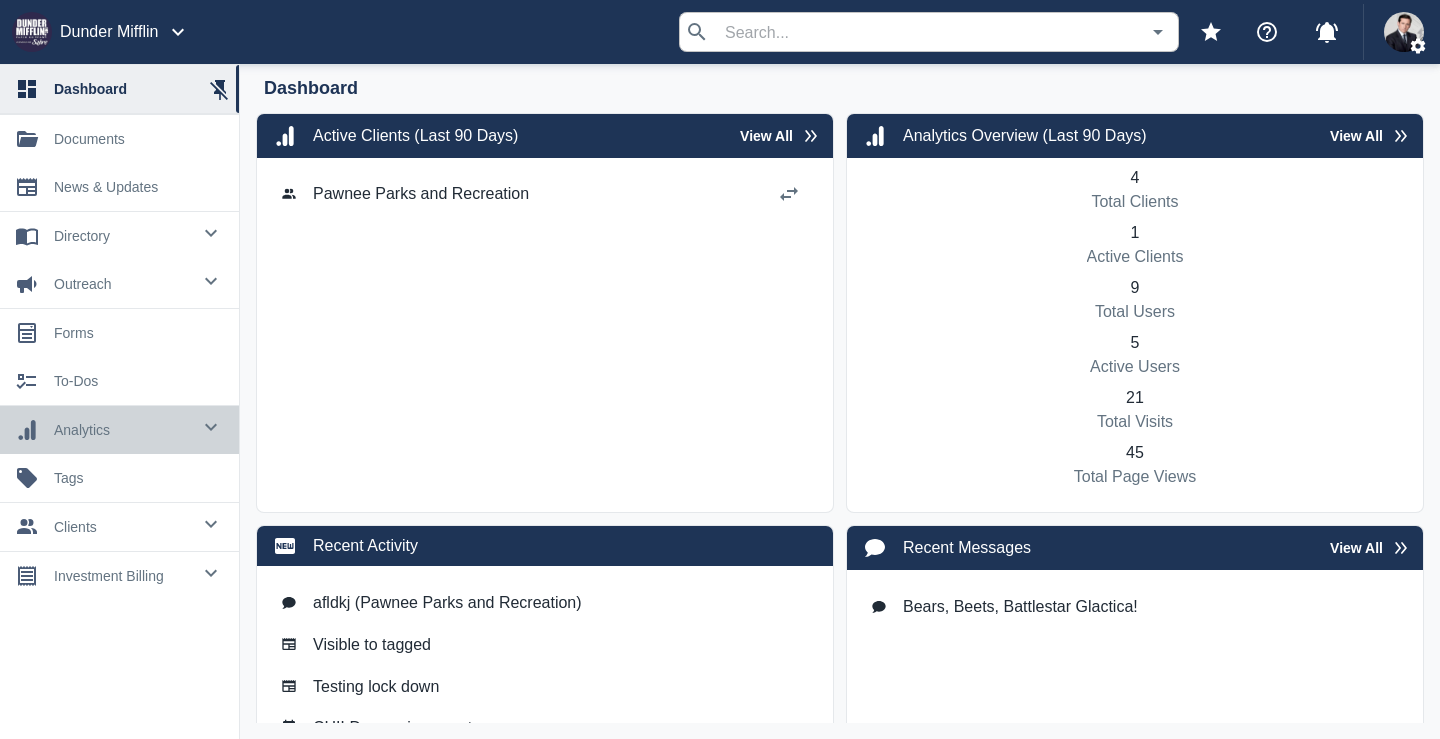 click on "0 analytics" at bounding box center (119, 430) 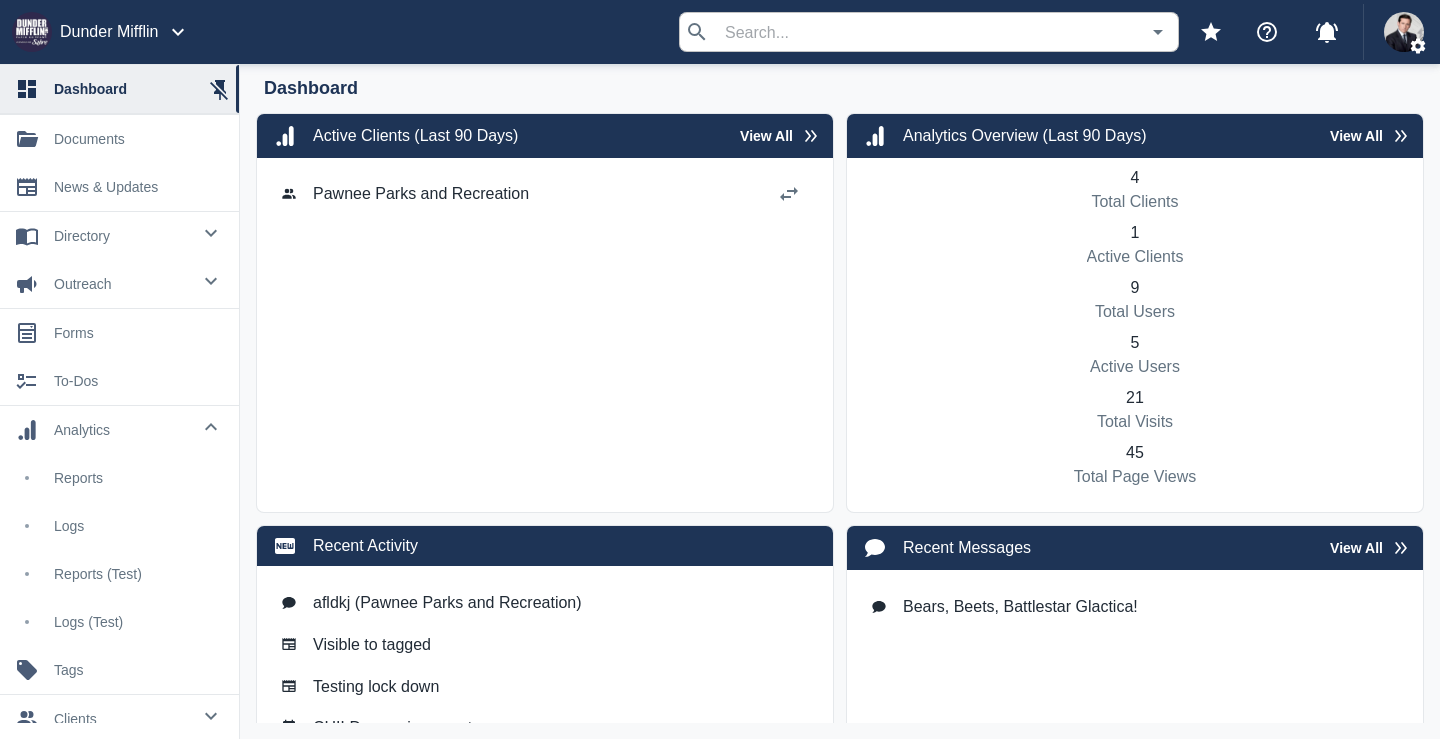 click on "Reports" at bounding box center [138, 478] 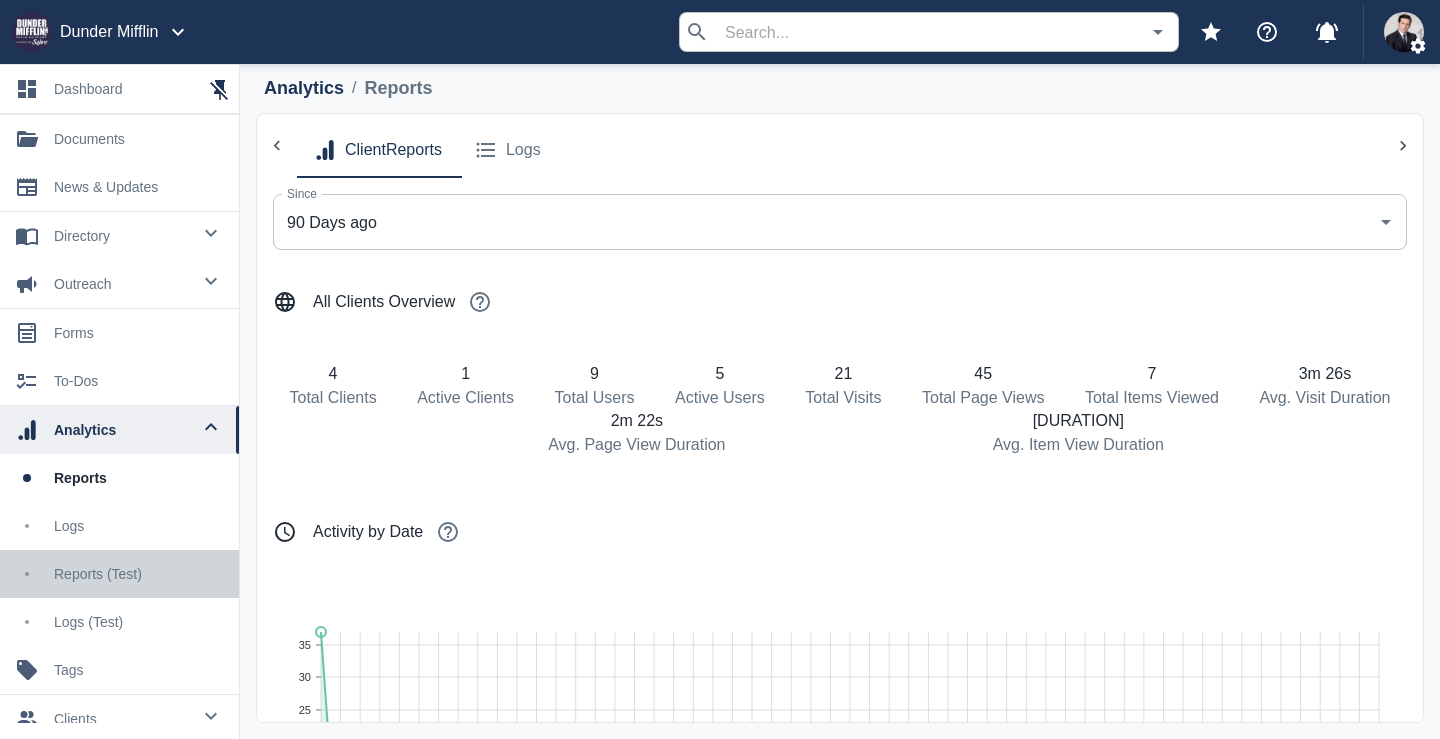 click on "Reports (test)" at bounding box center (138, 574) 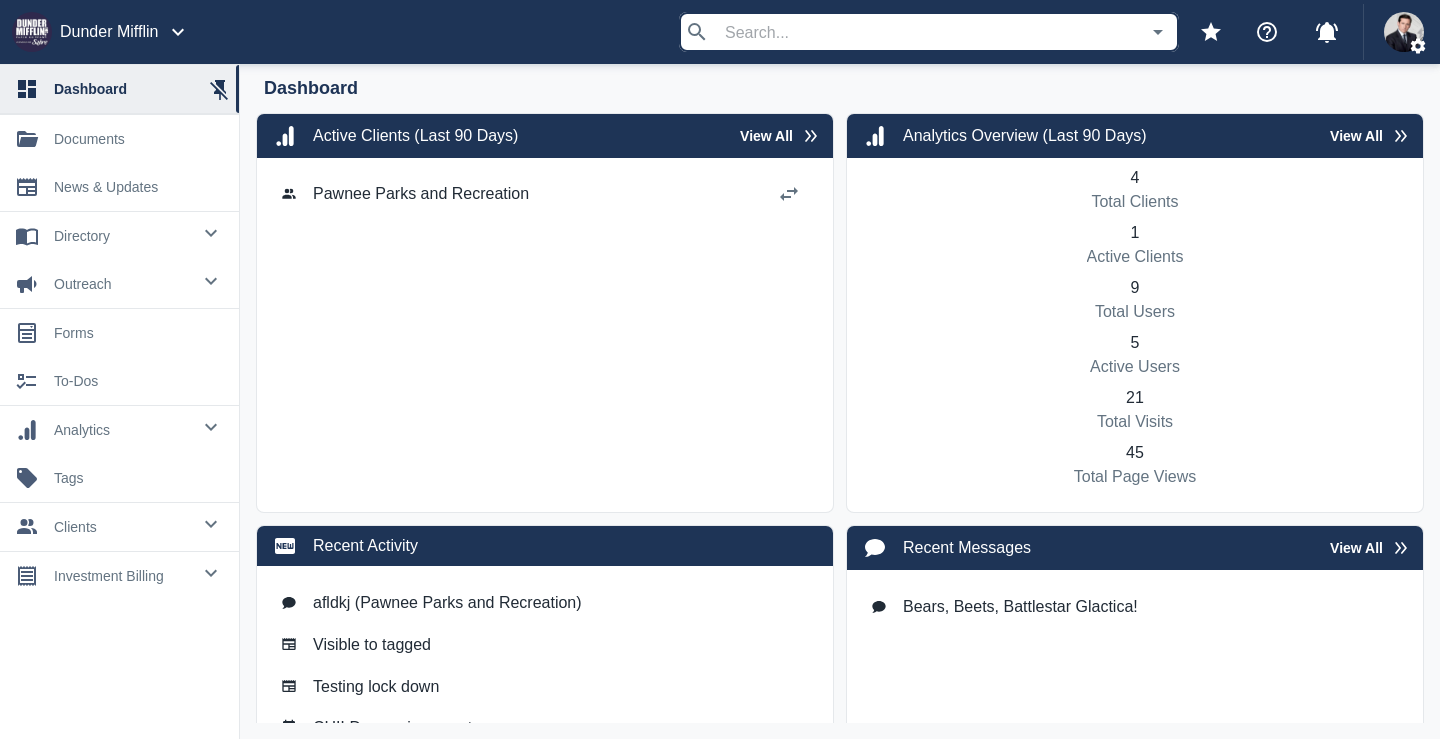 click on "analytics" at bounding box center [122, 236] 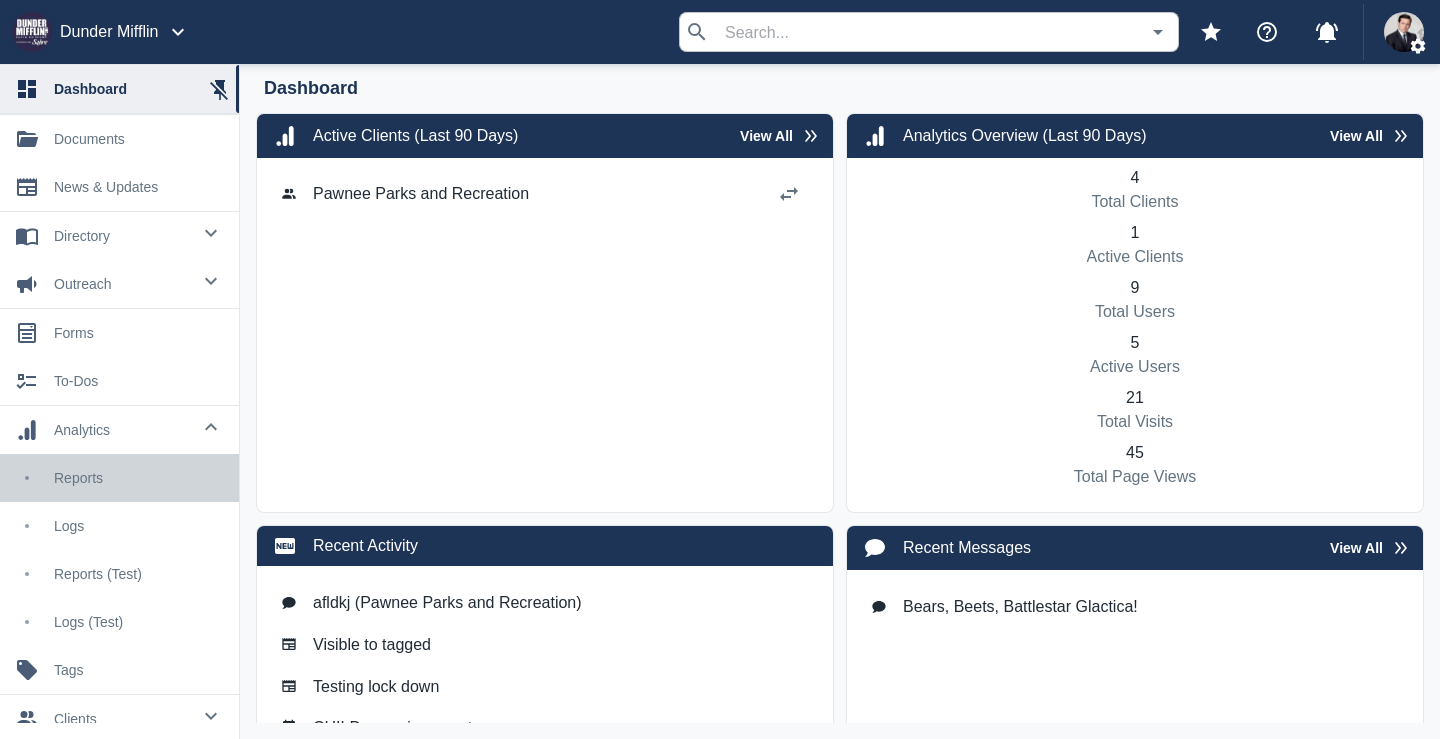 click on "Reports" at bounding box center [119, 478] 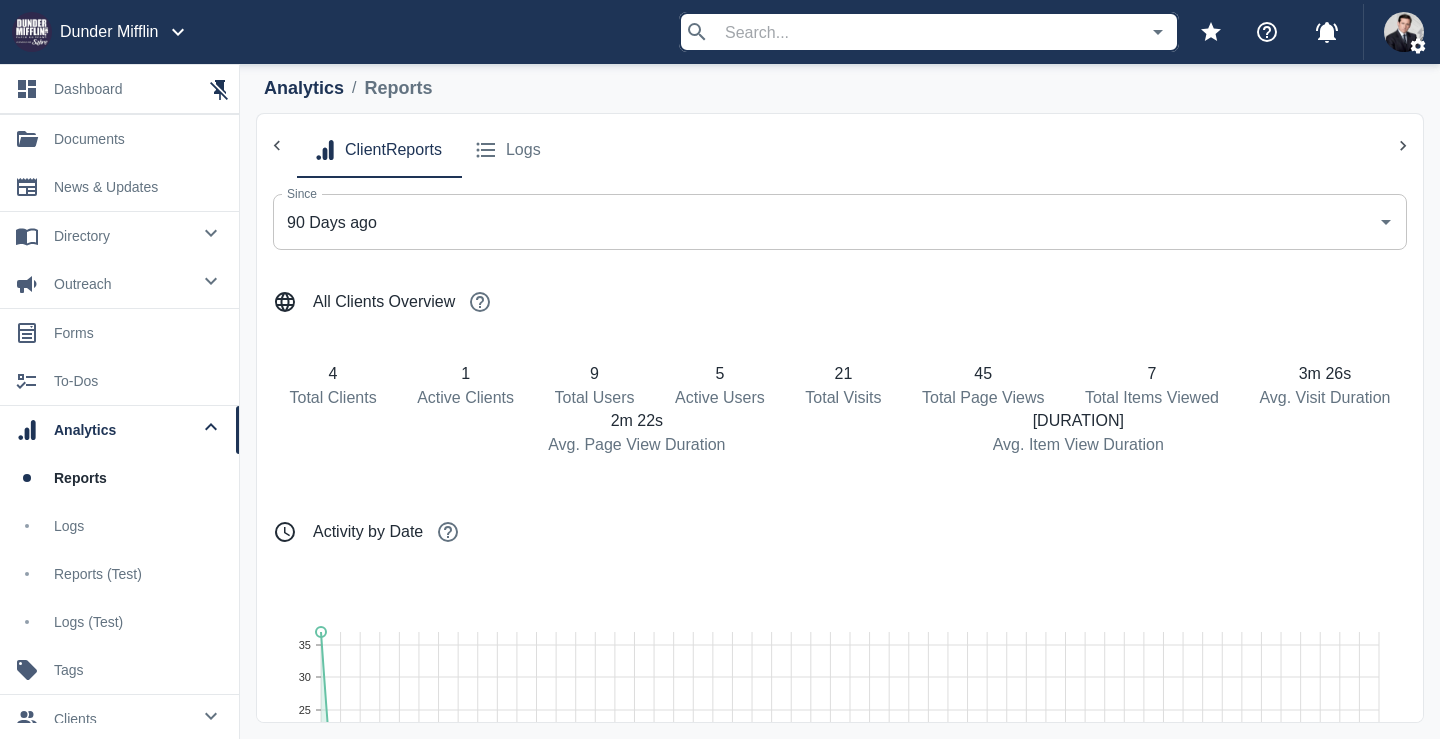 click on "analytics" at bounding box center [122, 430] 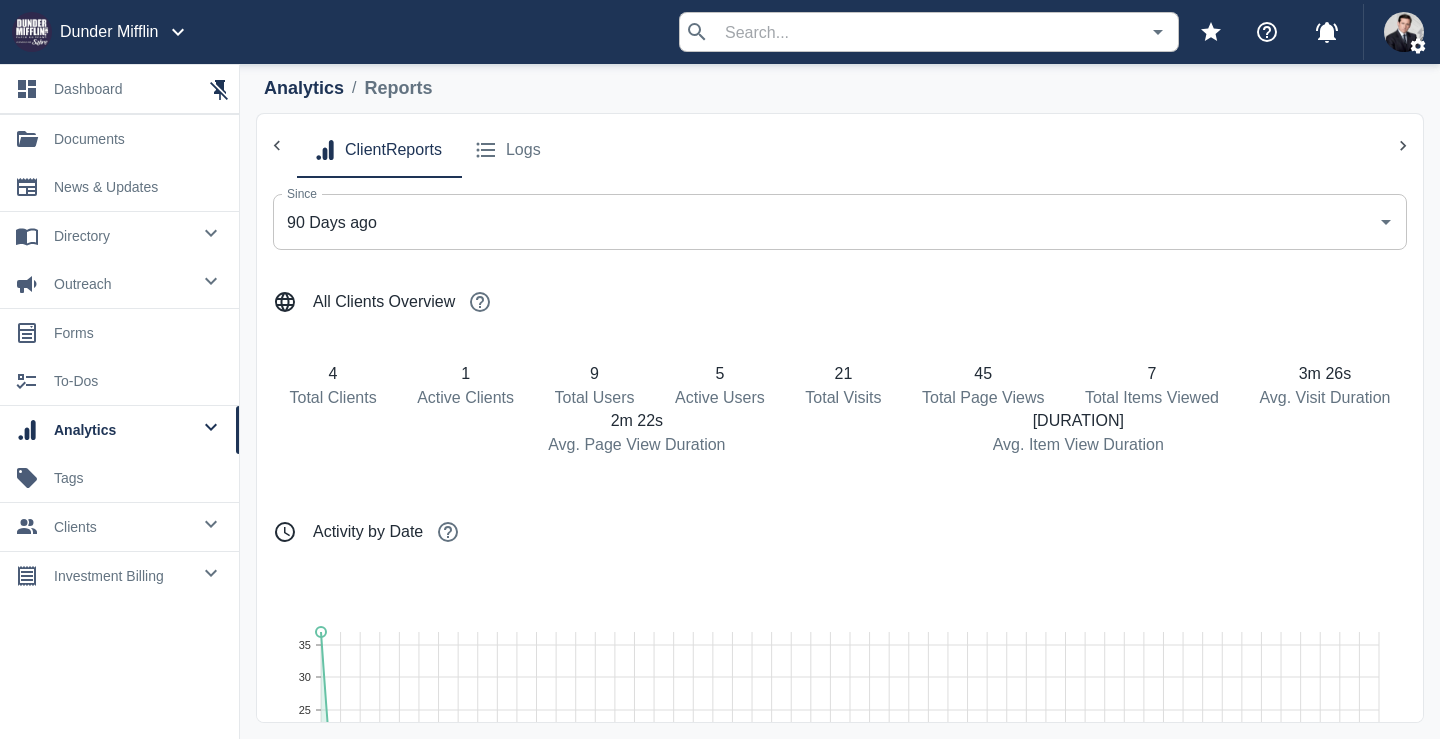 click on "analytics" at bounding box center (122, 430) 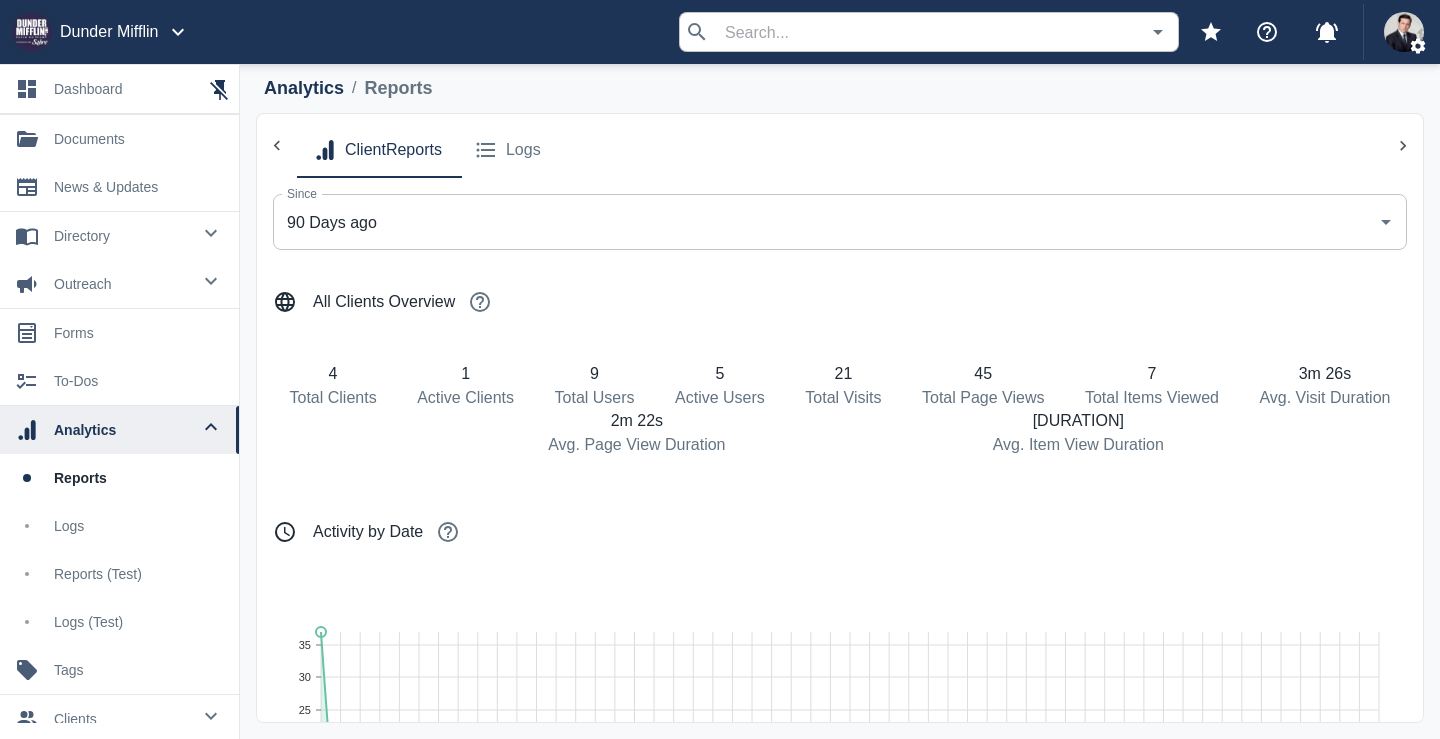 click on "tags" at bounding box center [138, 670] 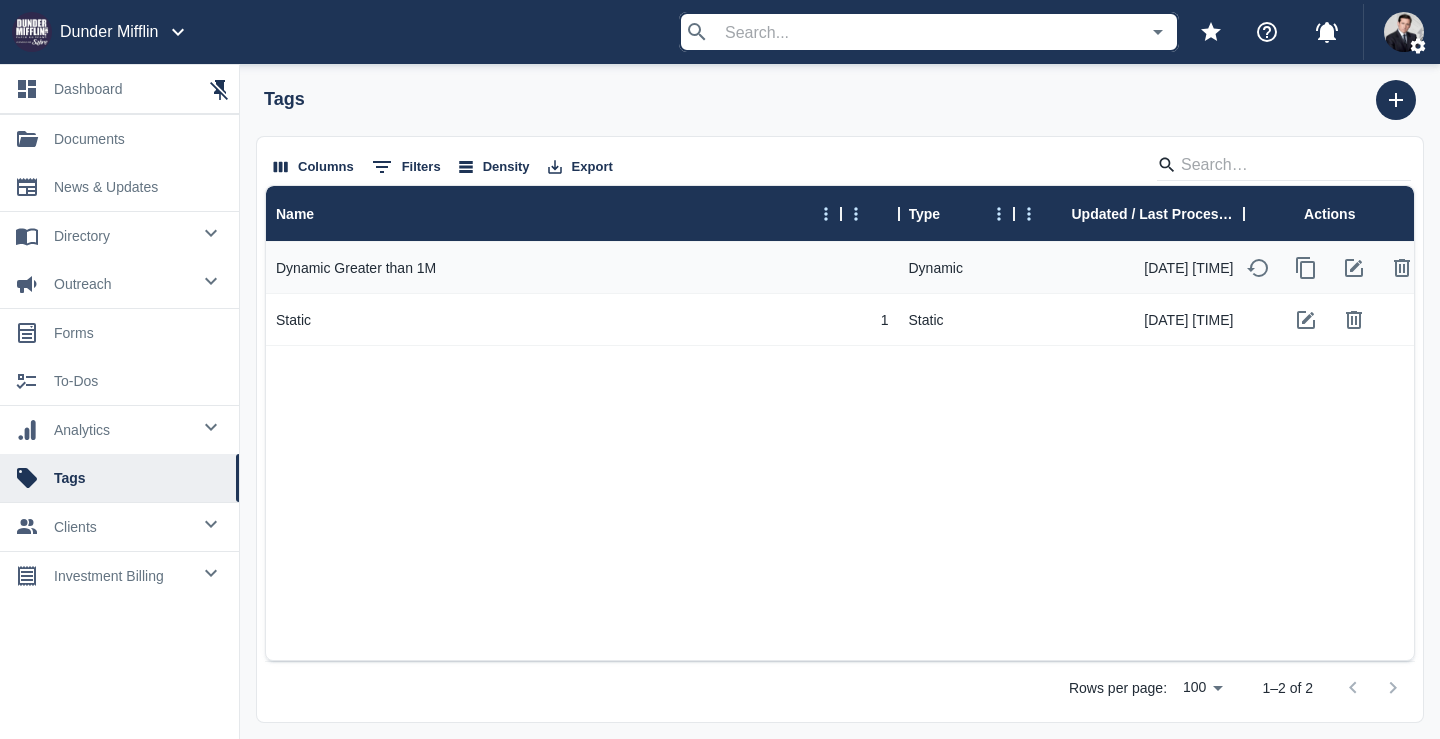 click on "analytics" at bounding box center [122, 236] 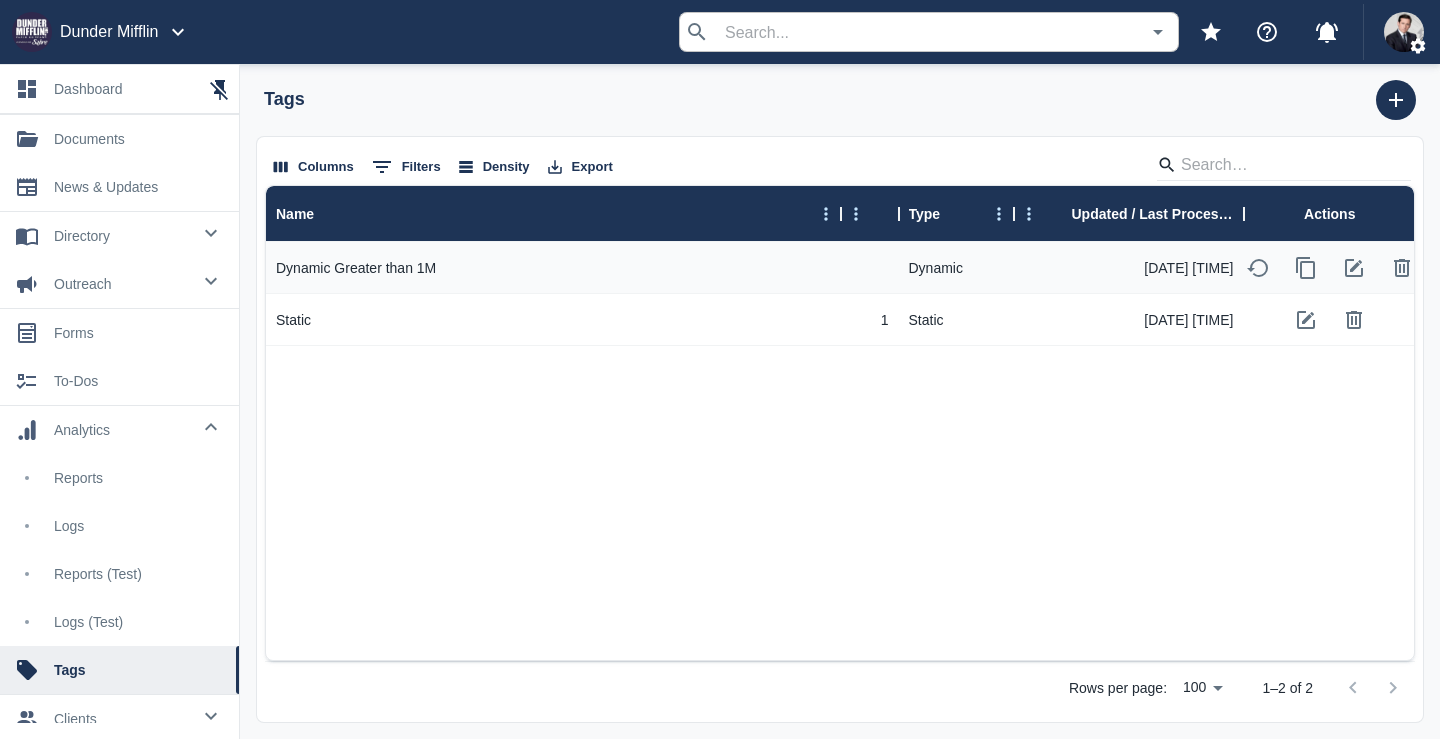 click on "Reports" at bounding box center [138, 478] 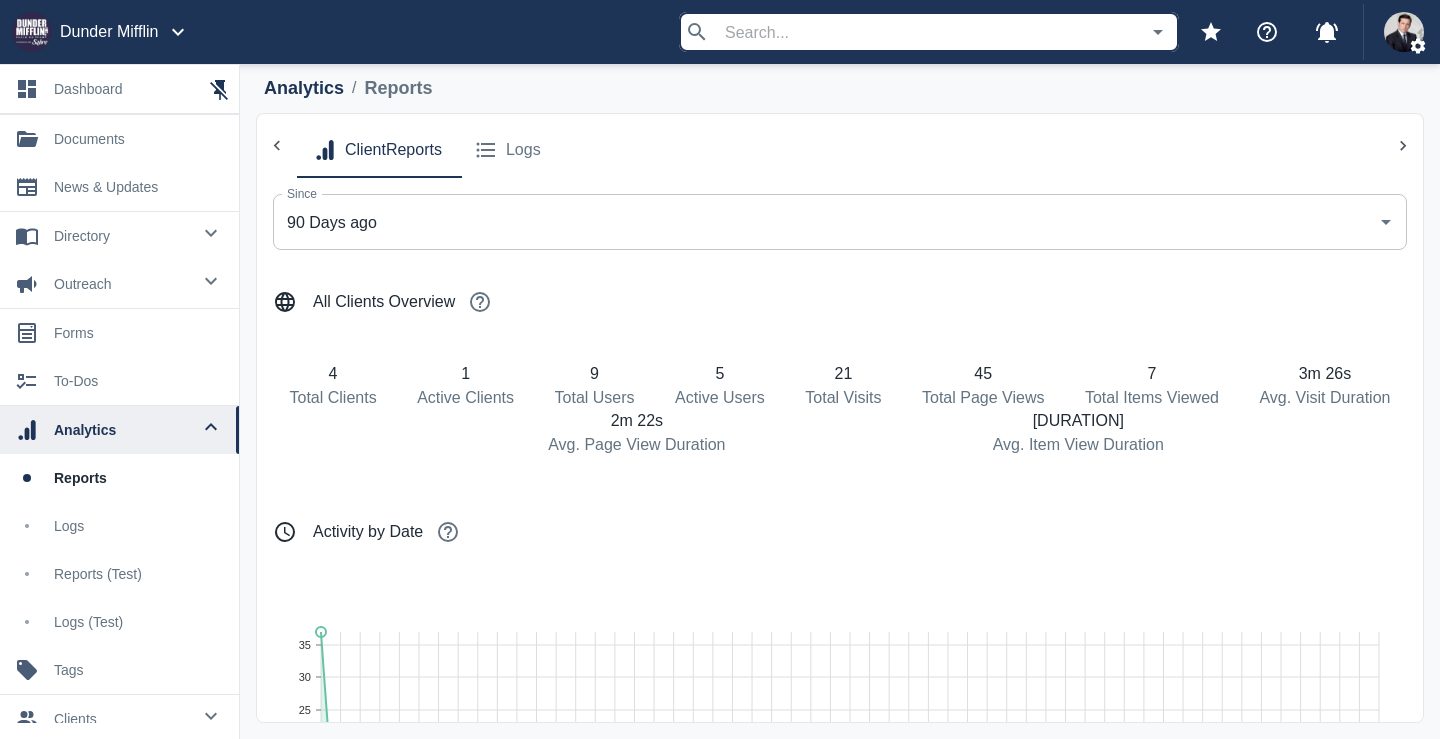 click on "Reports (test)" at bounding box center (138, 574) 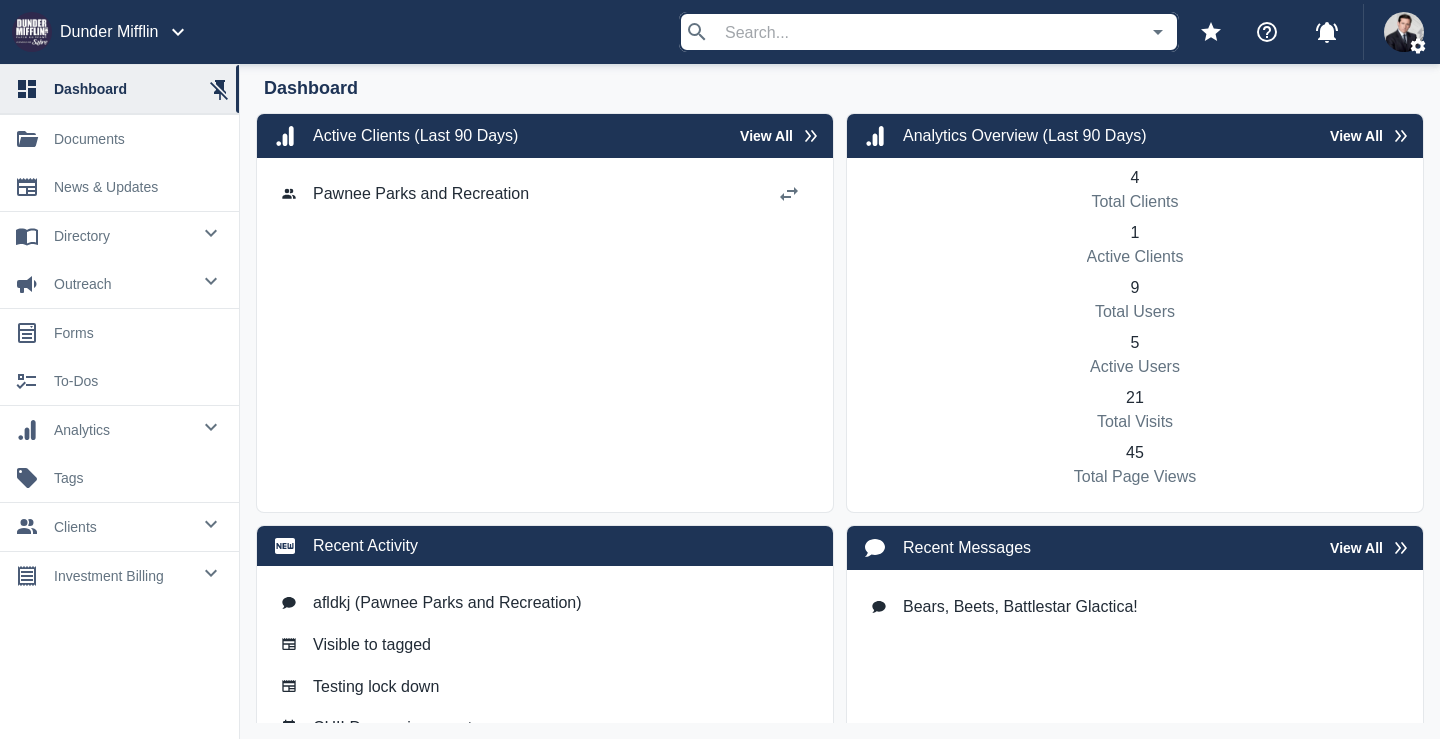 click on "tags" at bounding box center (138, 478) 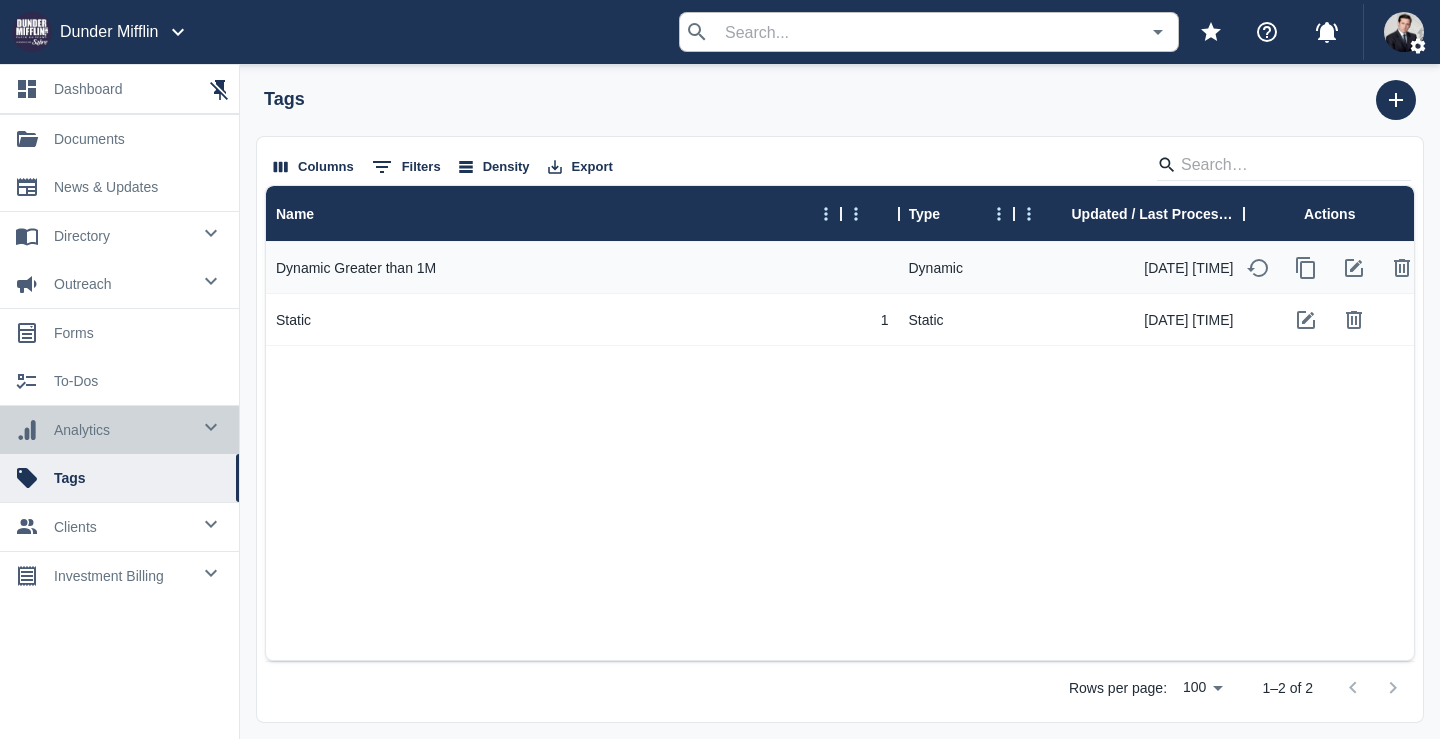 click on "0 analytics" at bounding box center (119, 430) 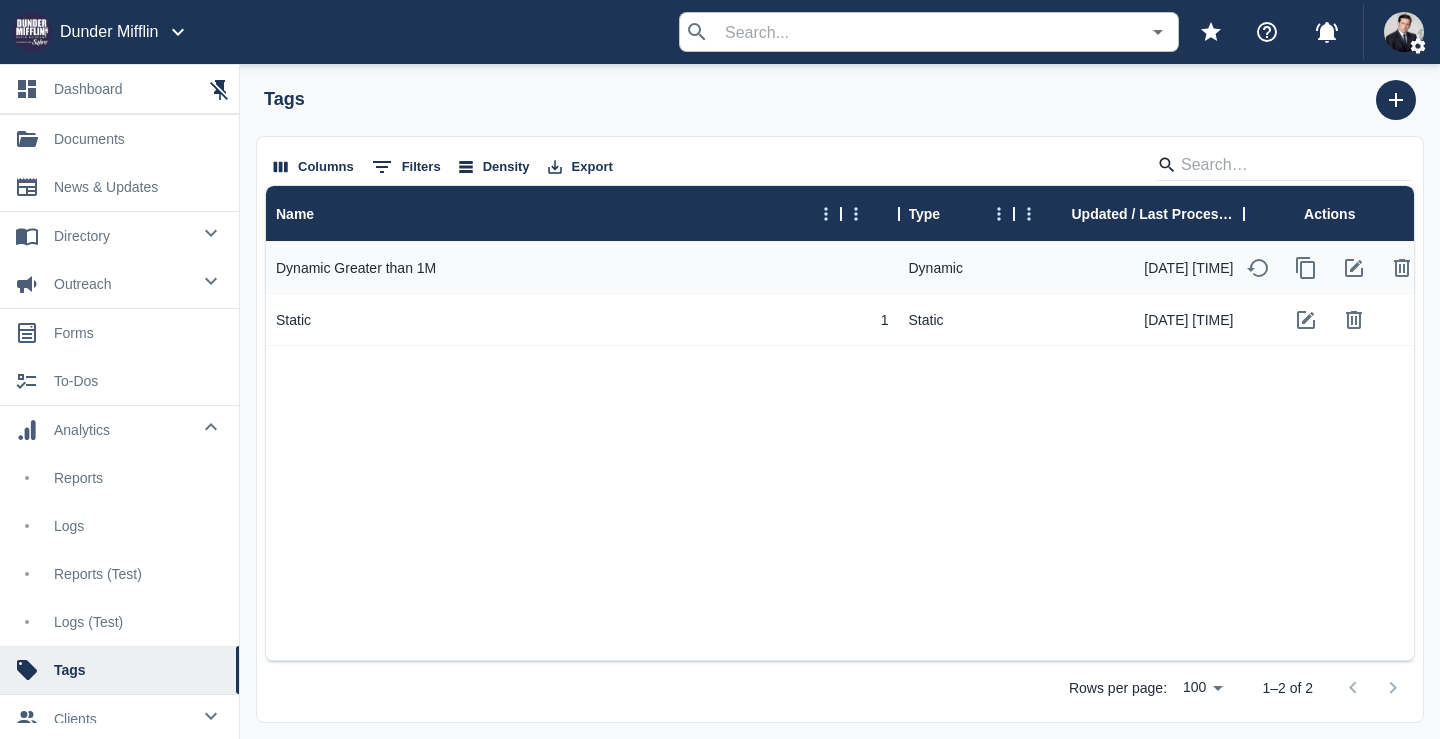click on "Logs (test)" at bounding box center [138, 622] 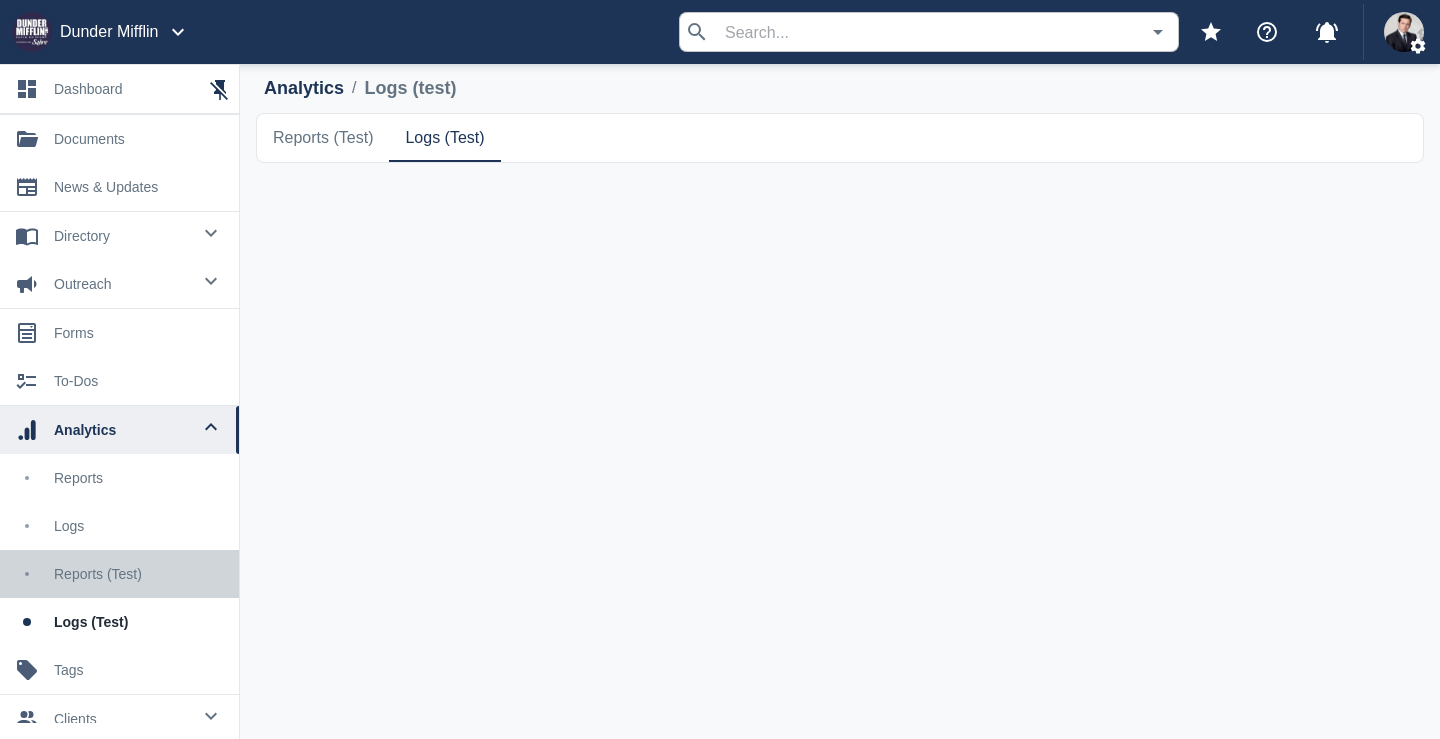 click on "Reports (test)" at bounding box center [138, 574] 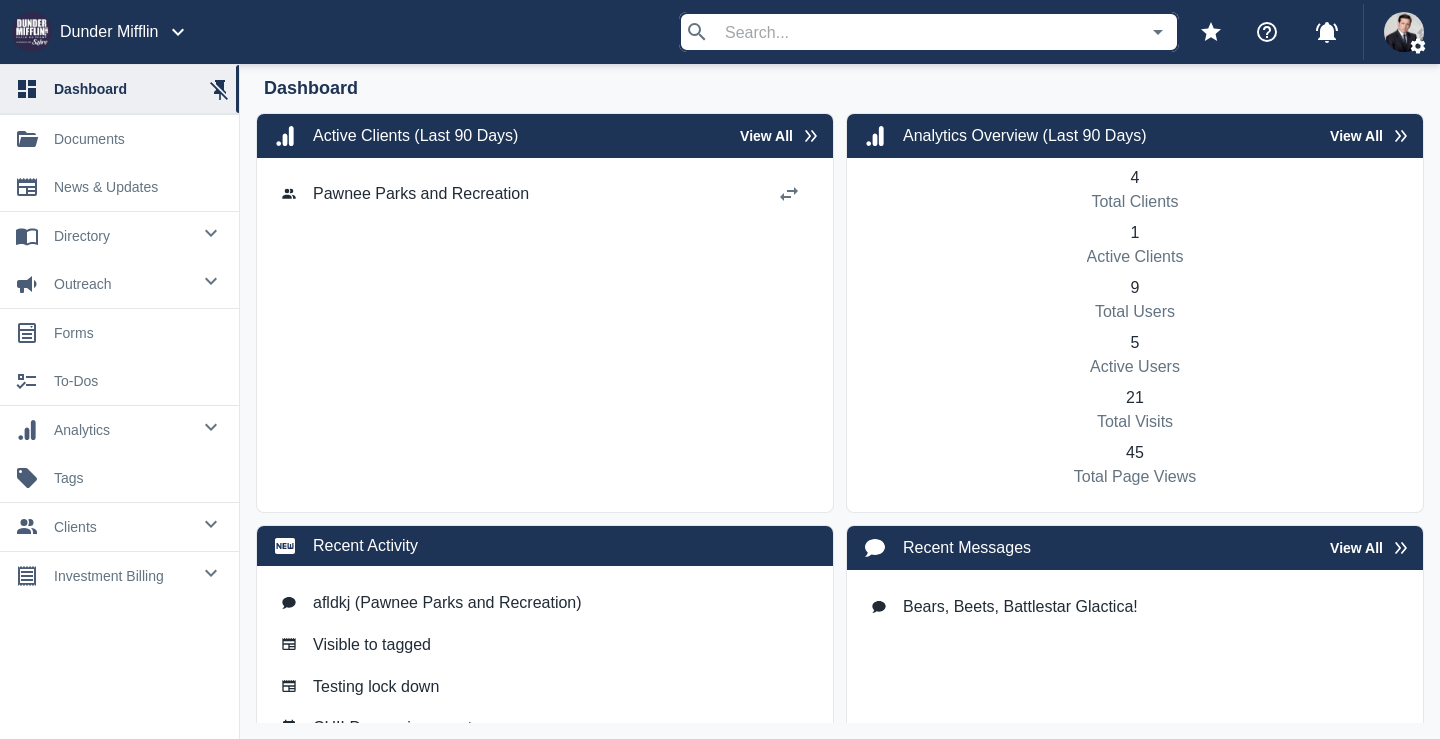 click on "analytics" at bounding box center (122, 236) 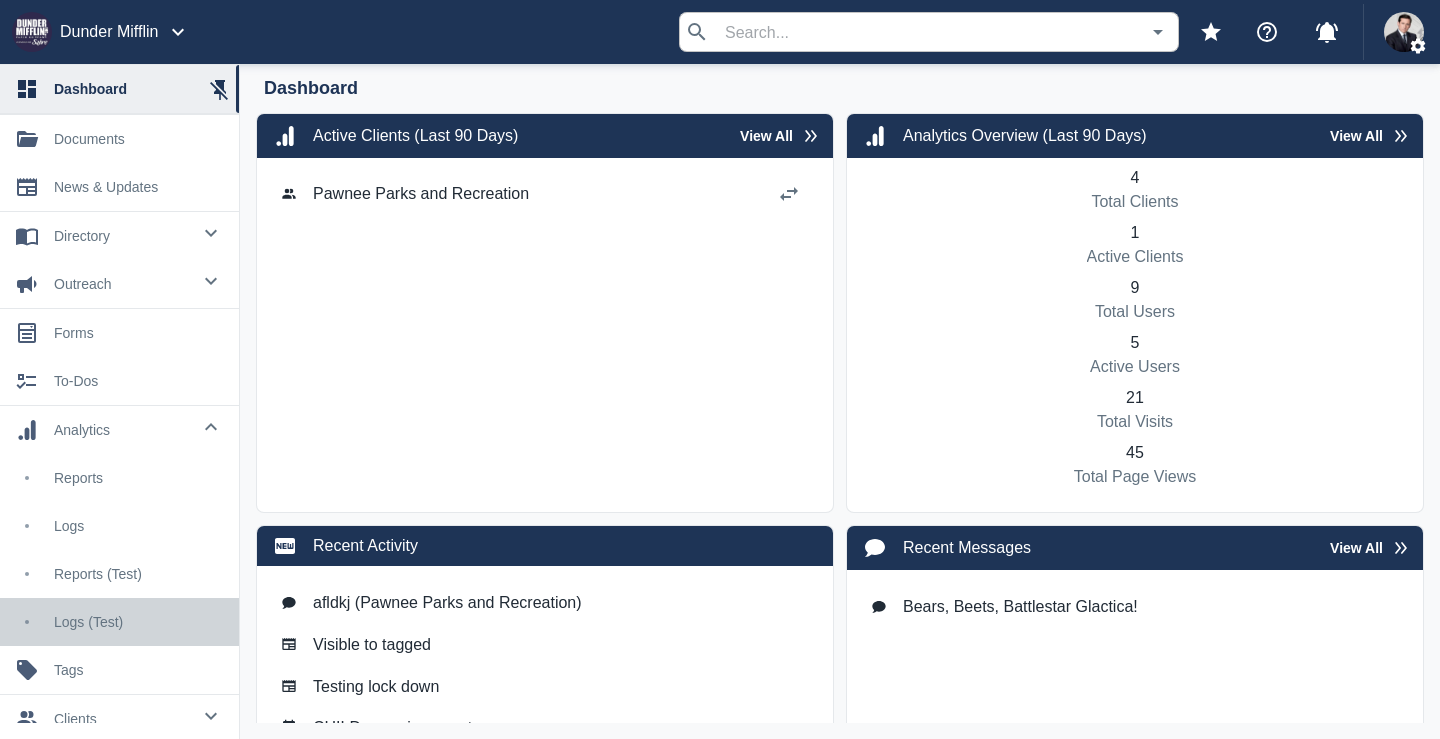 click on "Logs (test)" at bounding box center (138, 622) 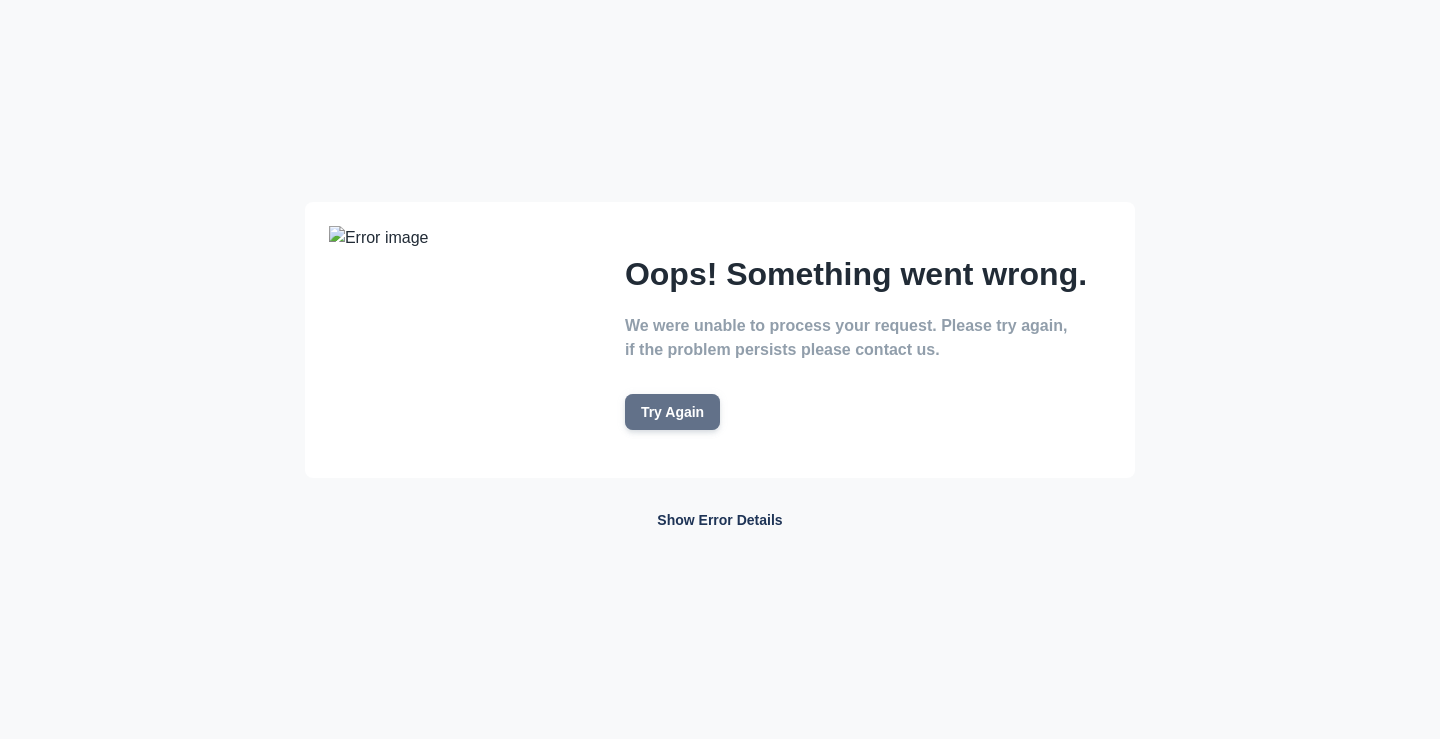 click on "Try Again" at bounding box center (672, 412) 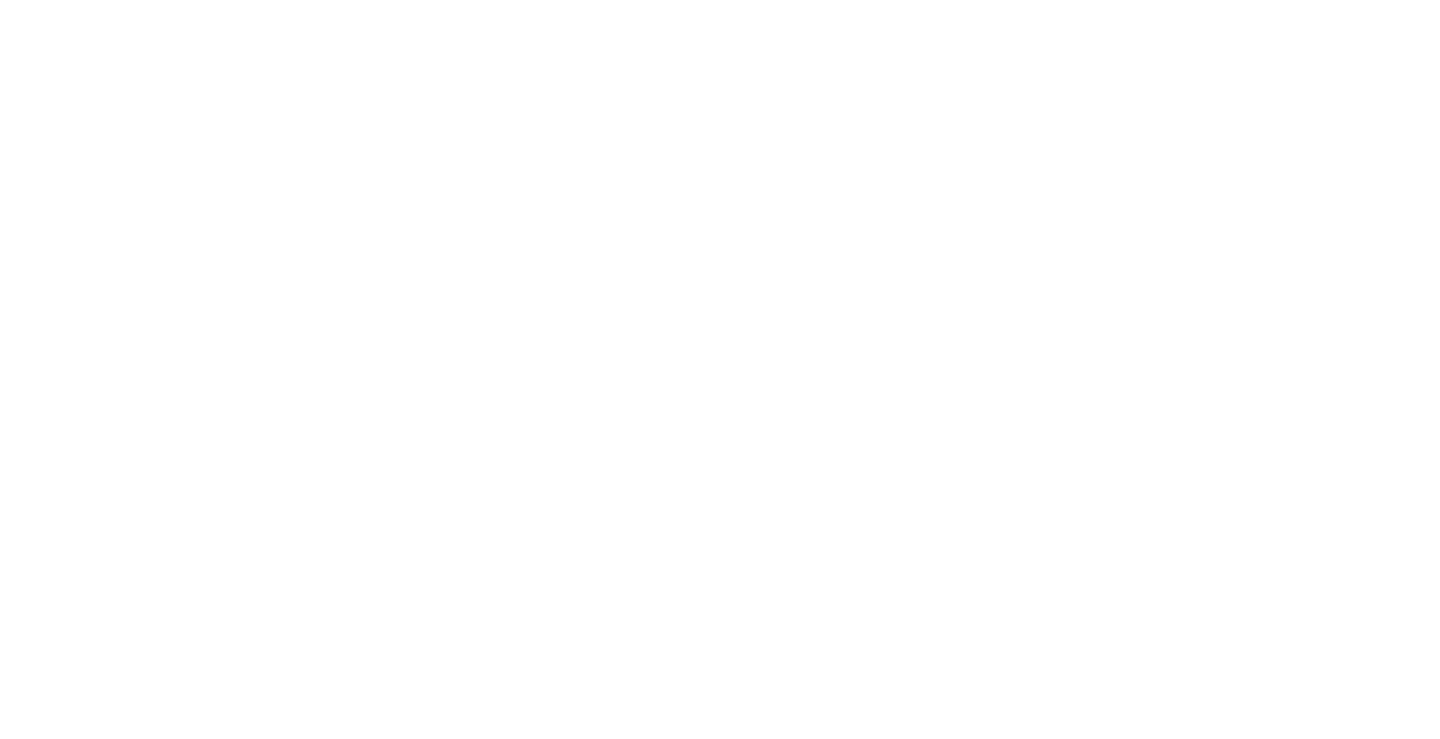 scroll, scrollTop: 0, scrollLeft: 0, axis: both 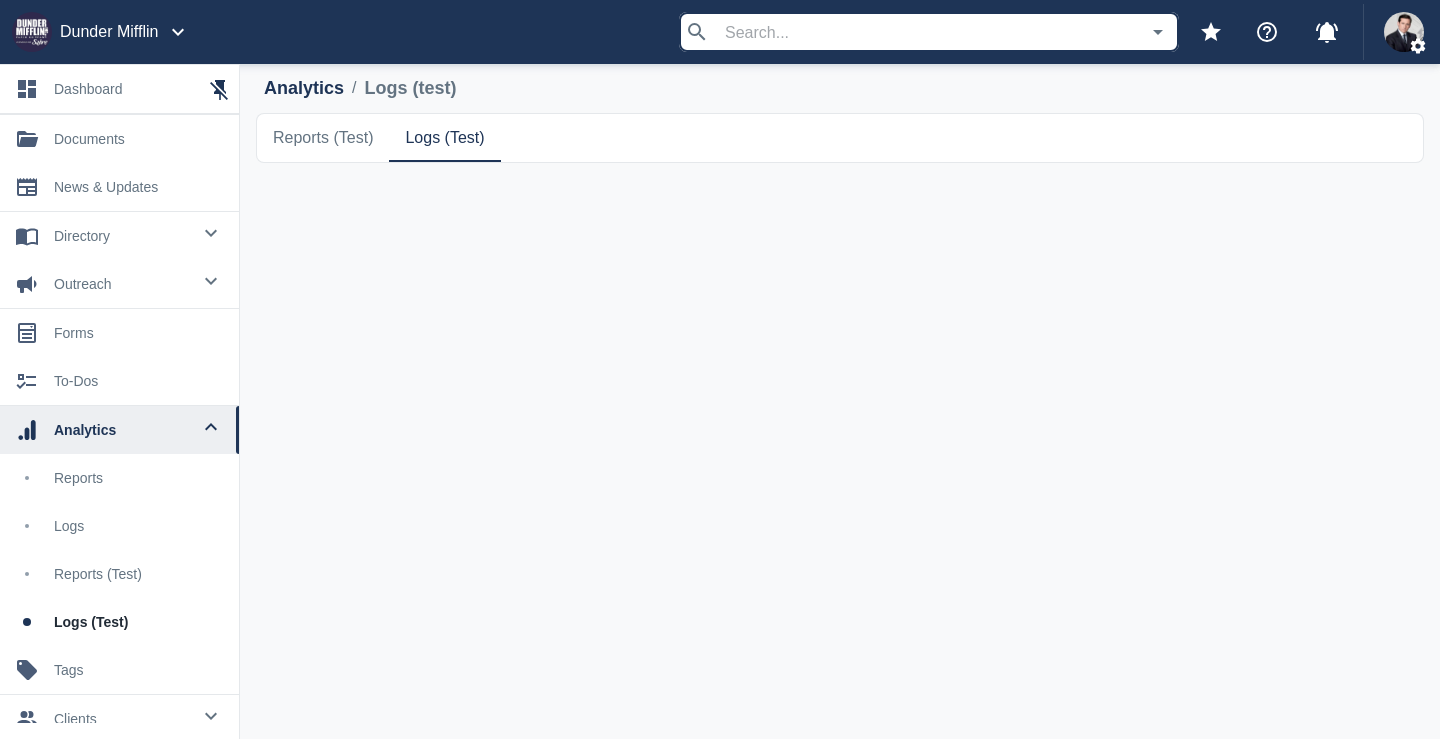 click on "Reports (test)" at bounding box center [323, 138] 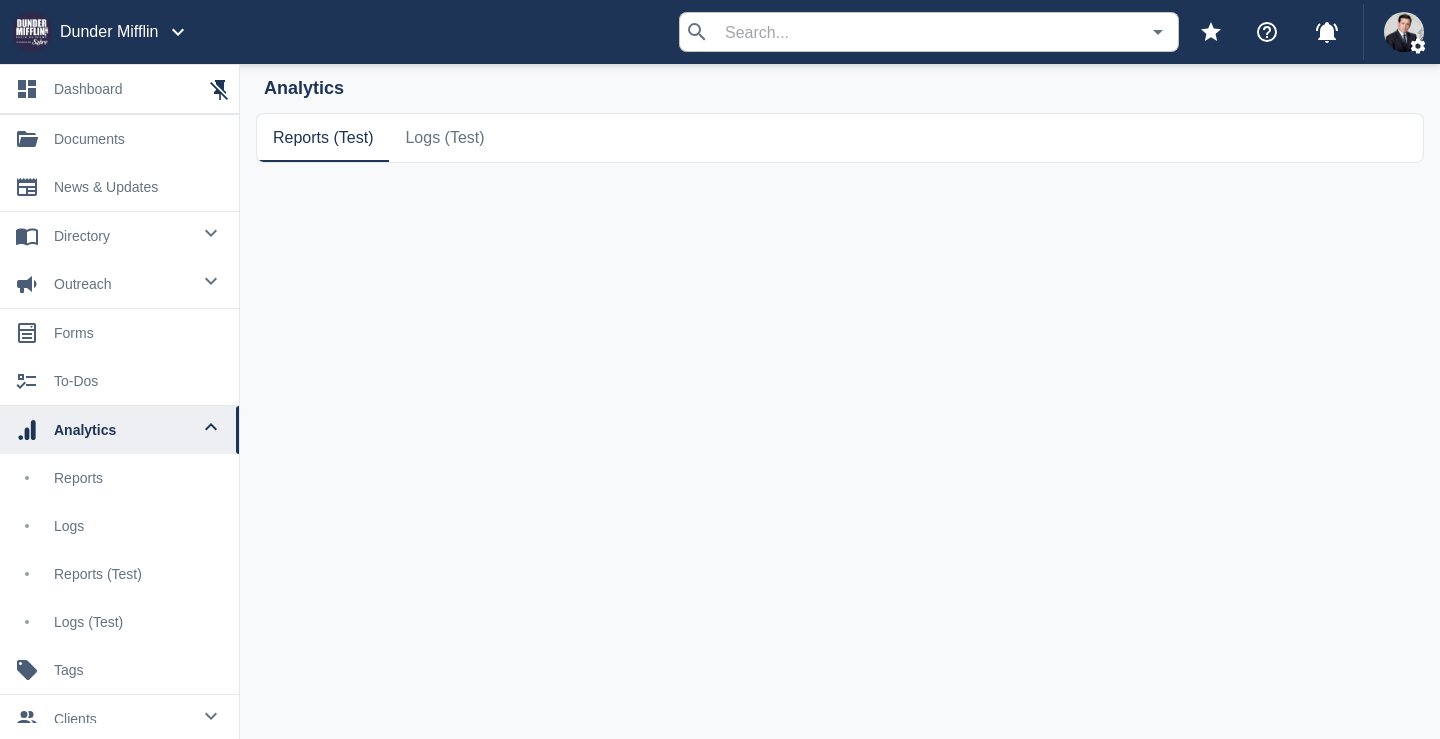 click on "Logs (test)" at bounding box center [323, 138] 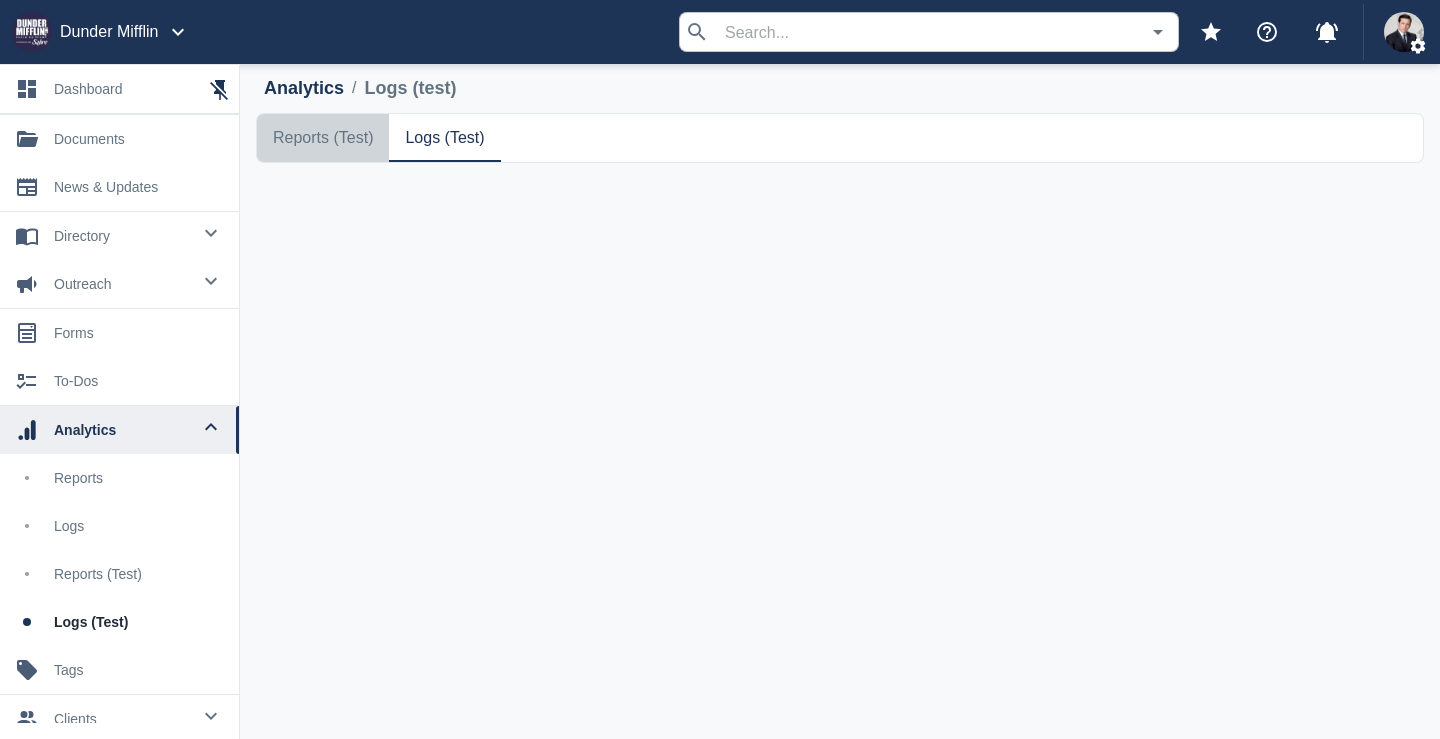 click on "Reports (test)" at bounding box center (323, 138) 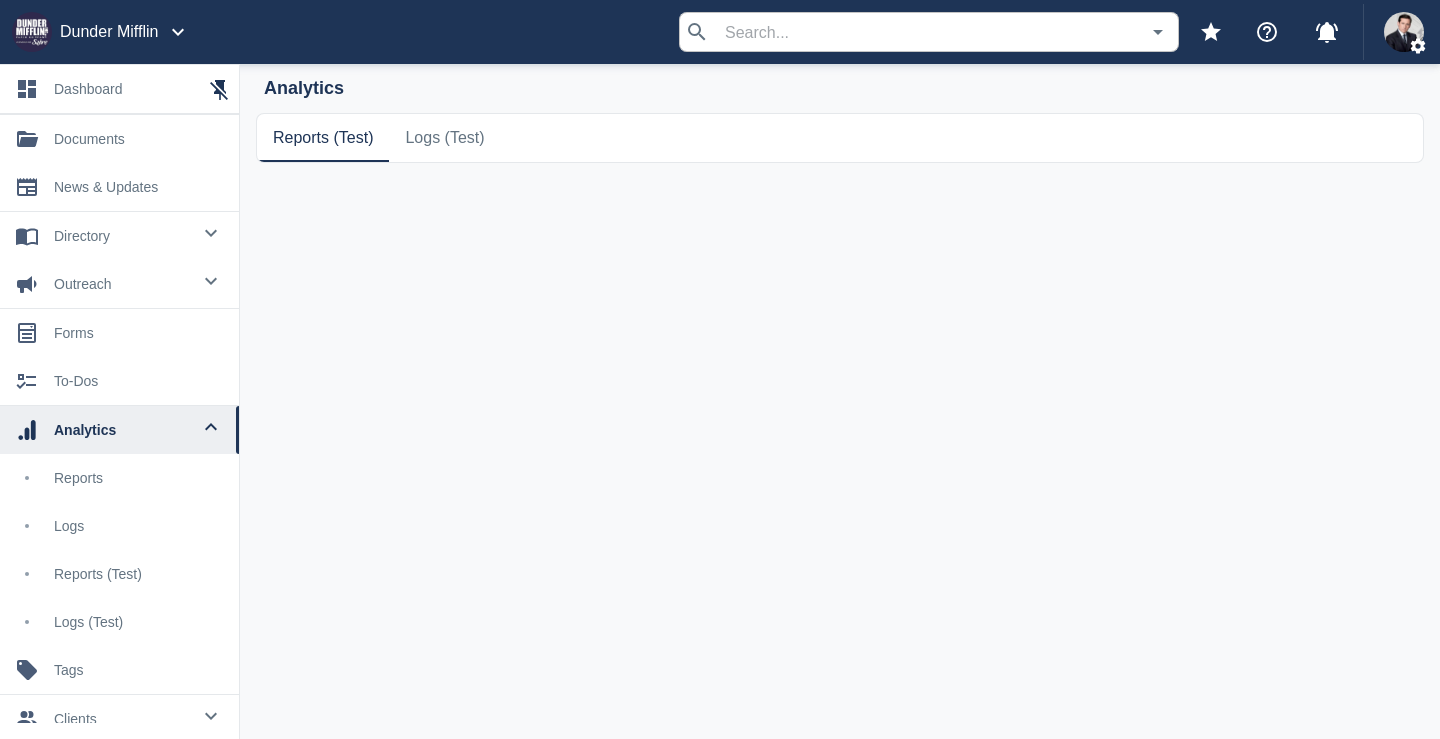 click on "Logs (test)" at bounding box center [323, 138] 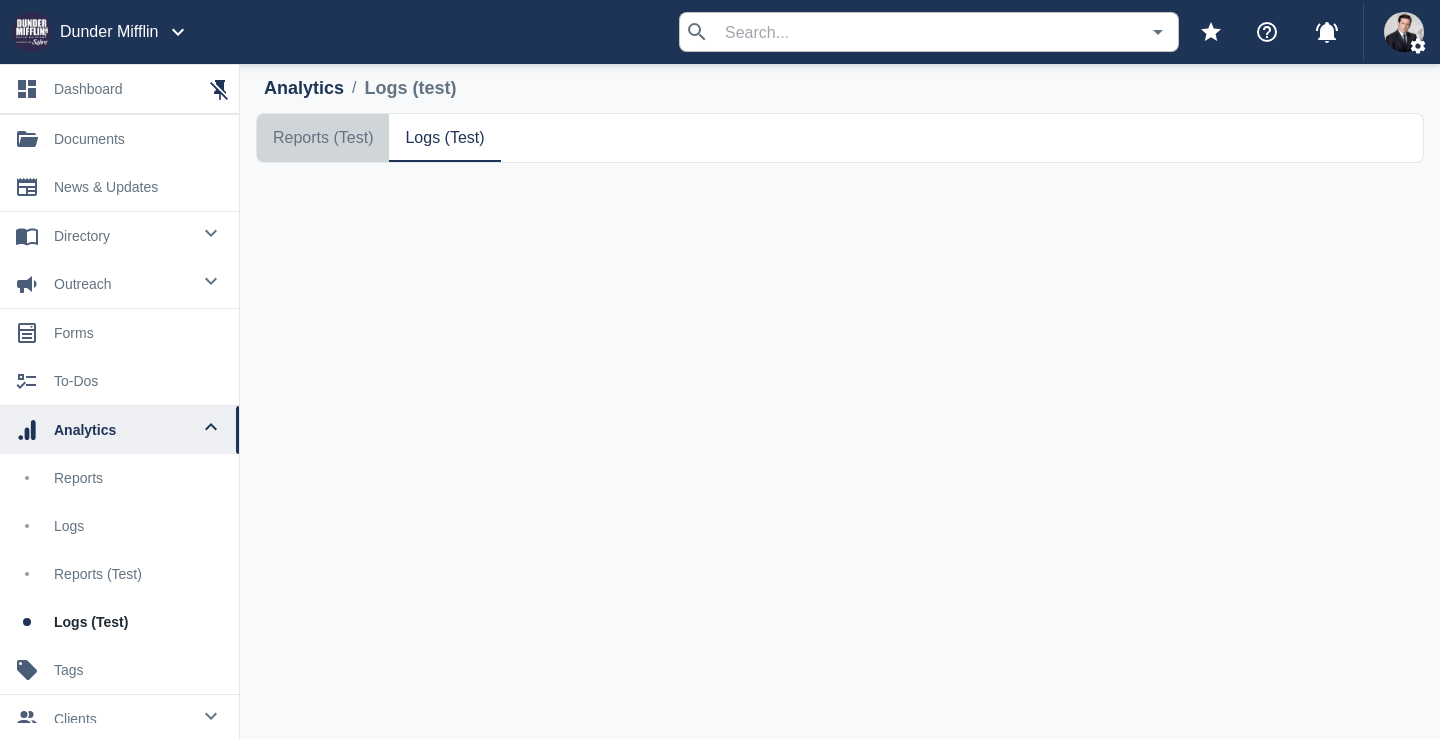 click on "Reports (test)" at bounding box center (323, 138) 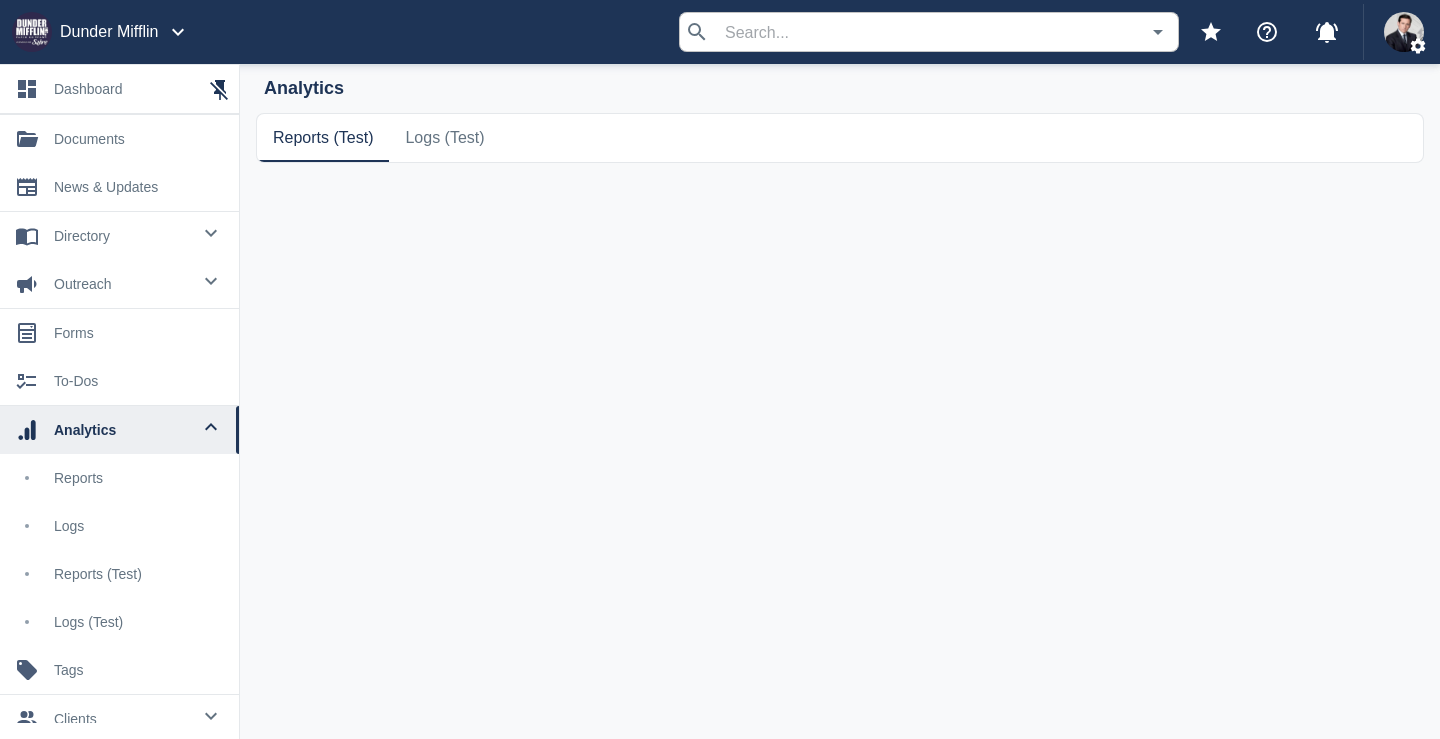 click on "Logs (test)" at bounding box center [323, 138] 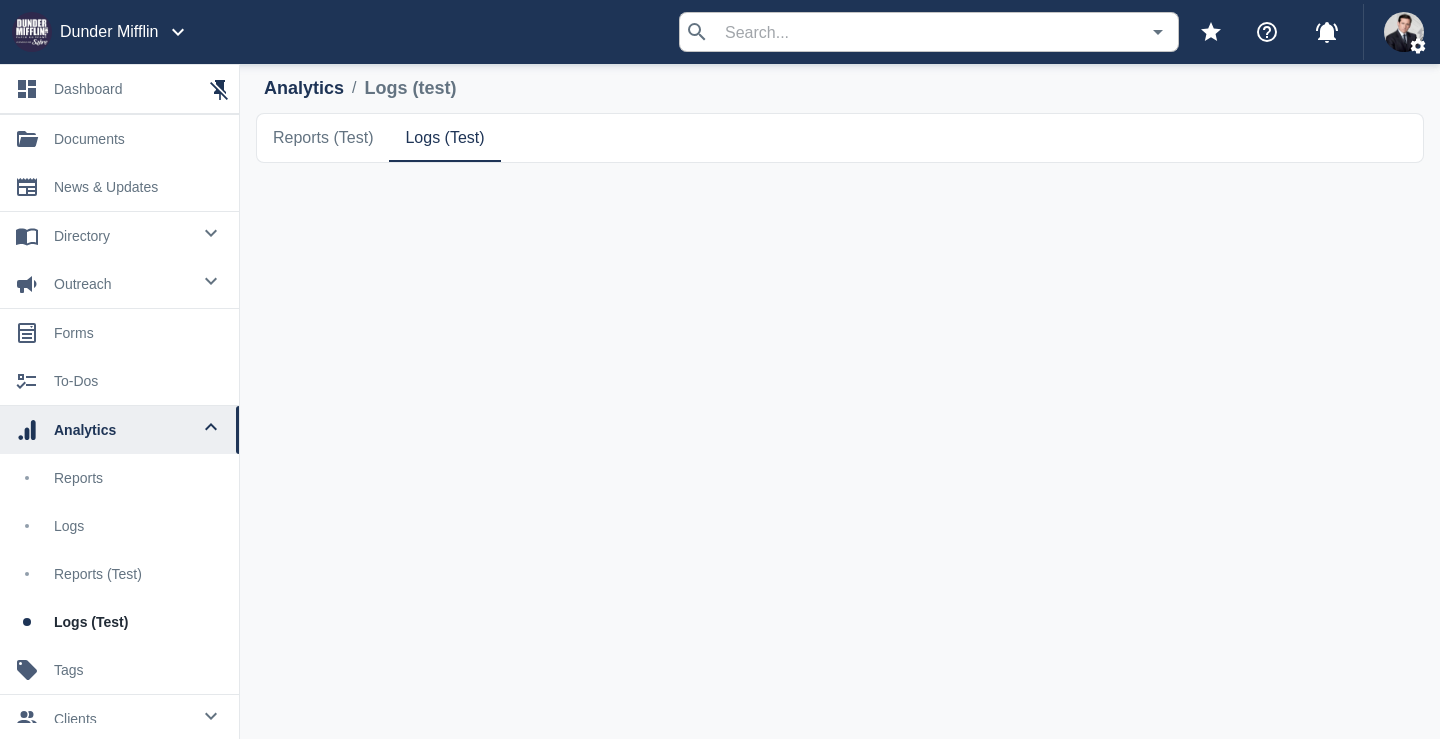 click on "Reports (test)" at bounding box center (323, 138) 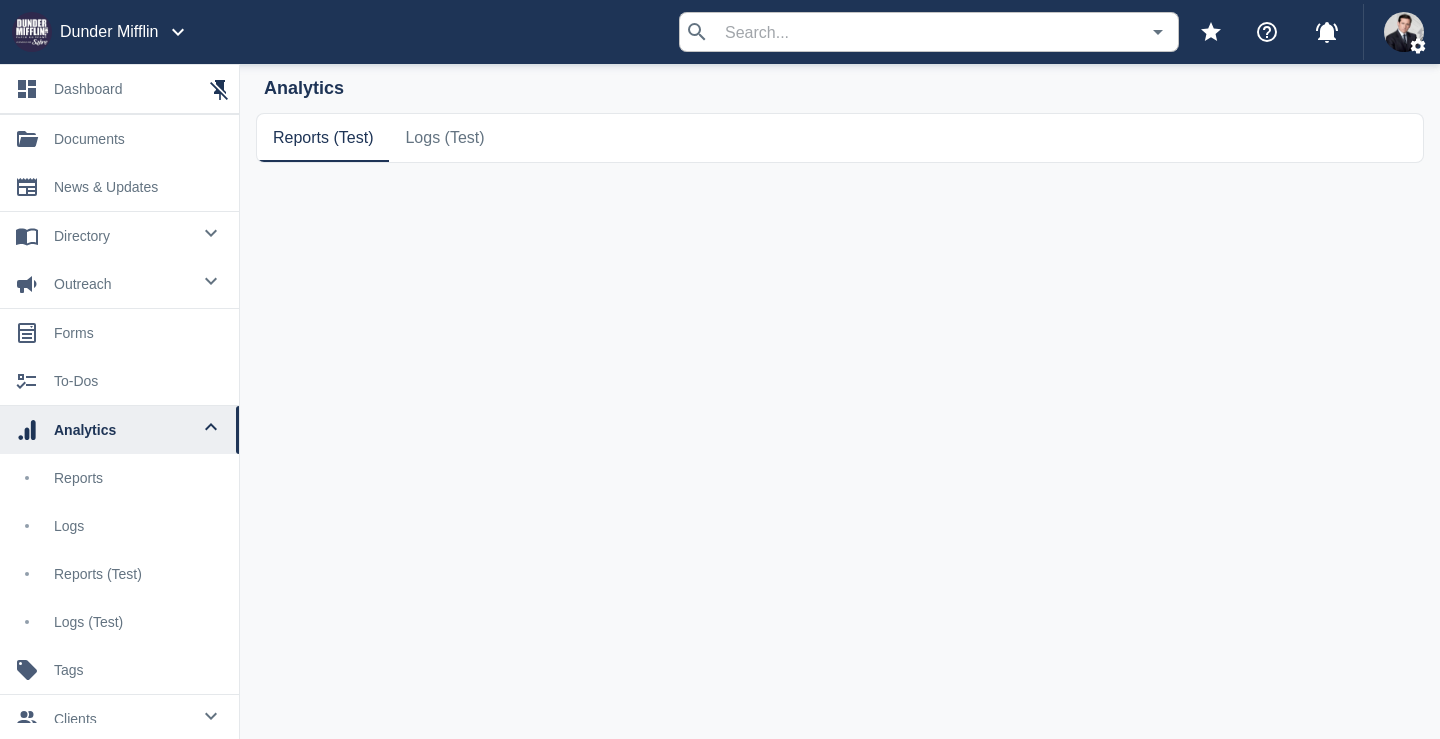 click on "Logs (test)" at bounding box center (323, 138) 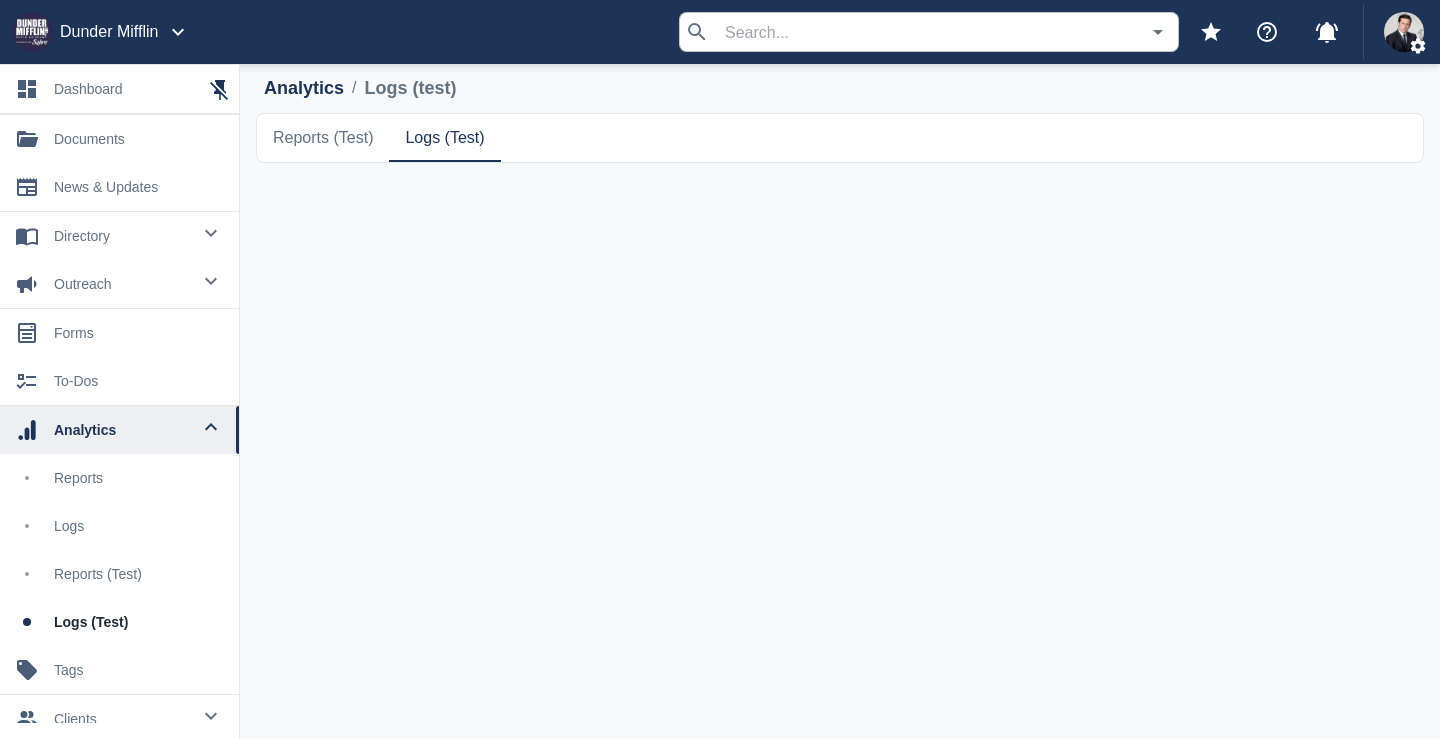click on "Reports (test)" at bounding box center (323, 138) 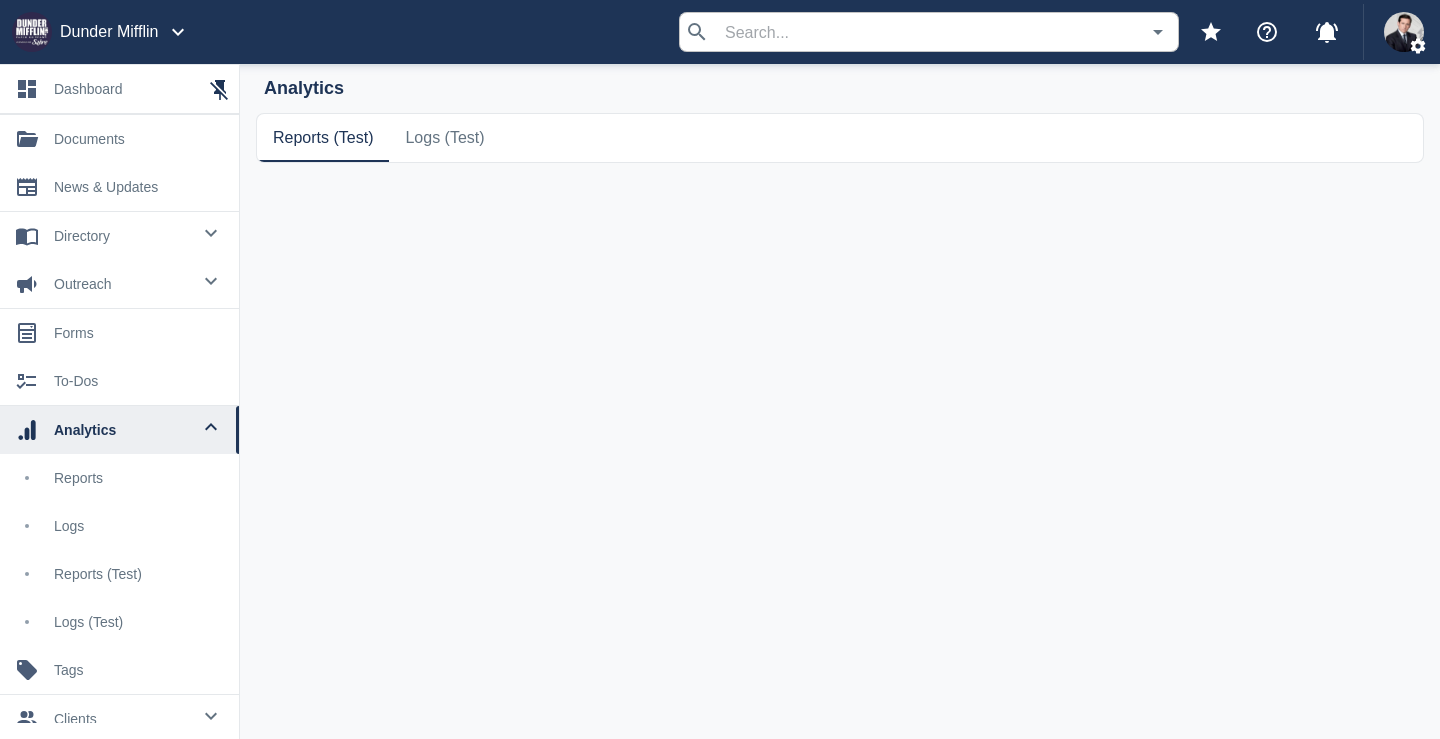 click on "Logs" at bounding box center (138, 526) 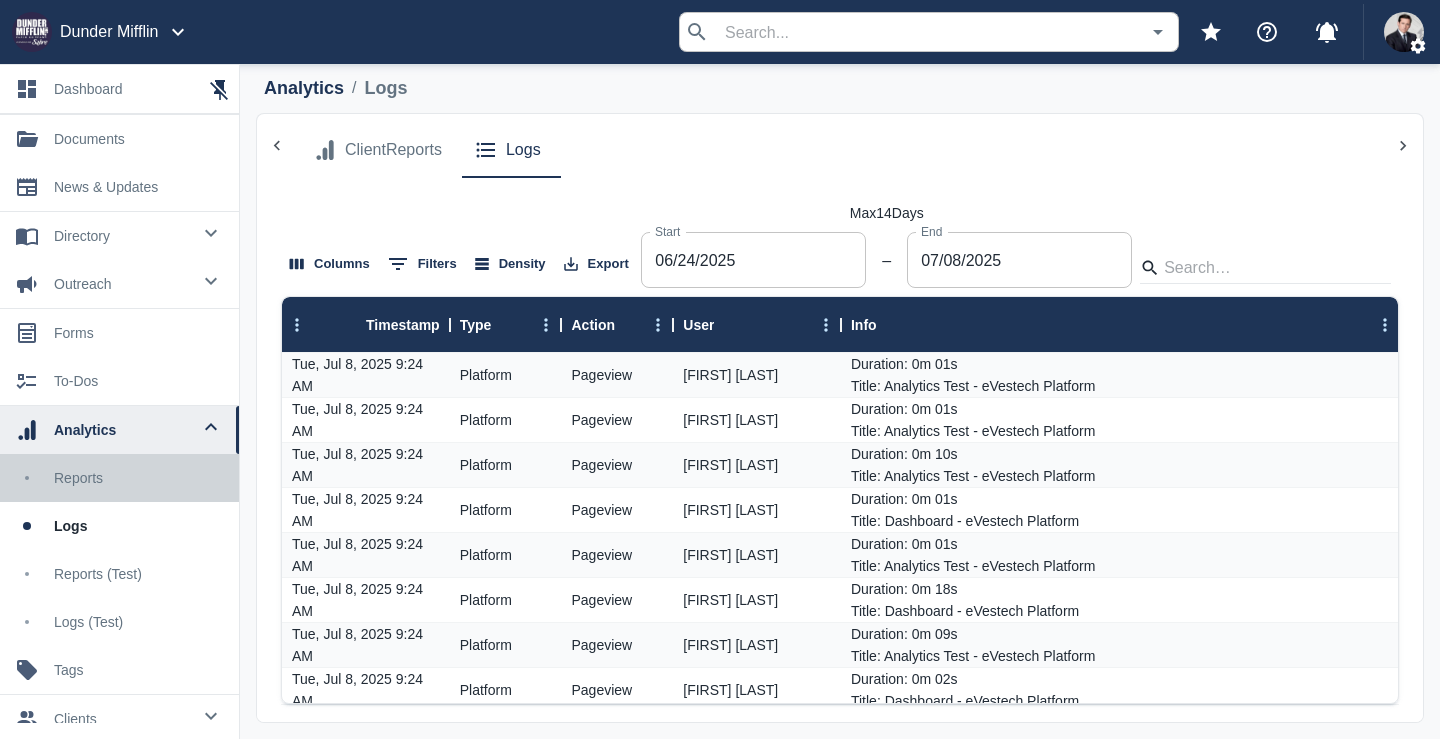 click on "Reports" at bounding box center (138, 478) 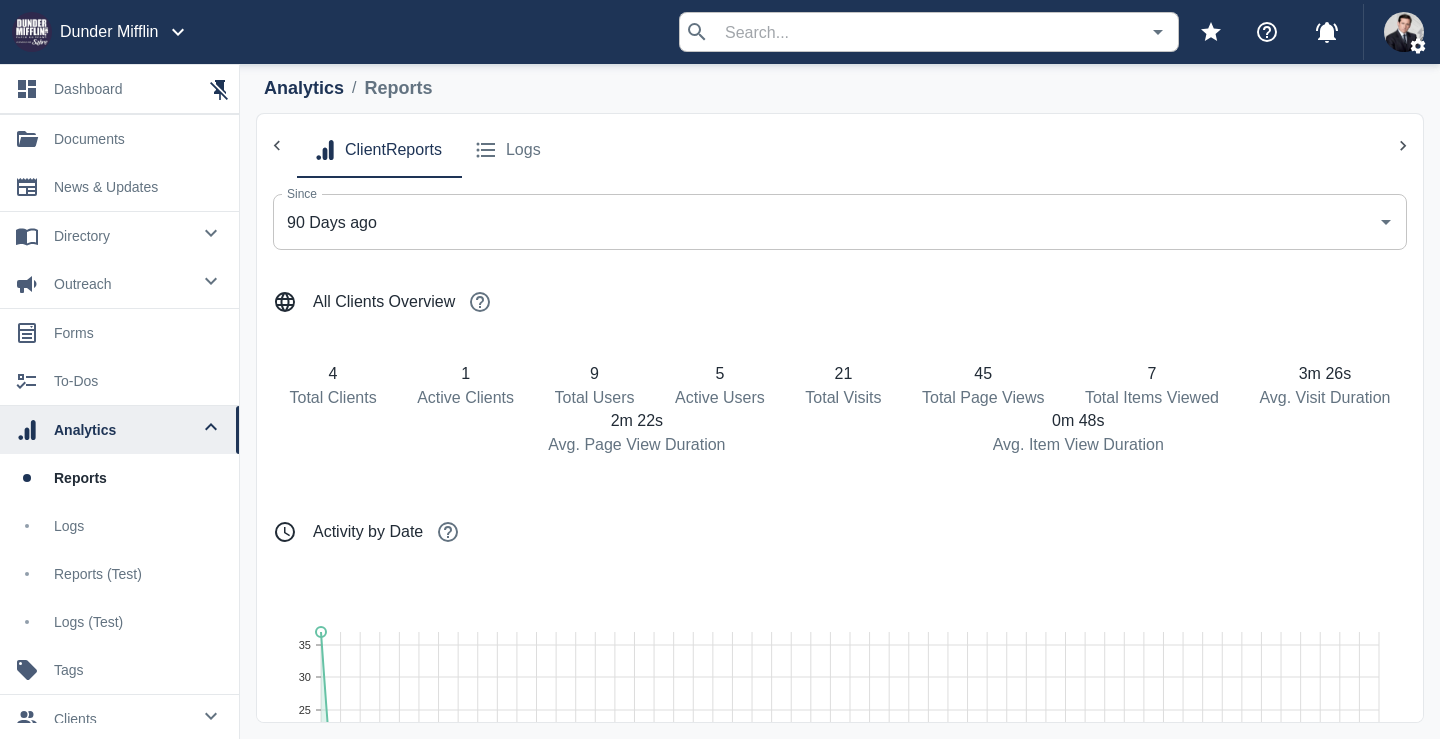 click on "Logs (test)" at bounding box center [119, 622] 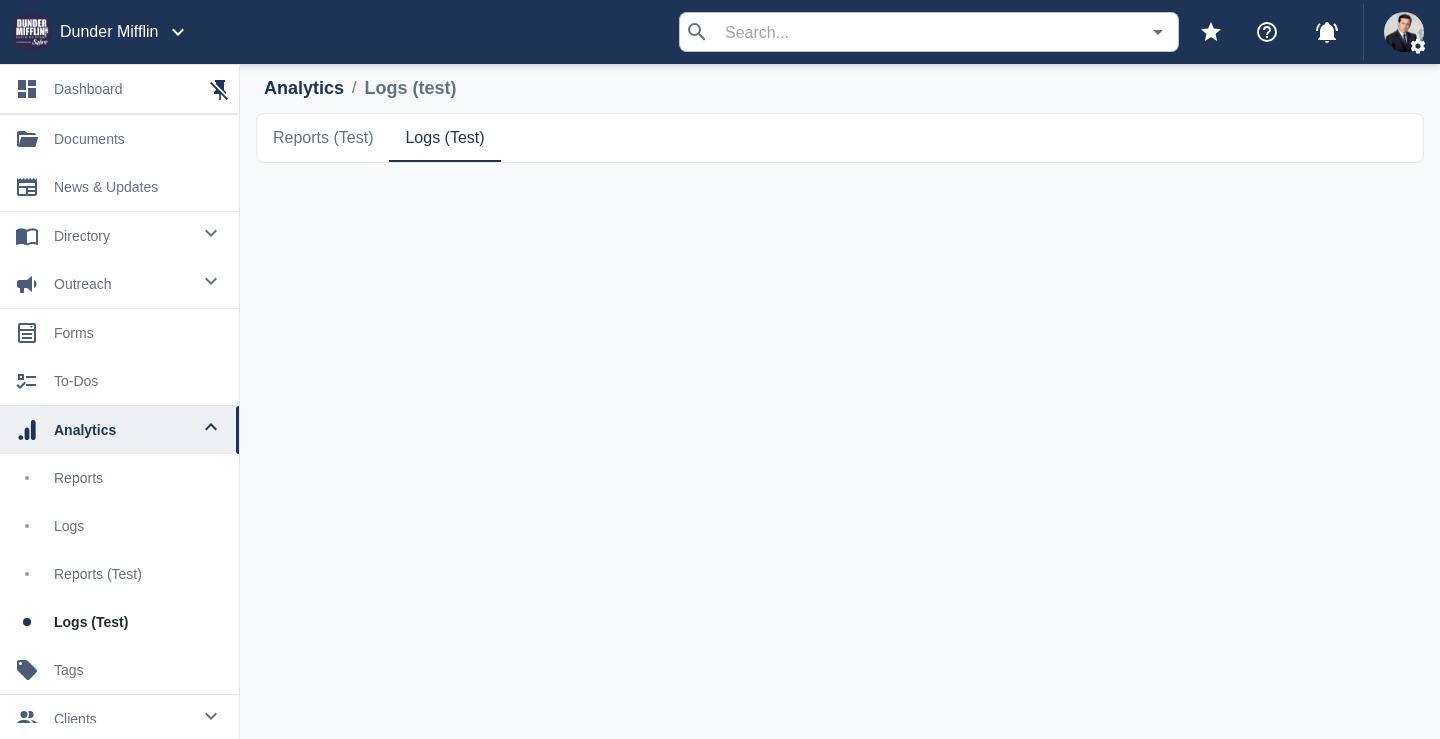 click on "Reports (test) Logs (test)" at bounding box center [840, 418] 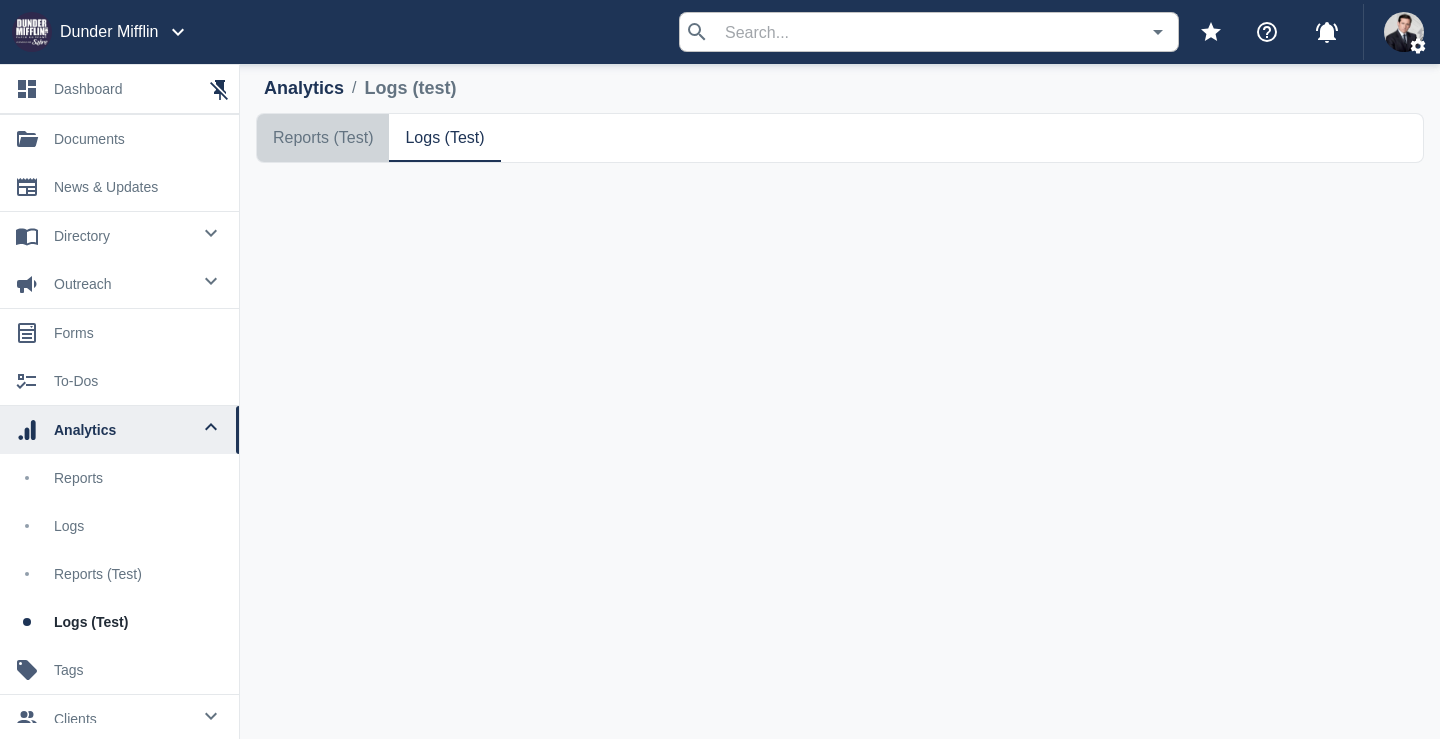 click on "Reports (test)" at bounding box center (323, 138) 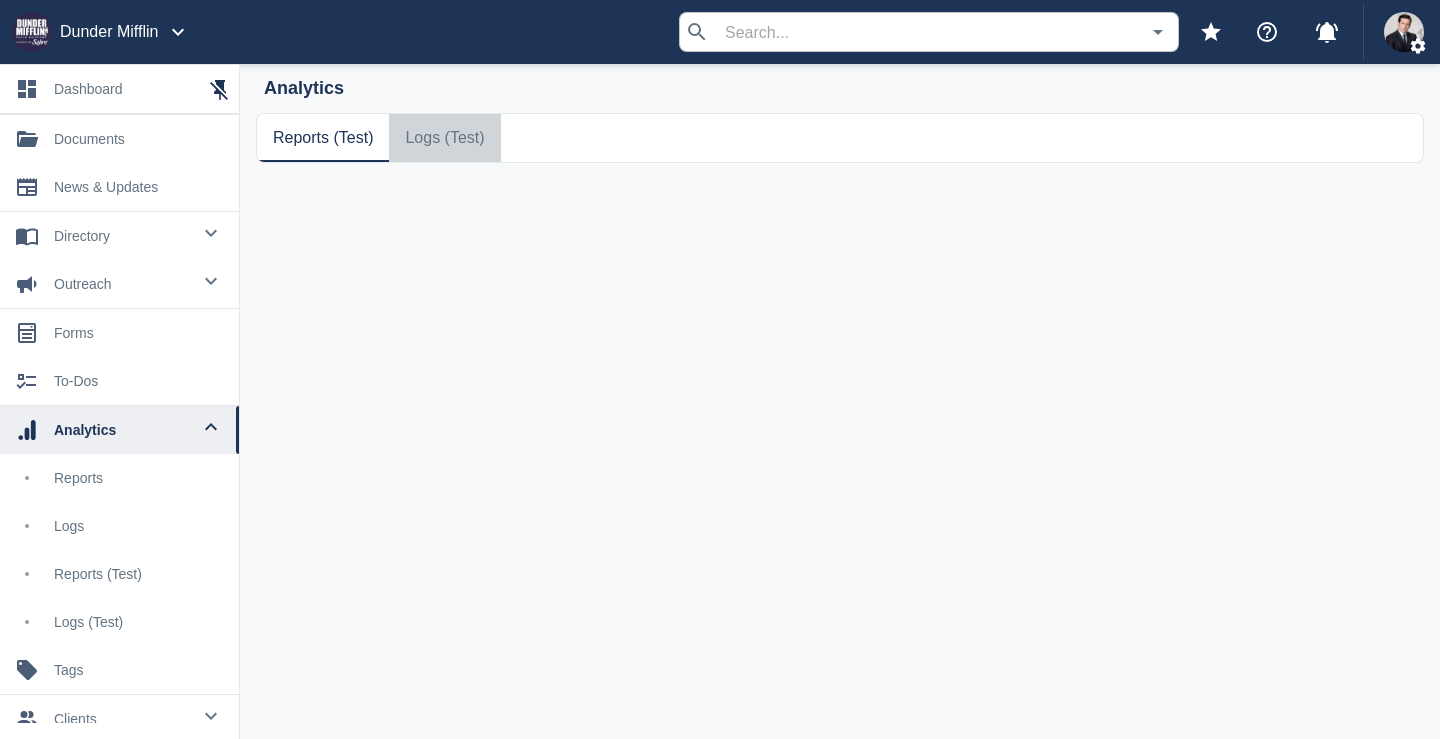 click on "Logs (test)" at bounding box center (323, 138) 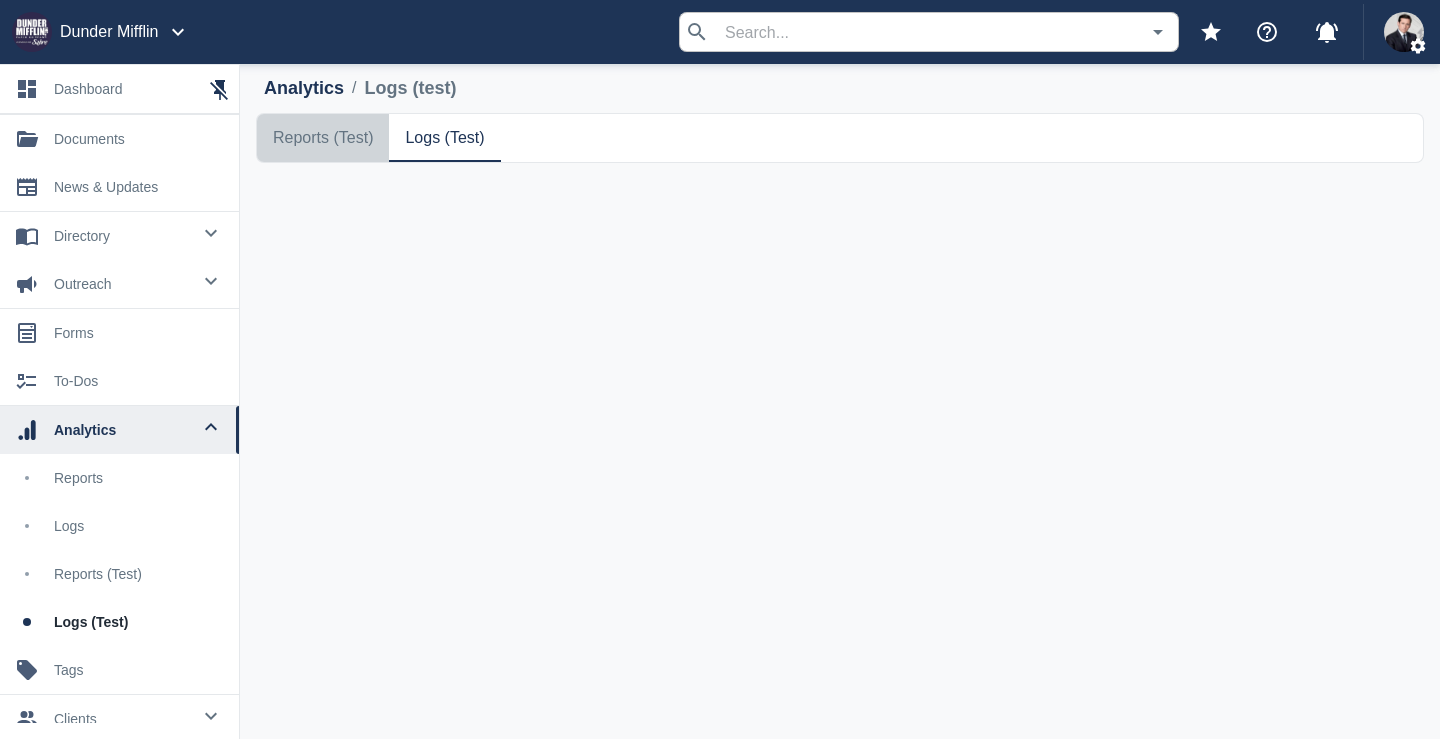 click on "Reports (test)" at bounding box center (323, 138) 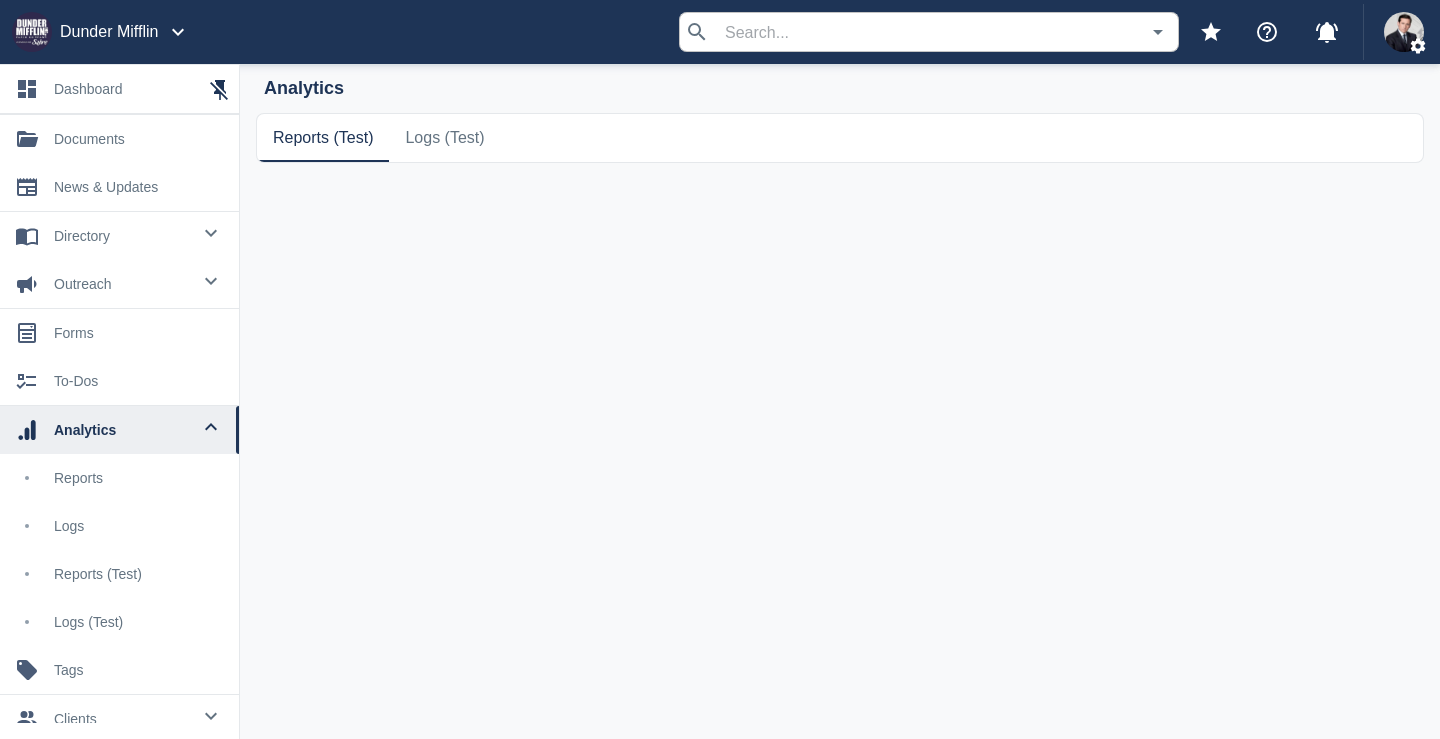 click on "Logs (test)" at bounding box center (444, 138) 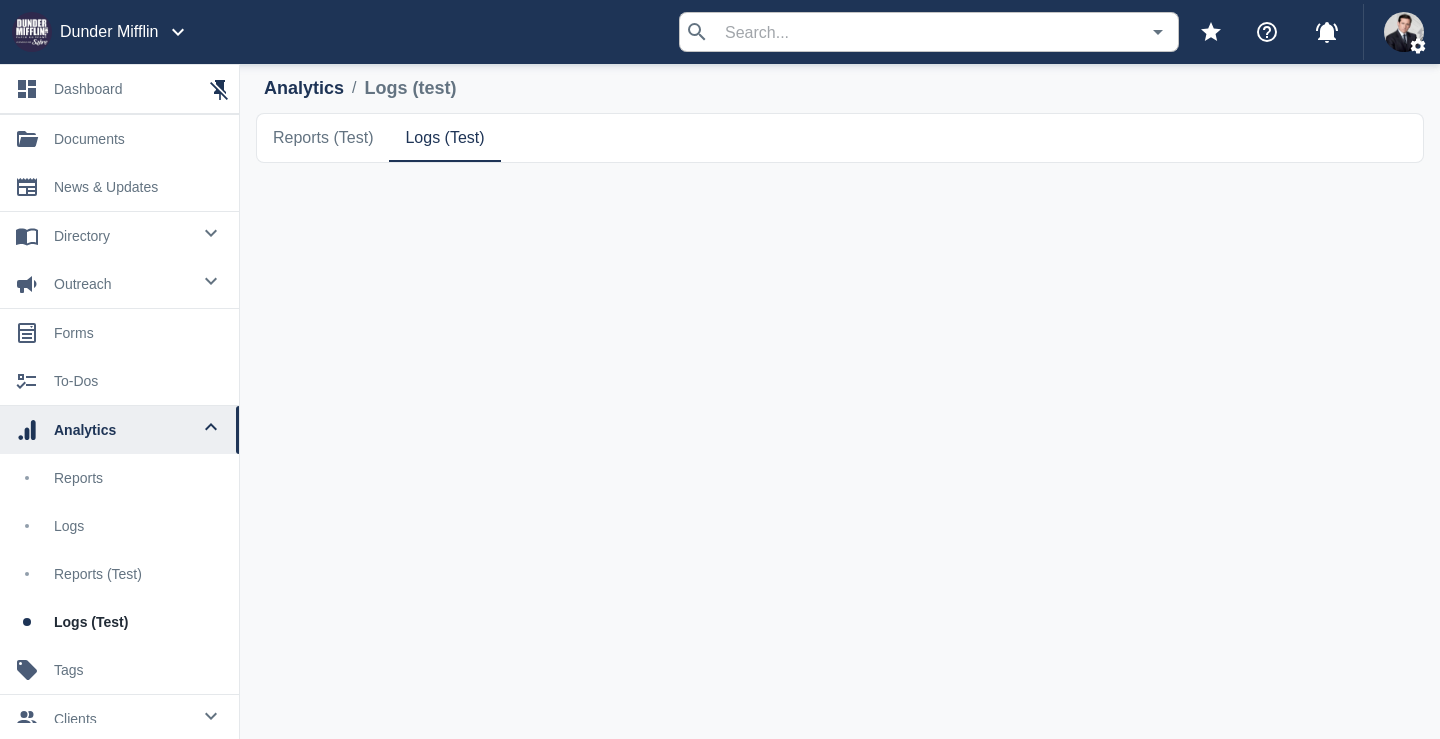 click on "Reports (test)" at bounding box center (323, 138) 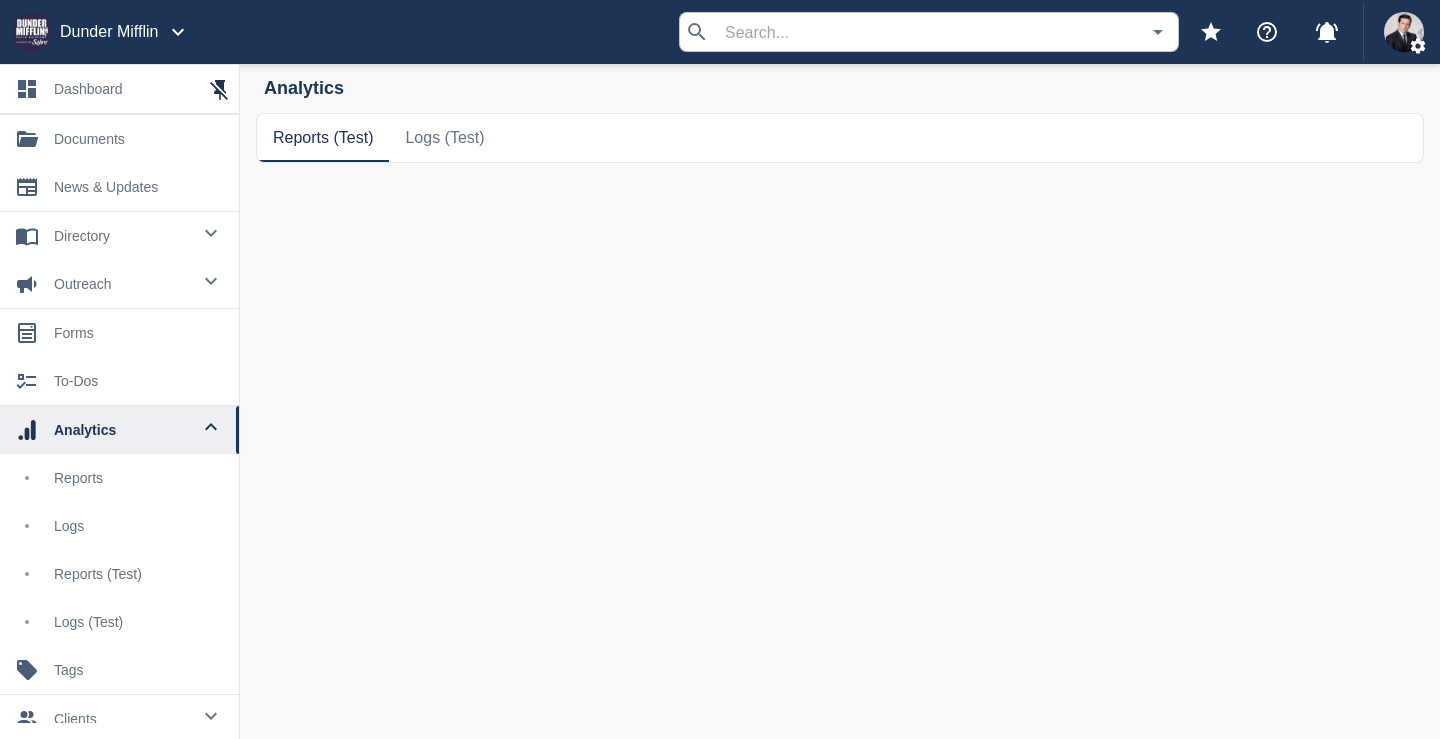 click on "Logs (test)" at bounding box center (444, 138) 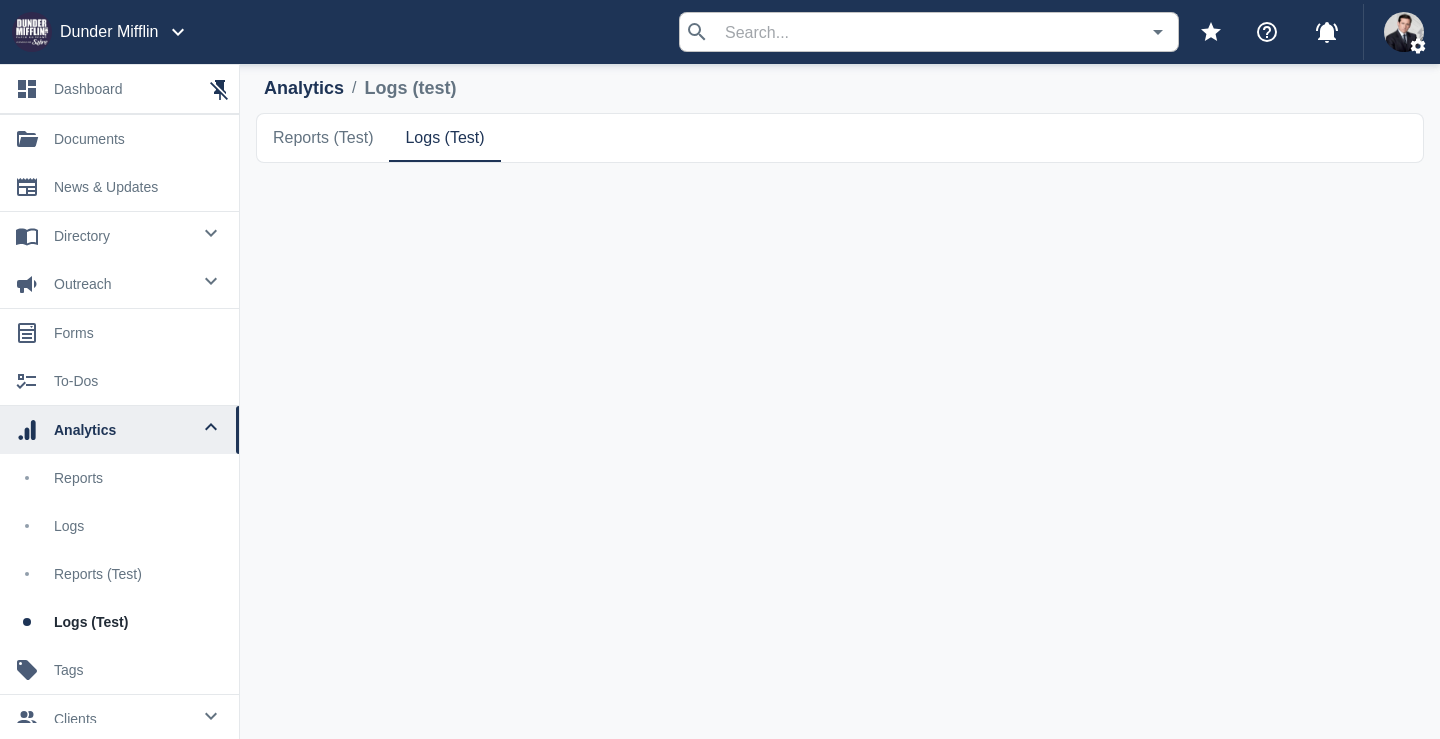 click on "Reports (test)" at bounding box center (323, 138) 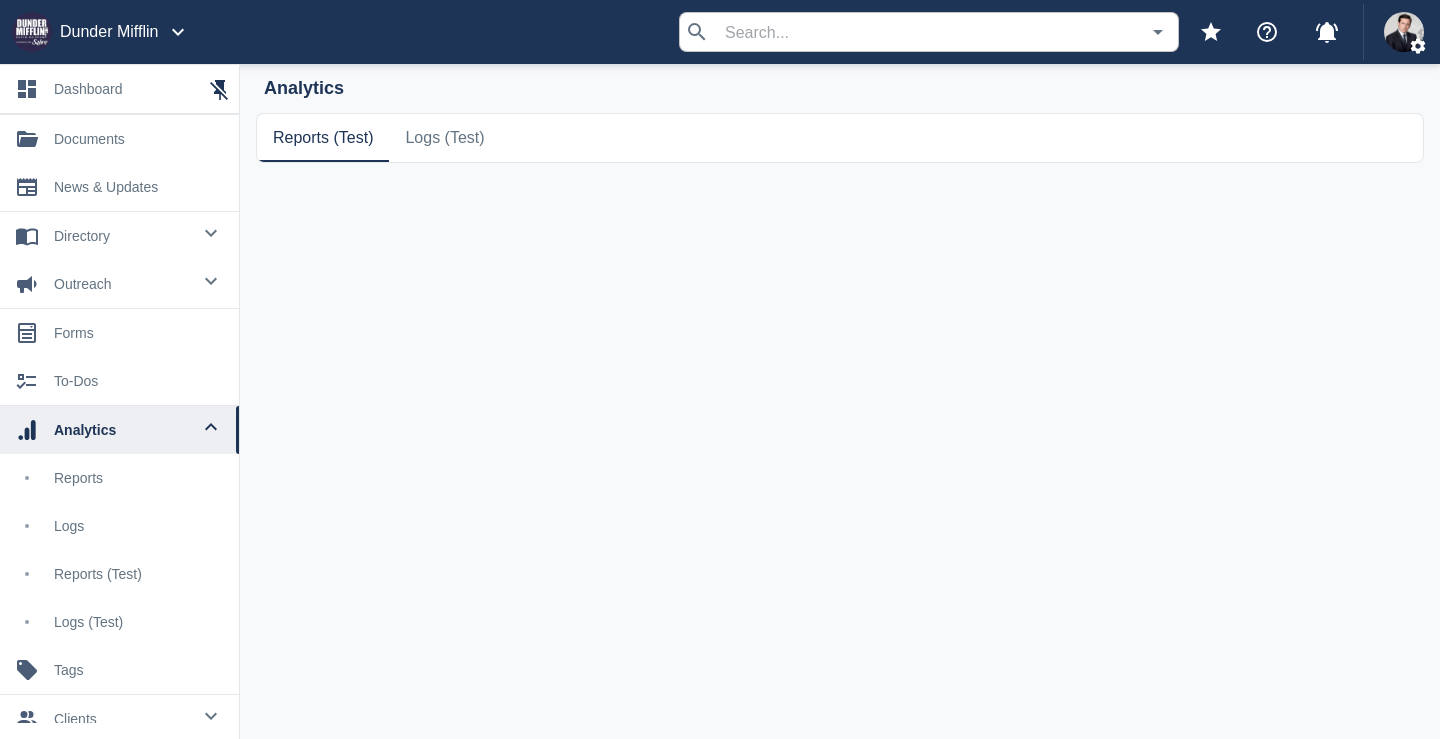 click on "Reports" at bounding box center [119, 478] 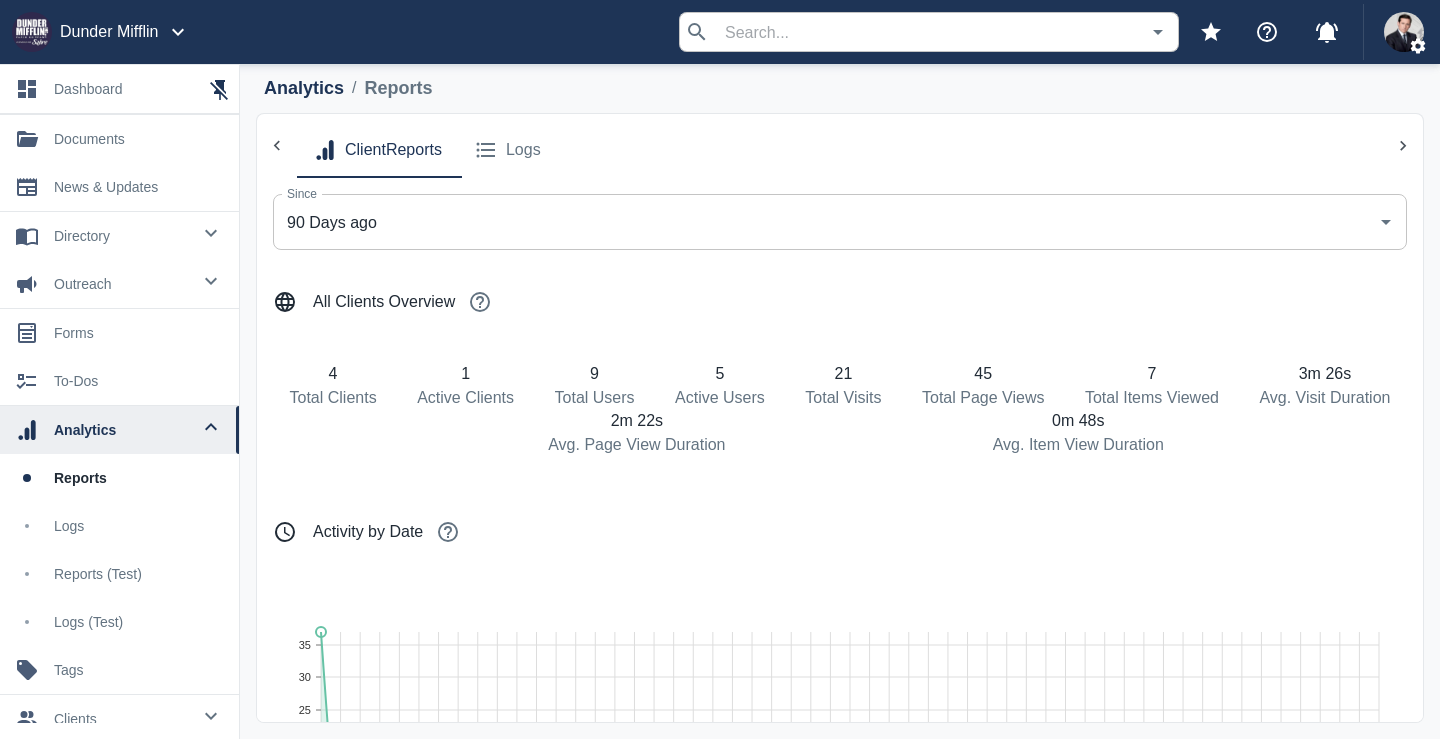 click on "Logs" at bounding box center (138, 526) 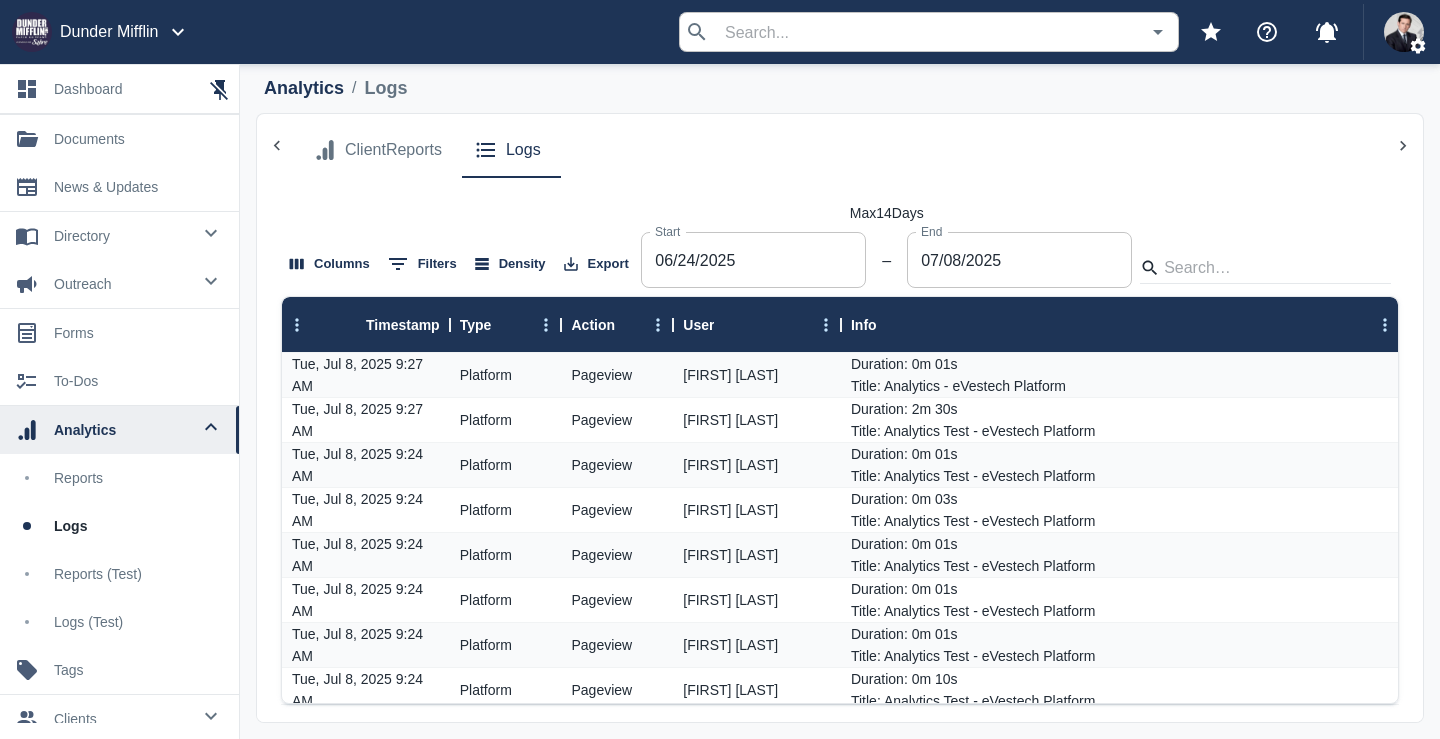 click on "Reports (test)" at bounding box center (138, 574) 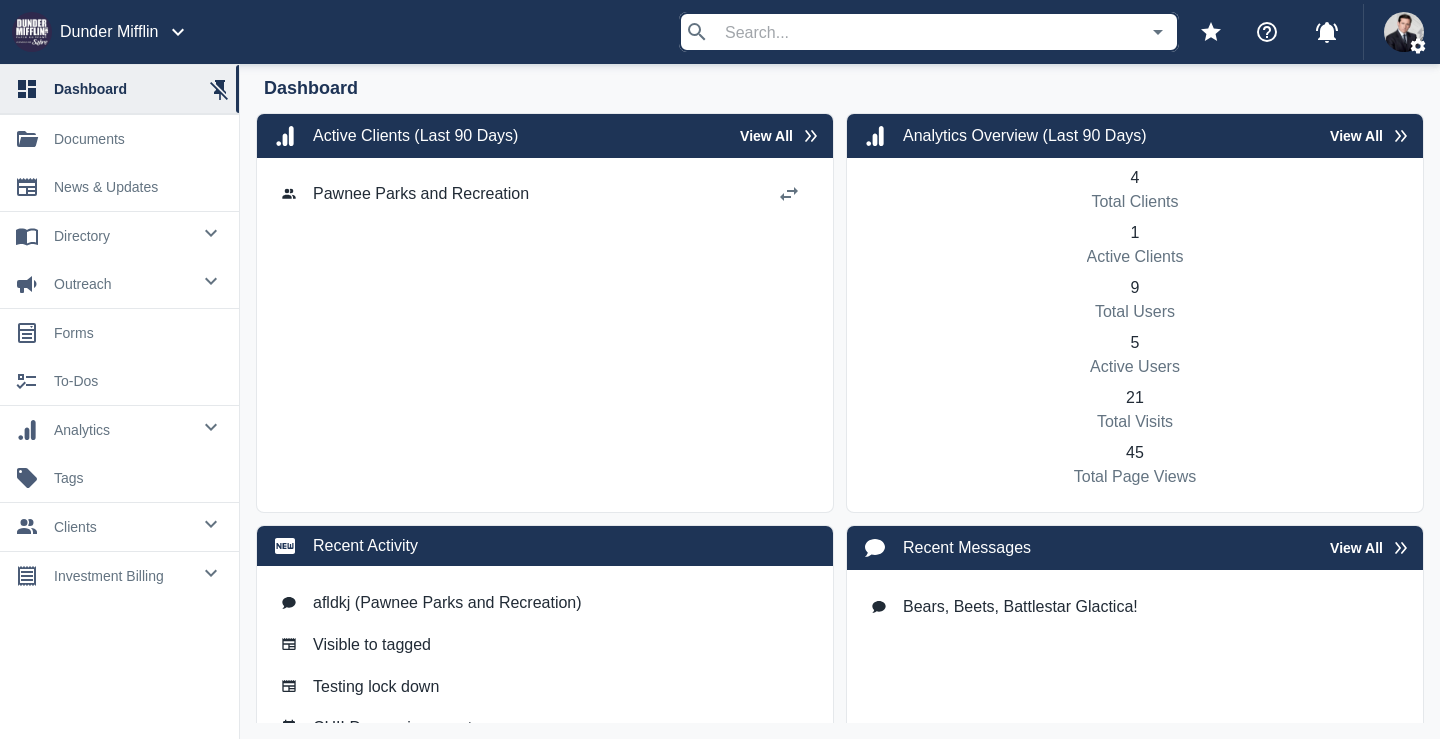 click on "0 to-dos" at bounding box center [119, 381] 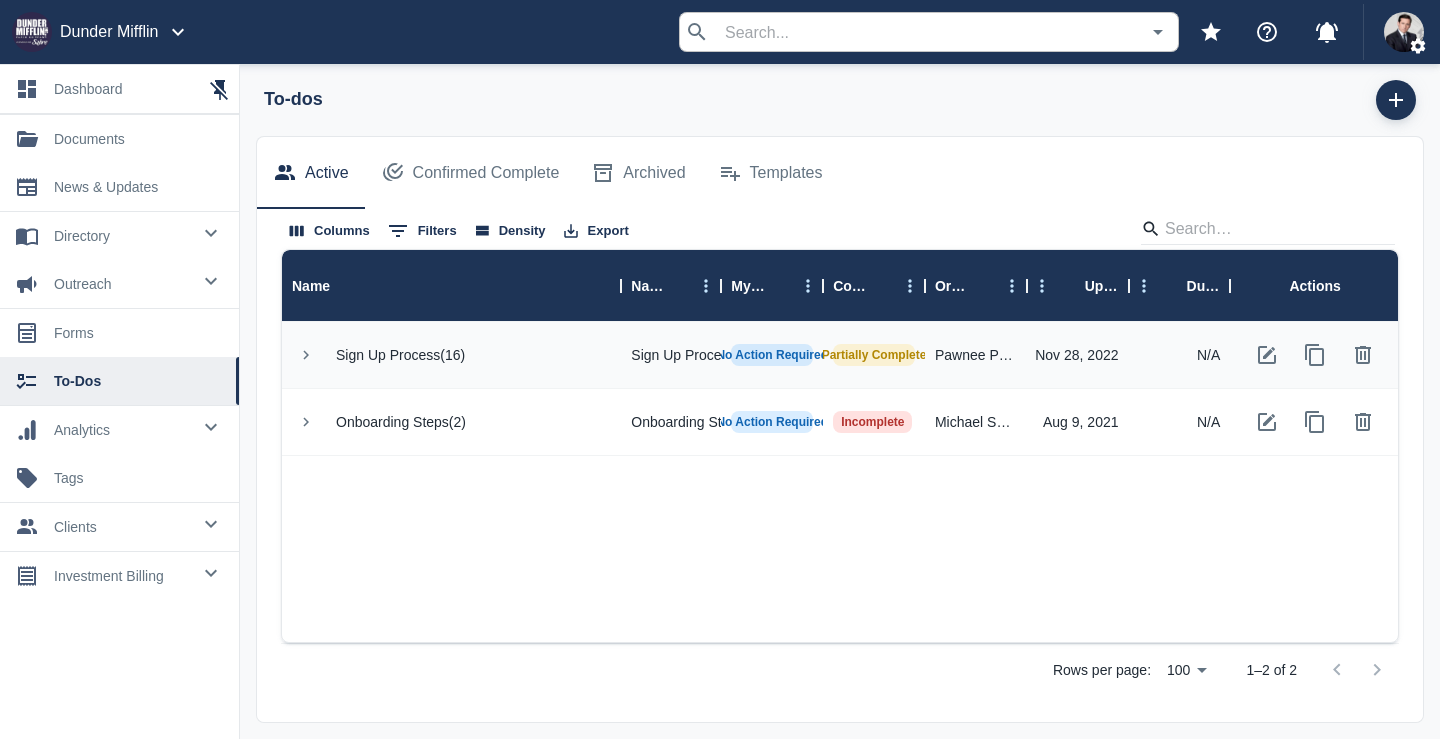 click at bounding box center [211, 233] 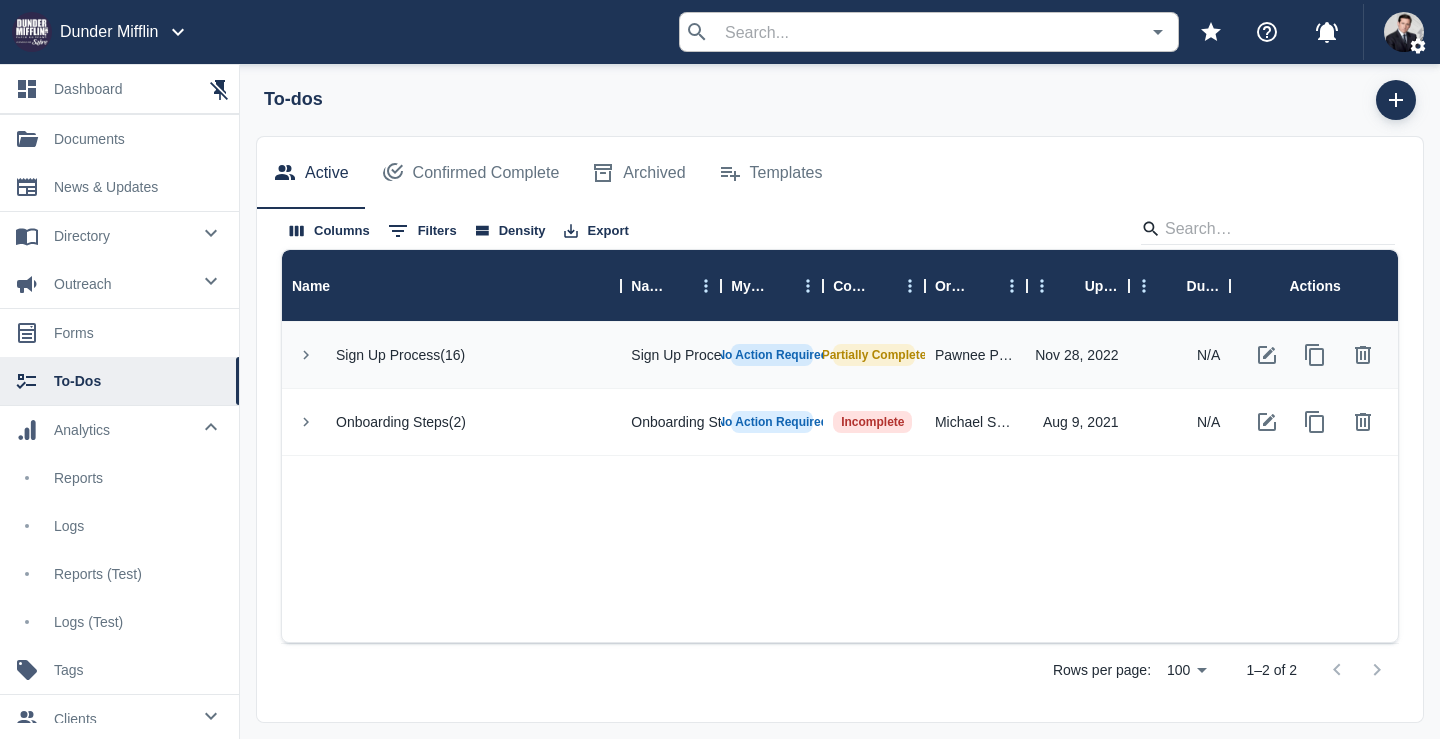 click on "Logs (test)" at bounding box center (119, 622) 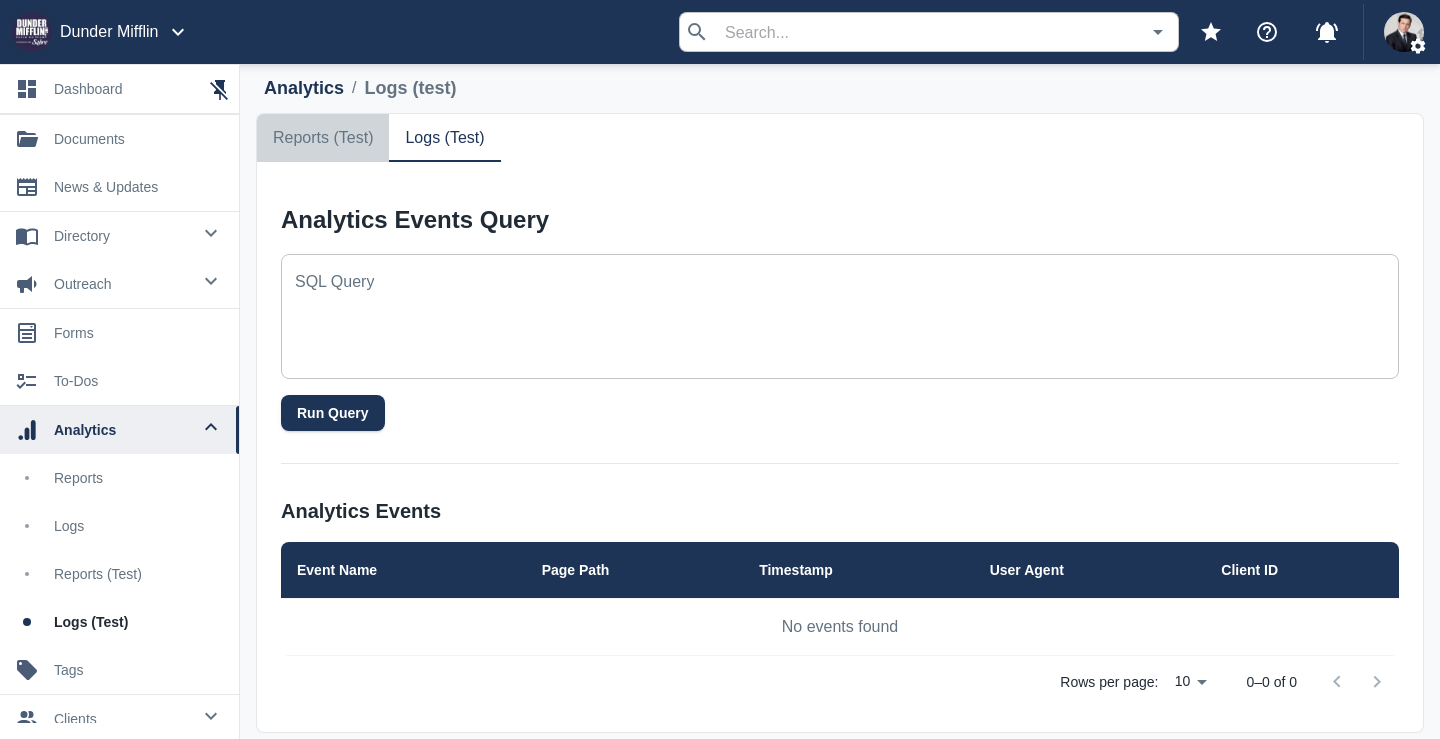 click on "Reports (test)" at bounding box center (323, 138) 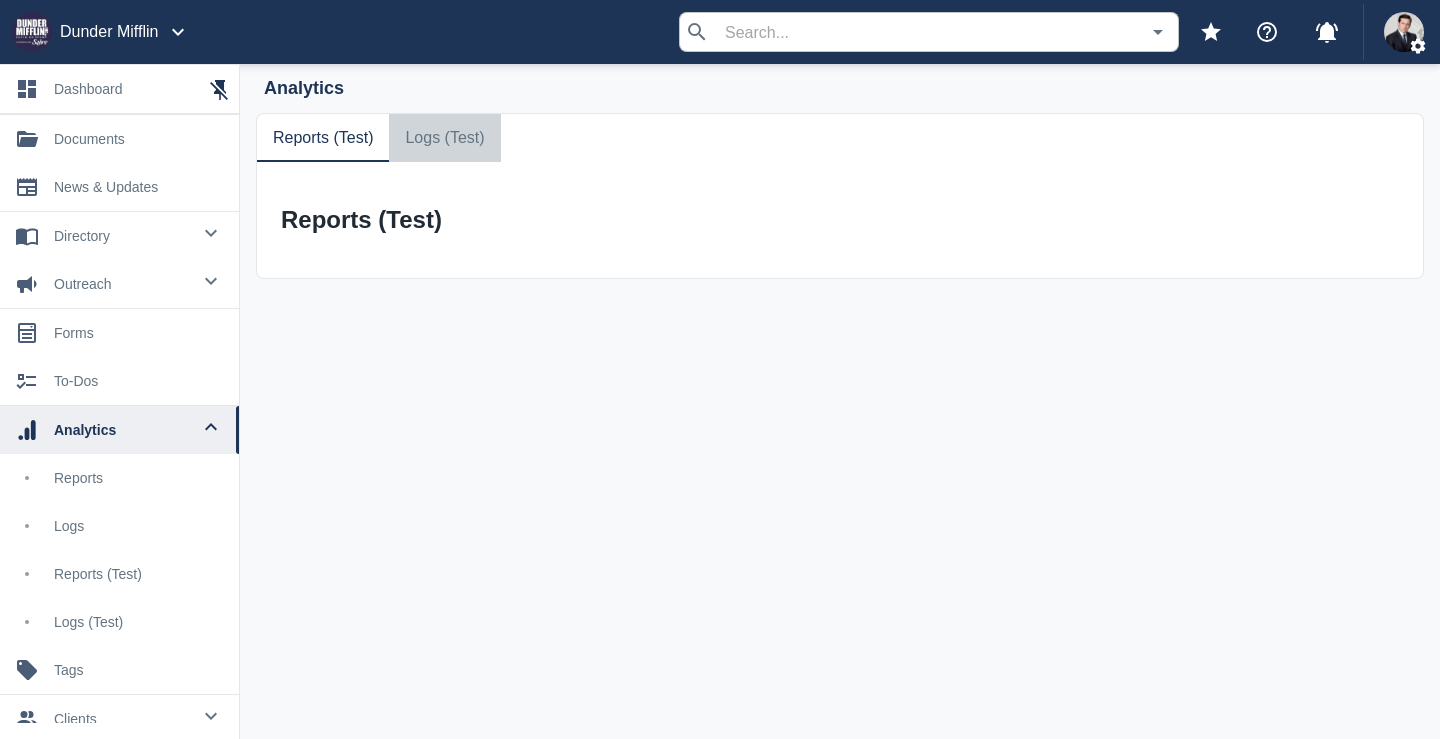 click on "Logs (test)" at bounding box center [444, 138] 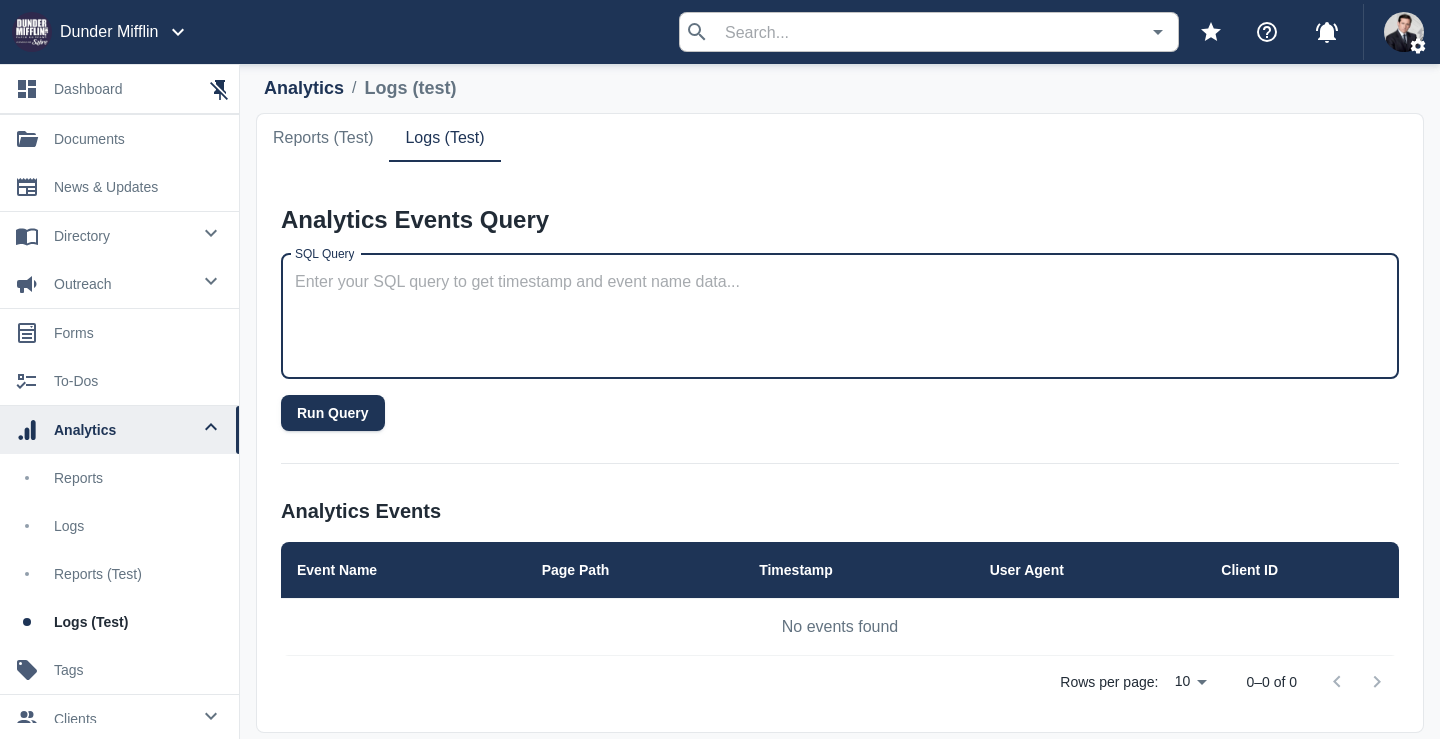 click on "SQL Query" at bounding box center [840, 316] 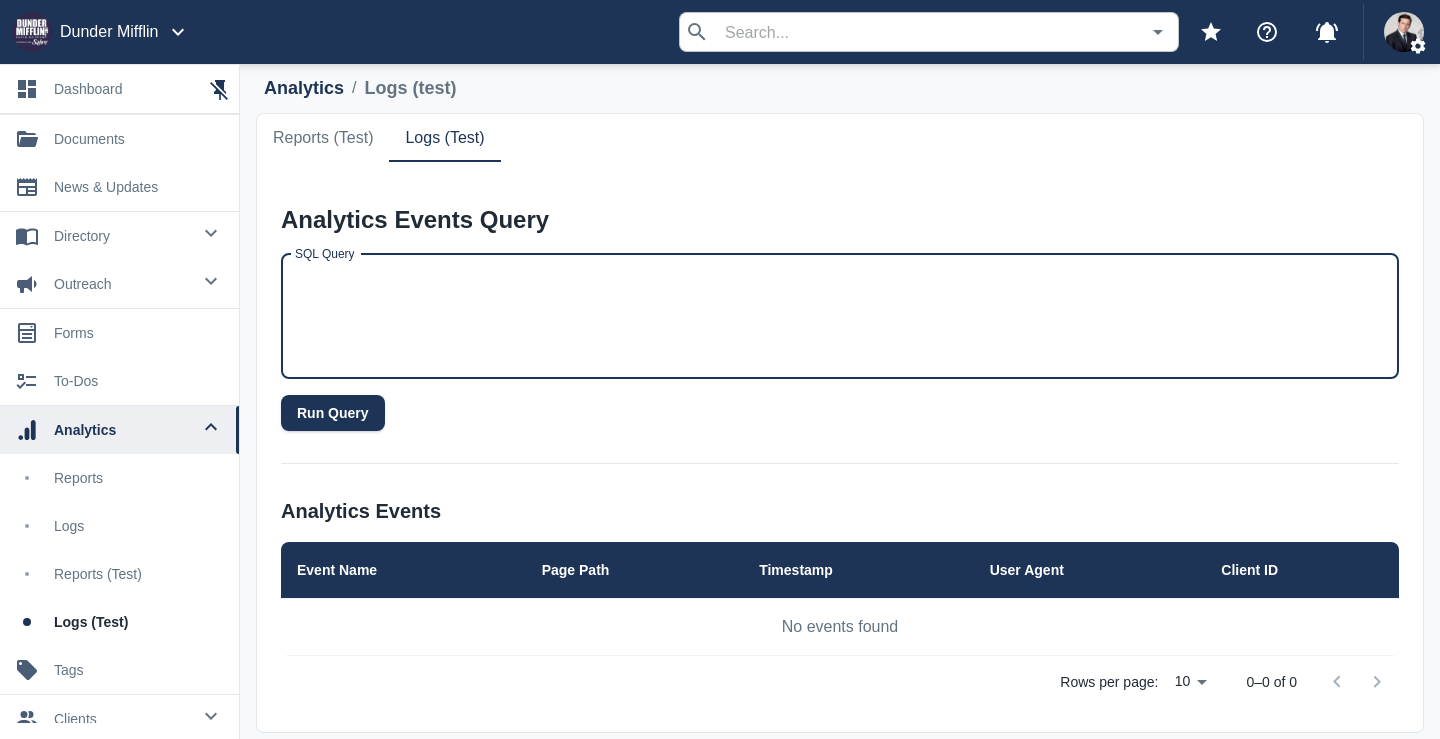 click on "Reports (test) Logs (test)" at bounding box center (840, 138) 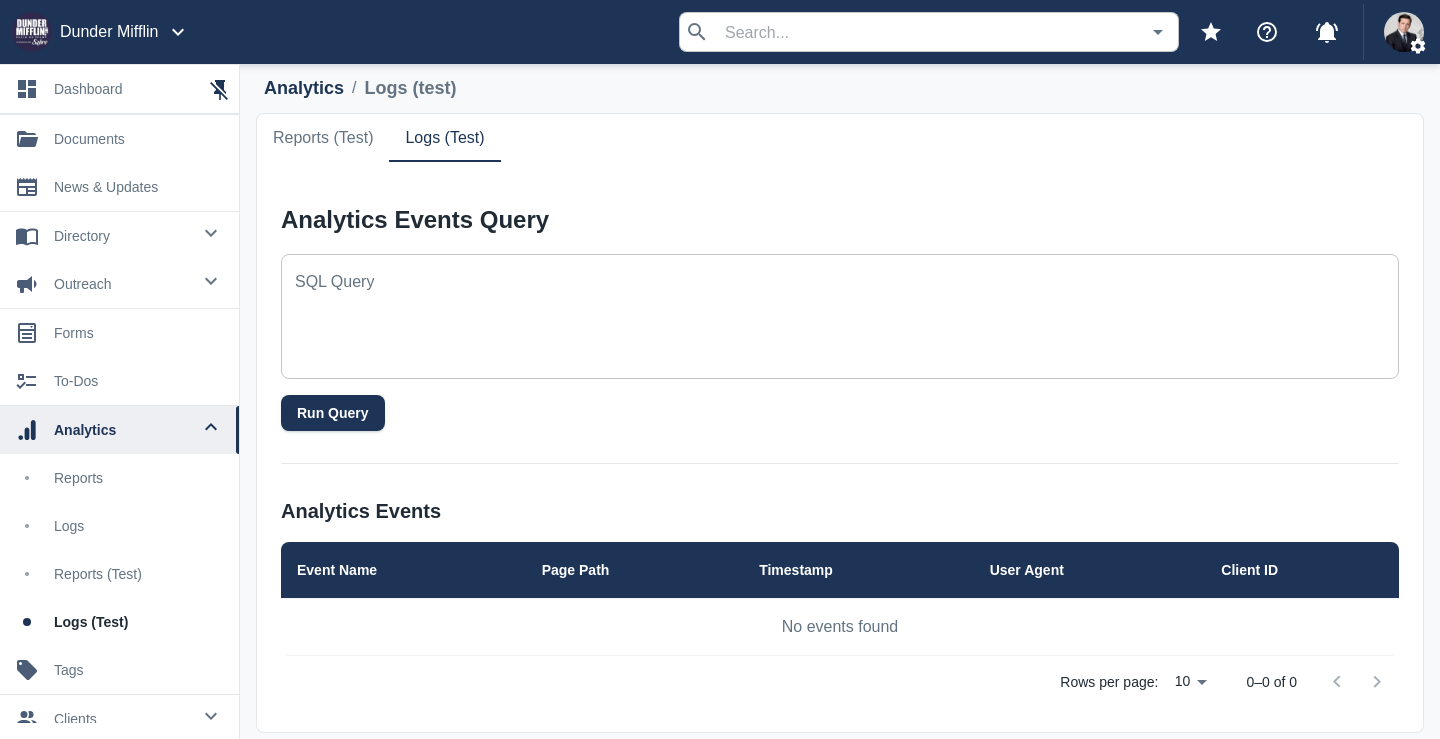 click on "SQL Query" at bounding box center (840, 316) 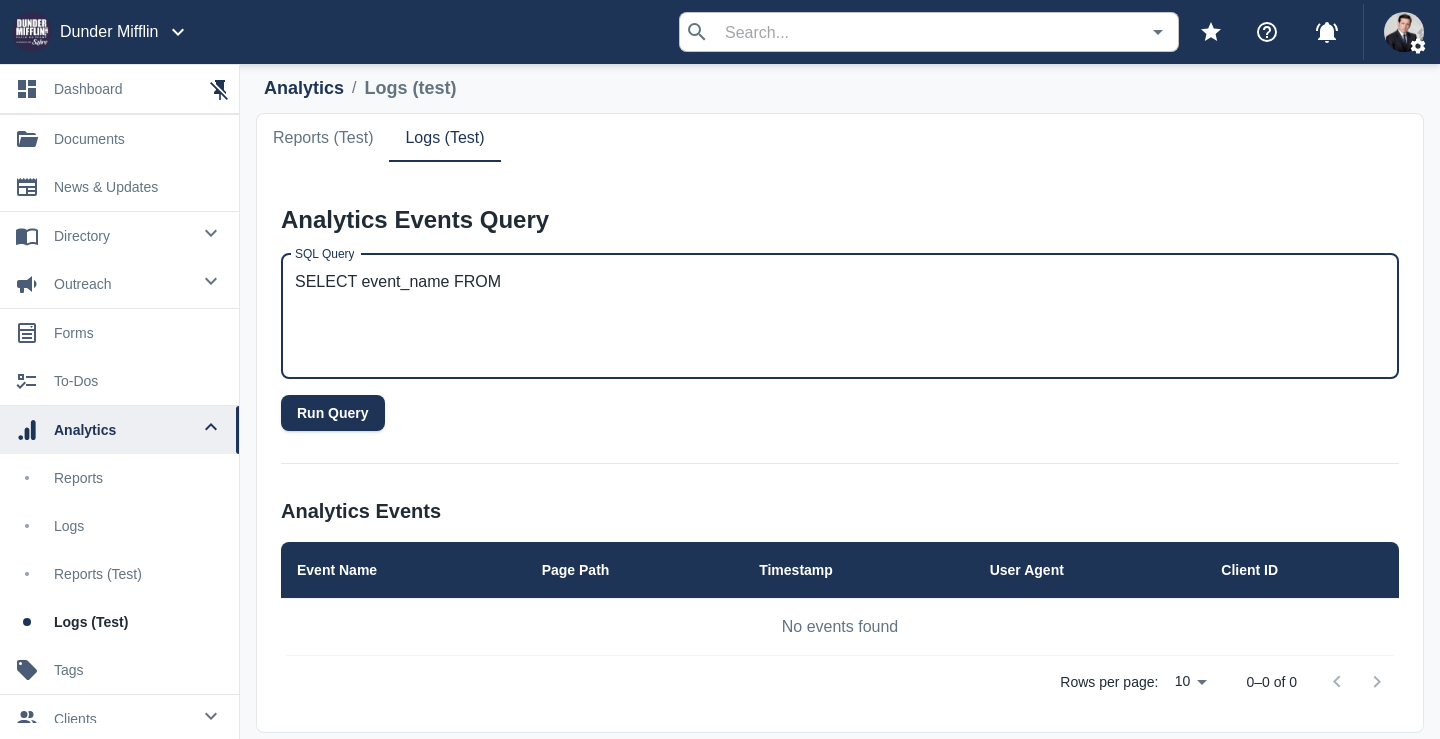 paste on "`evestech-production-beta.analytics_383209581.events_20250706`" 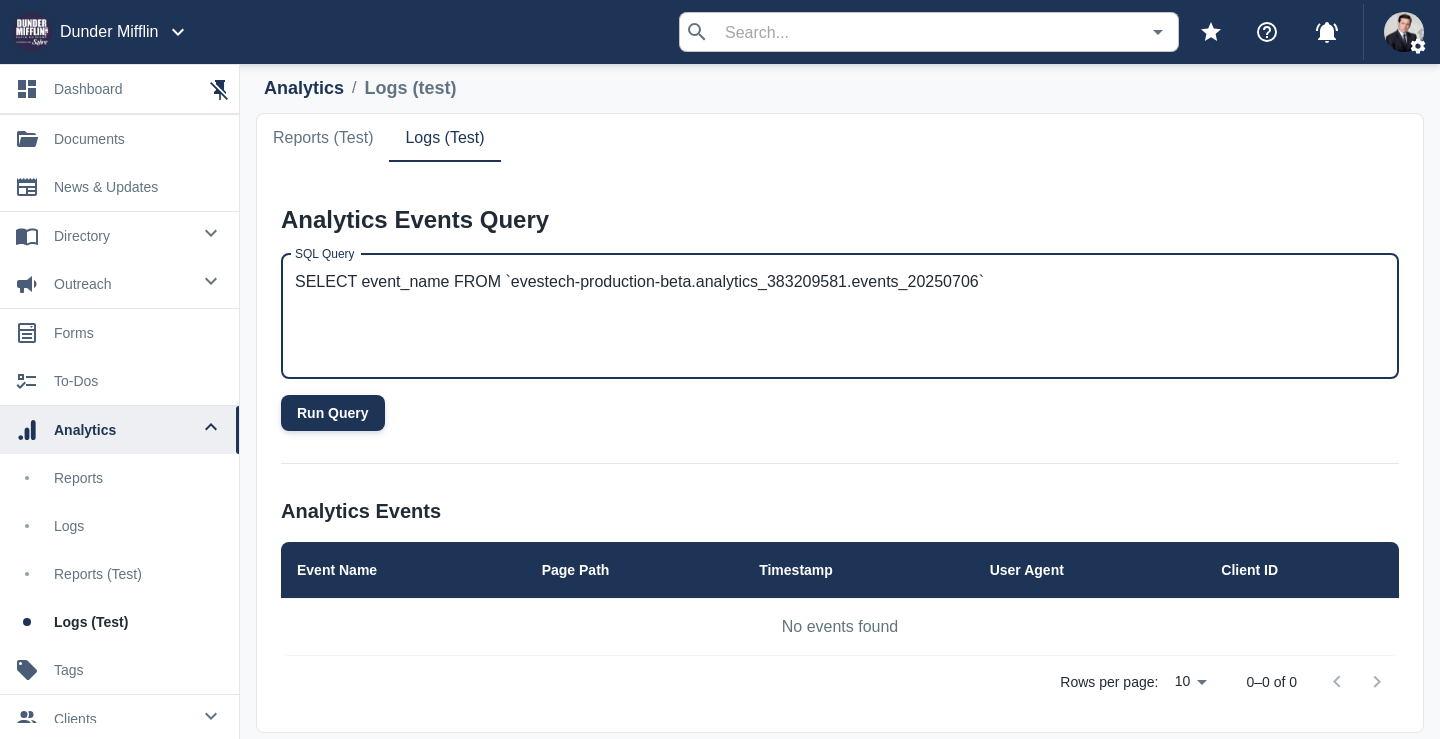 type on "SELECT event_name FROM `evestech-production-beta.analytics_383209581.events_20250706`" 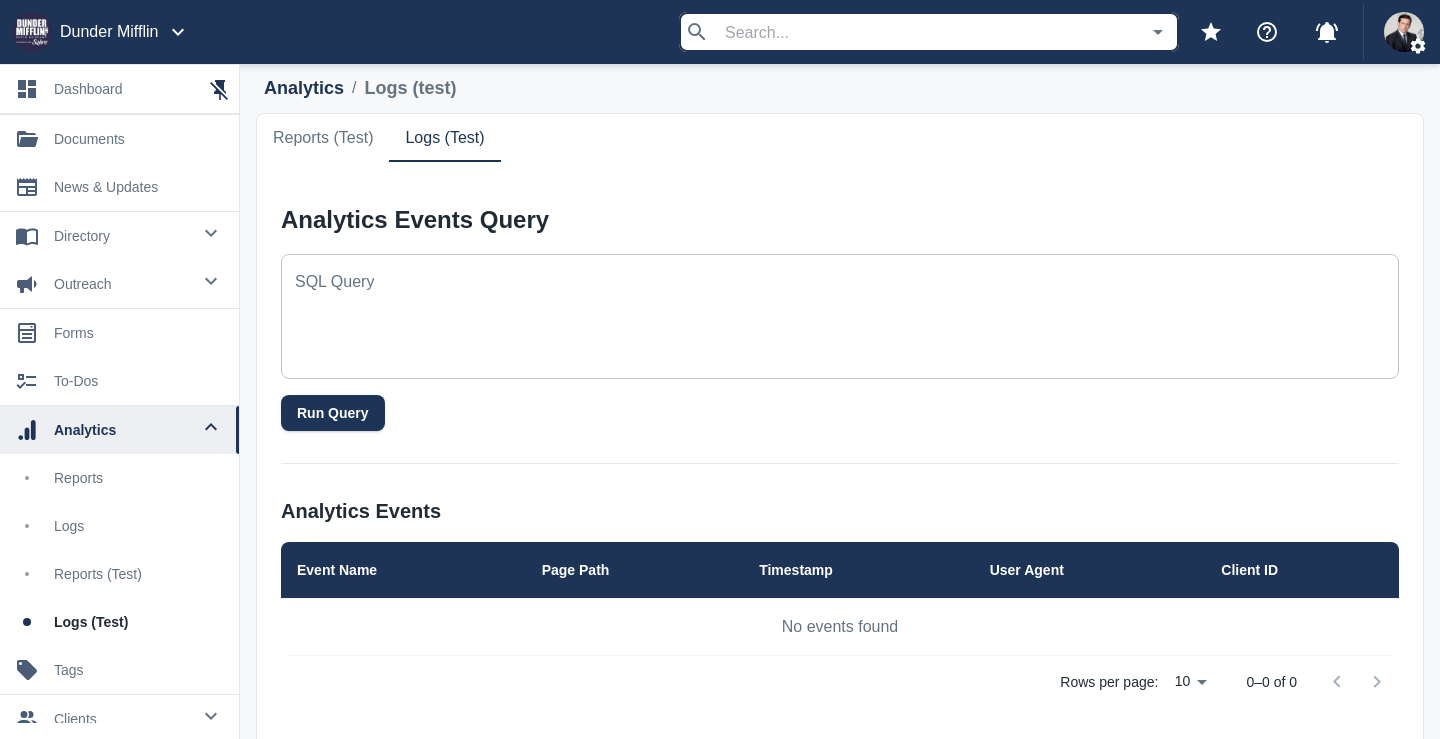 click on "SQL Query" at bounding box center [840, 316] 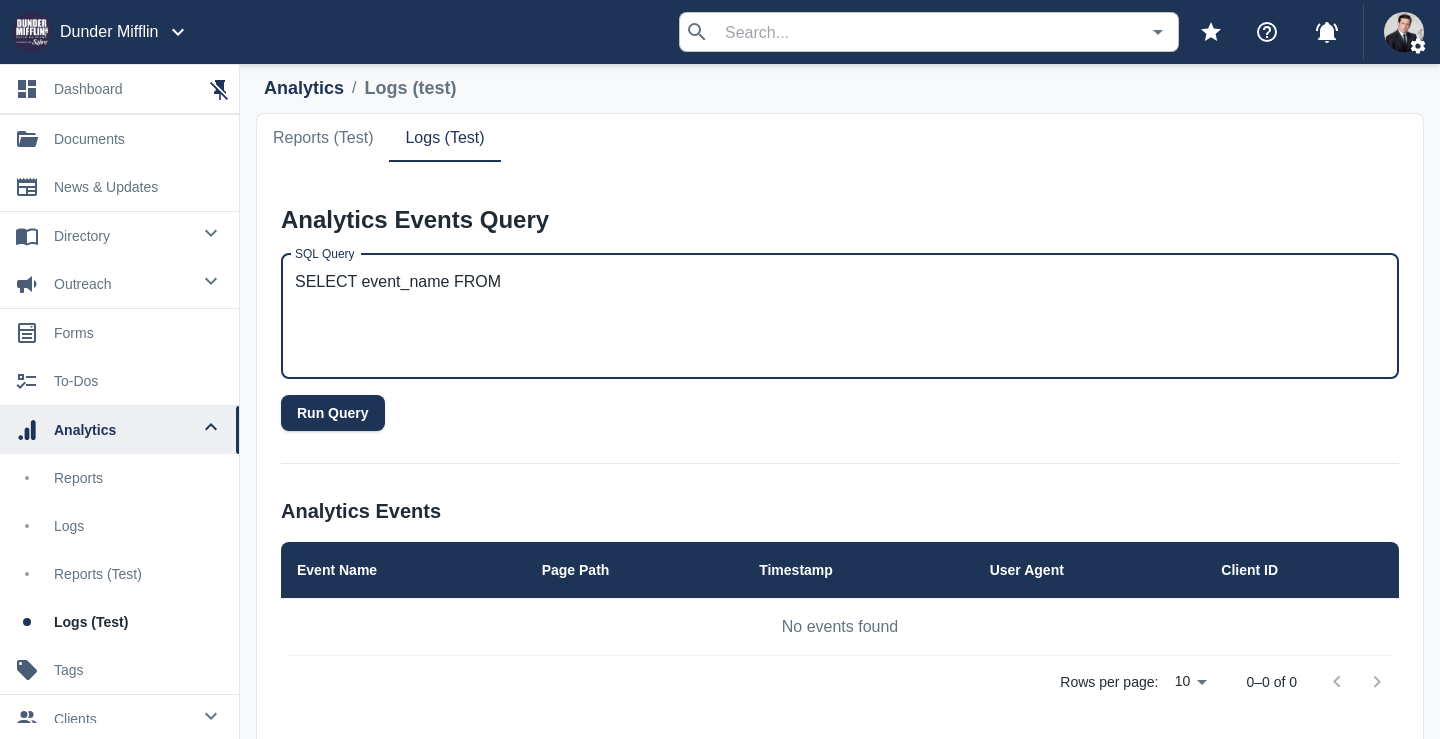 paste on "`evestech-production-beta.analytics_383209581.events_20250706`" 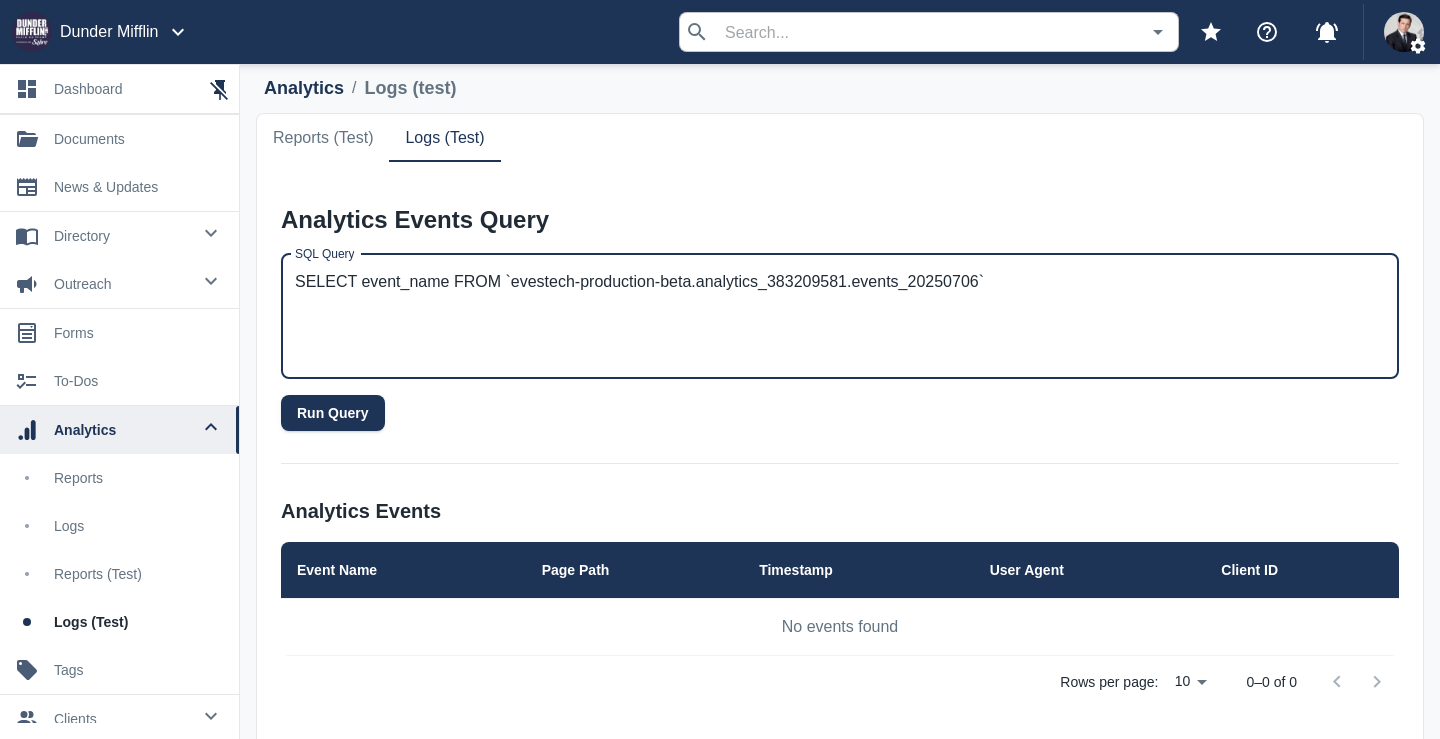 click on "SELECT event_name FROM `evestech-production-beta.analytics_383209581.events_20250706`" at bounding box center (840, 316) 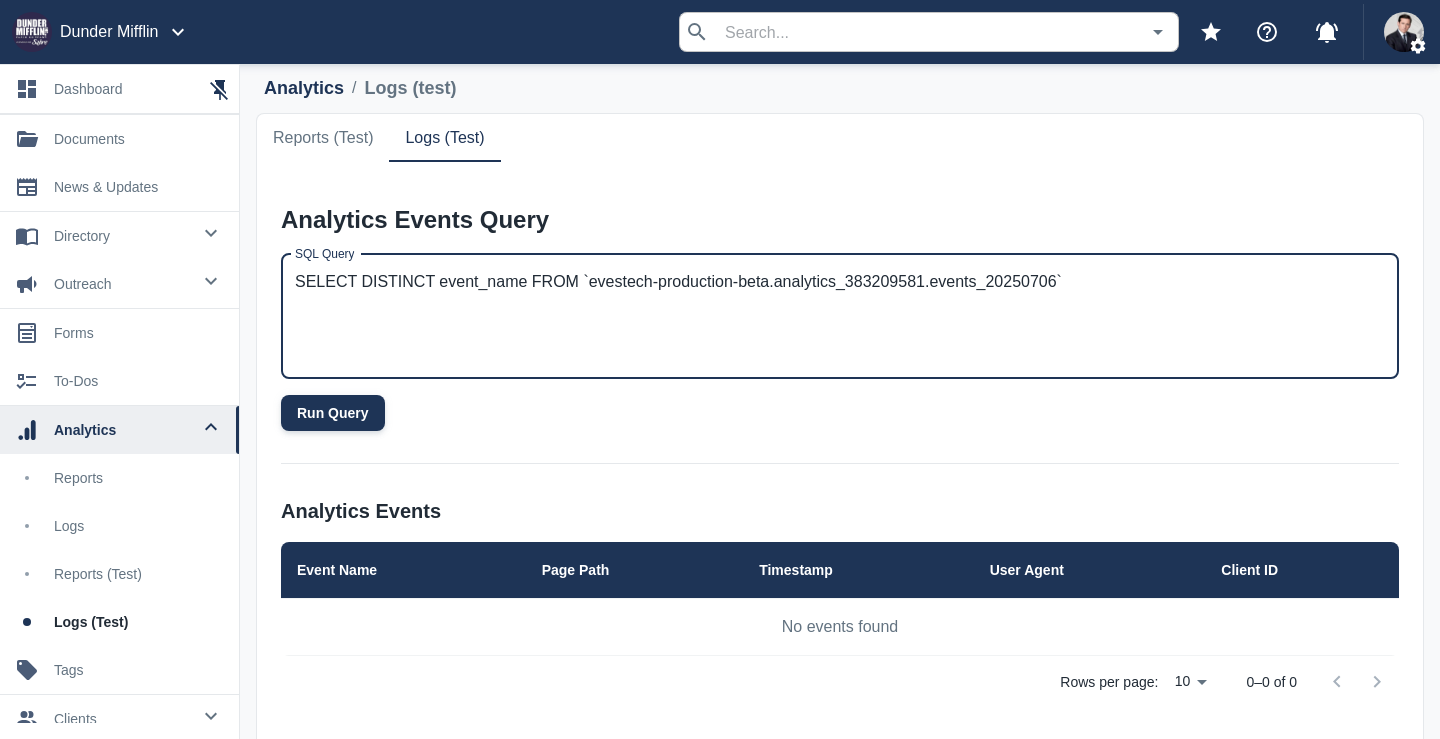 type on "SELECT DISTINCT event_name FROM `evestech-production-beta.analytics_383209581.events_20250706`" 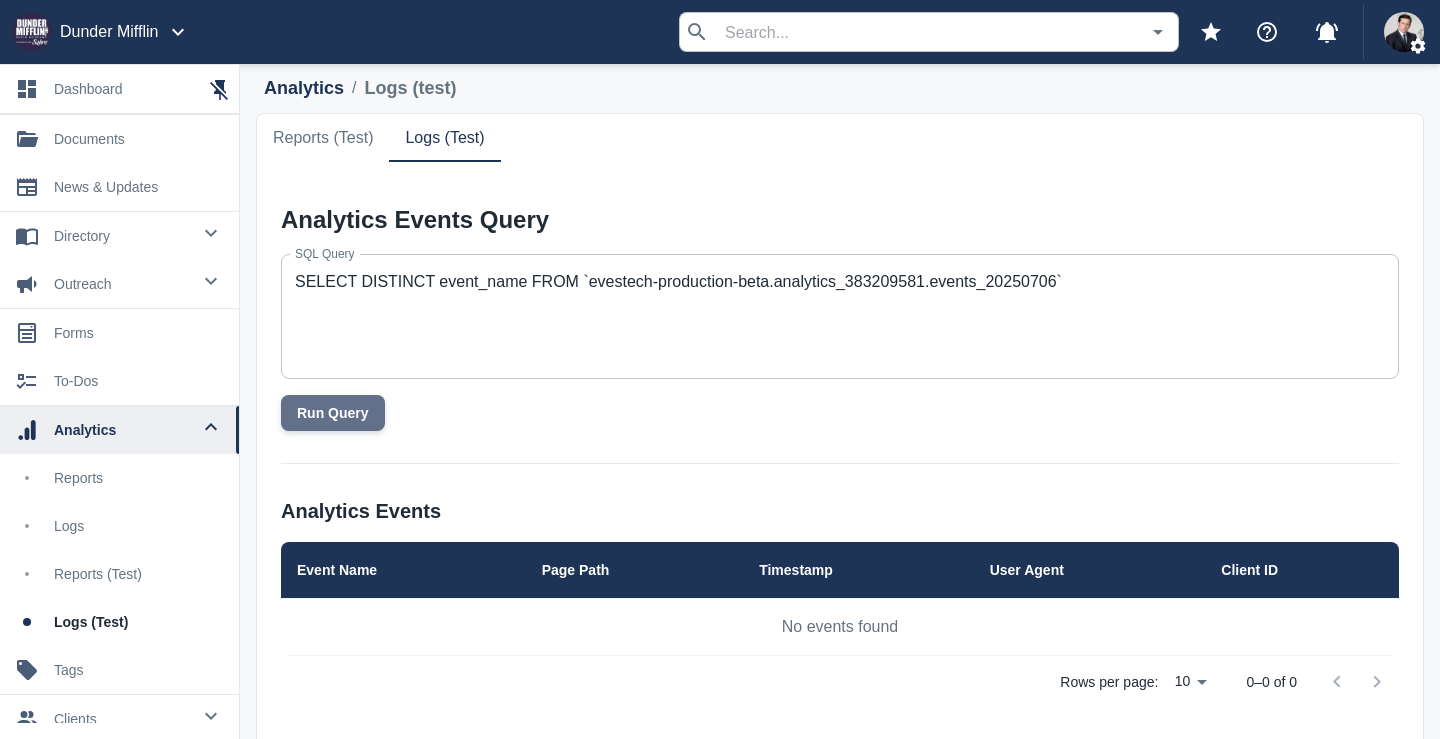 click on "Run Query" at bounding box center (333, 413) 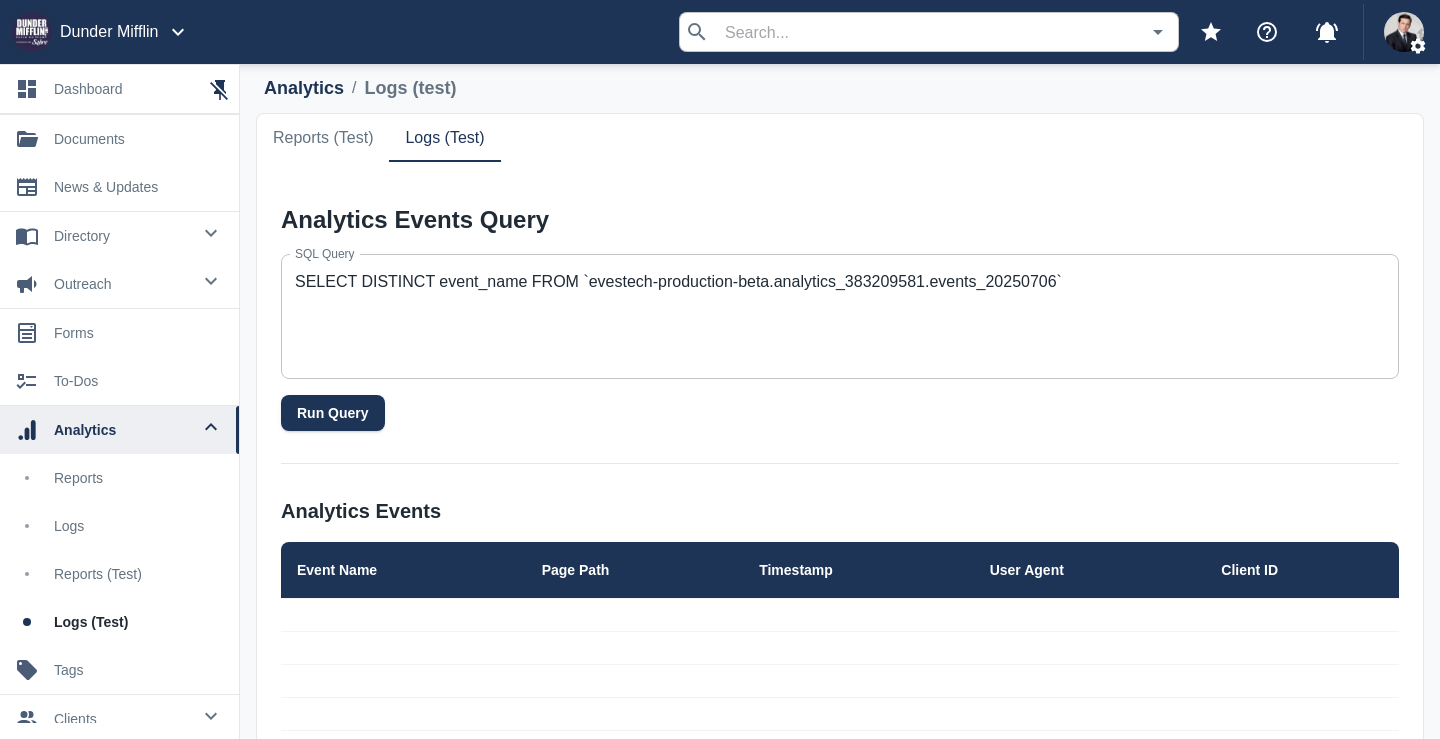 click at bounding box center [403, 614] 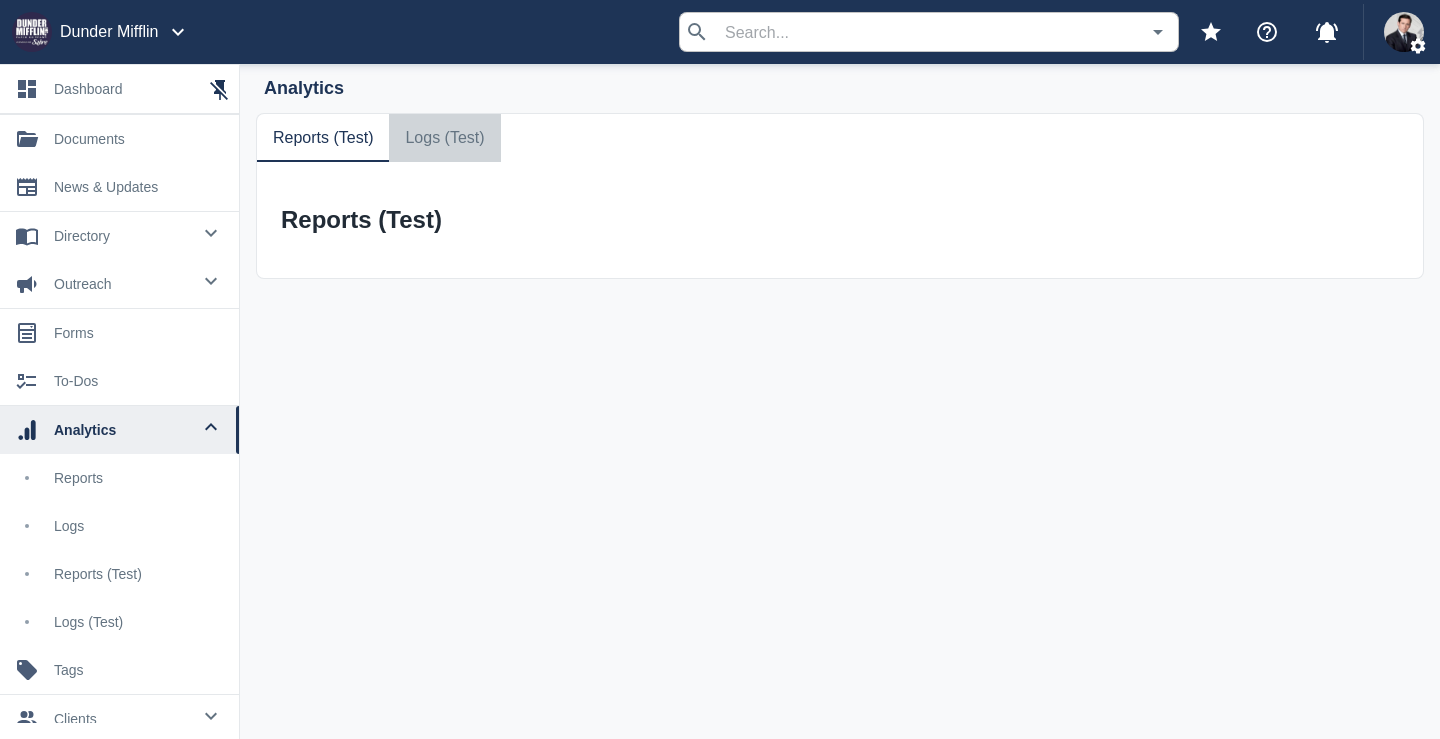 click on "Logs (test)" at bounding box center [323, 138] 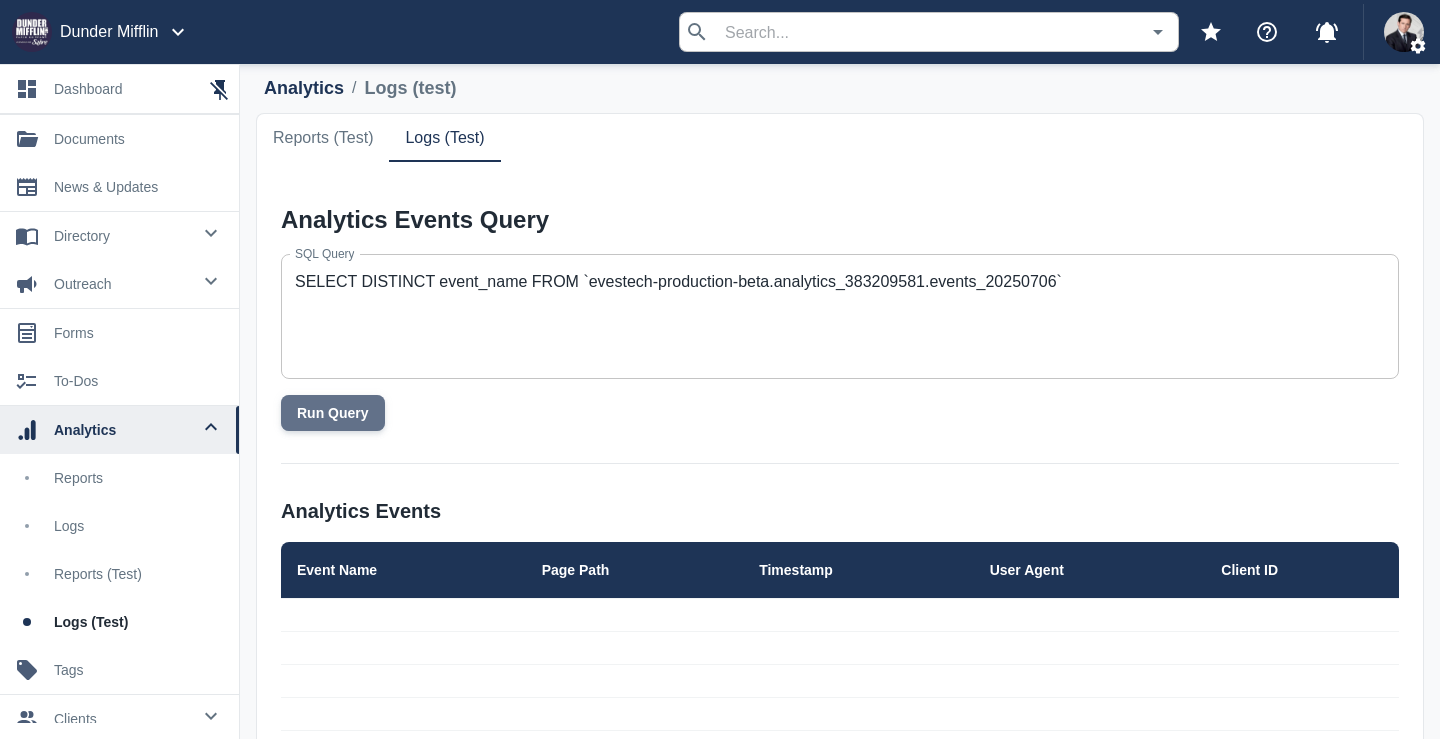click on "Run Query" at bounding box center (333, 413) 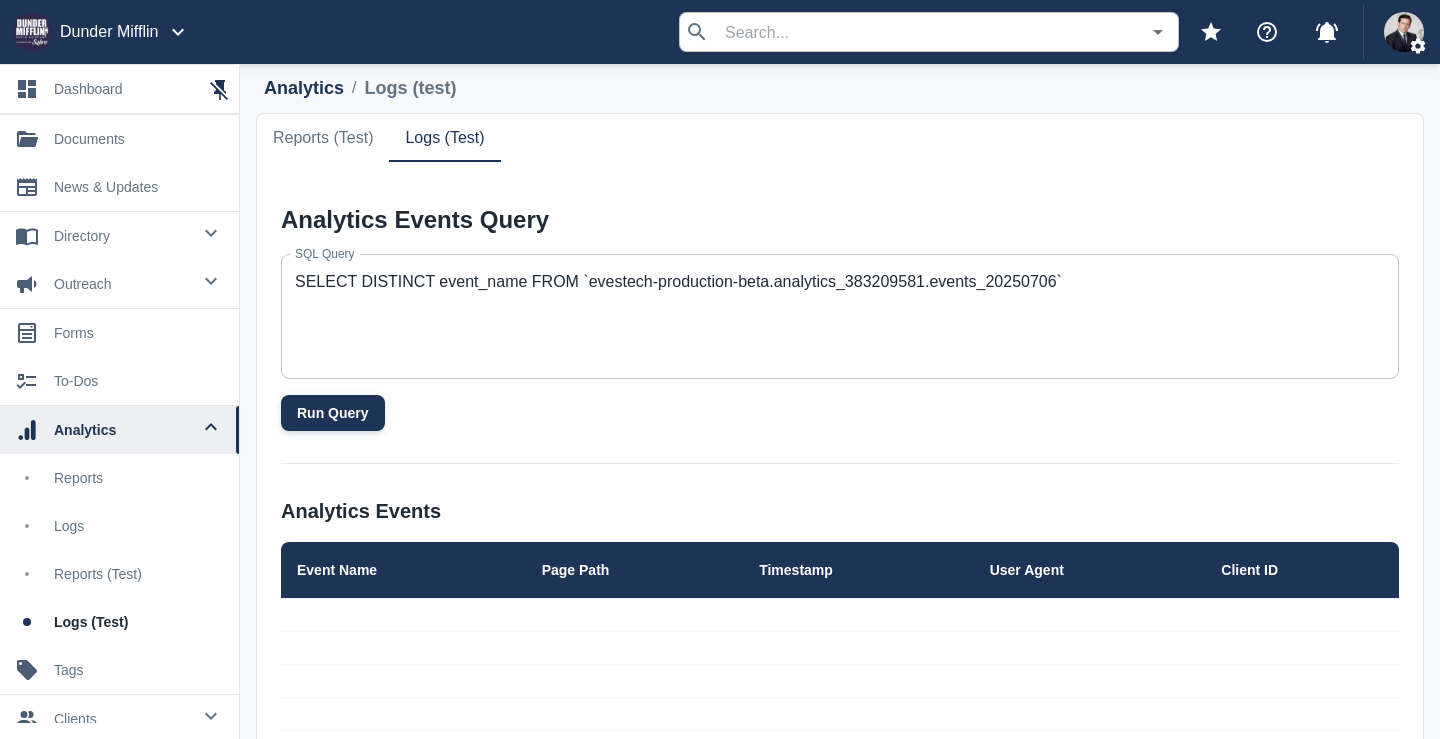 click on "Run Query" at bounding box center (333, 413) 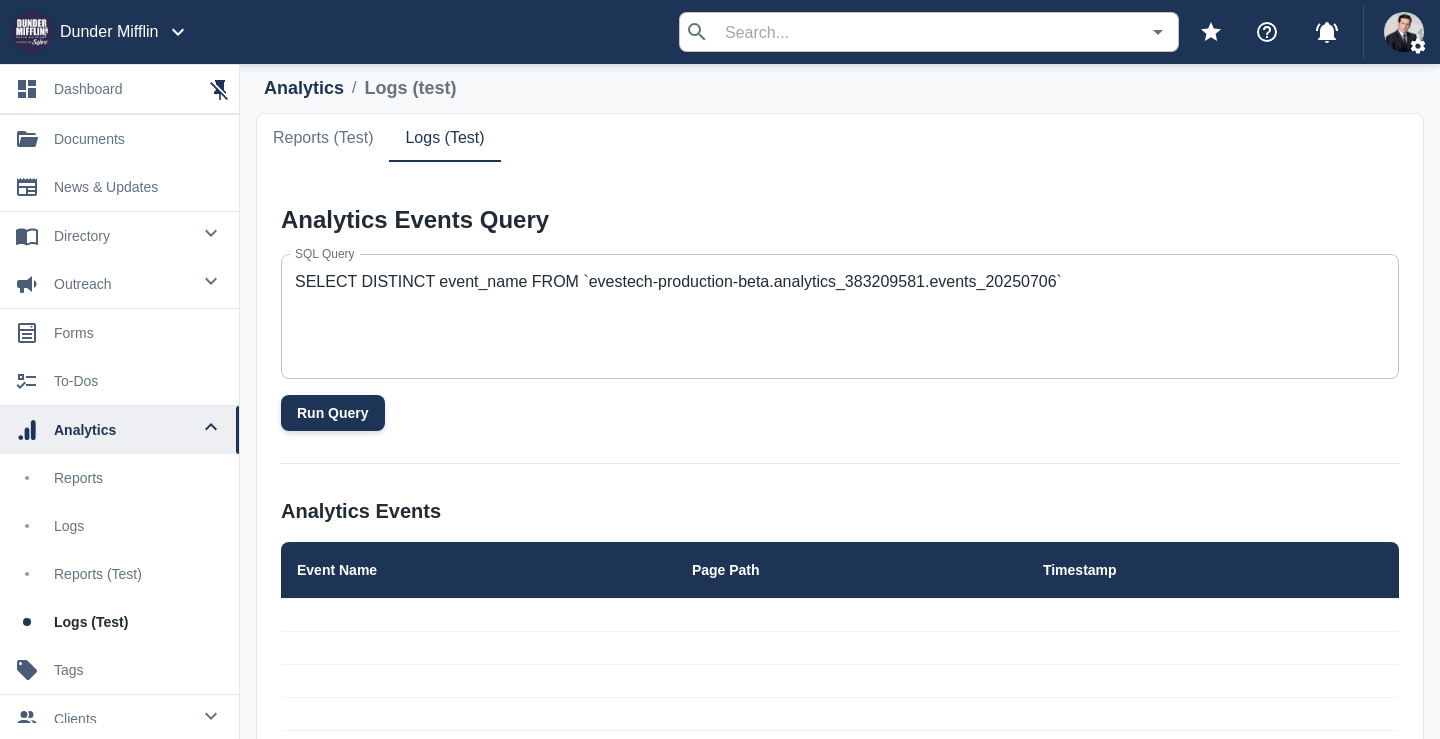 click on "Run Query" at bounding box center (333, 413) 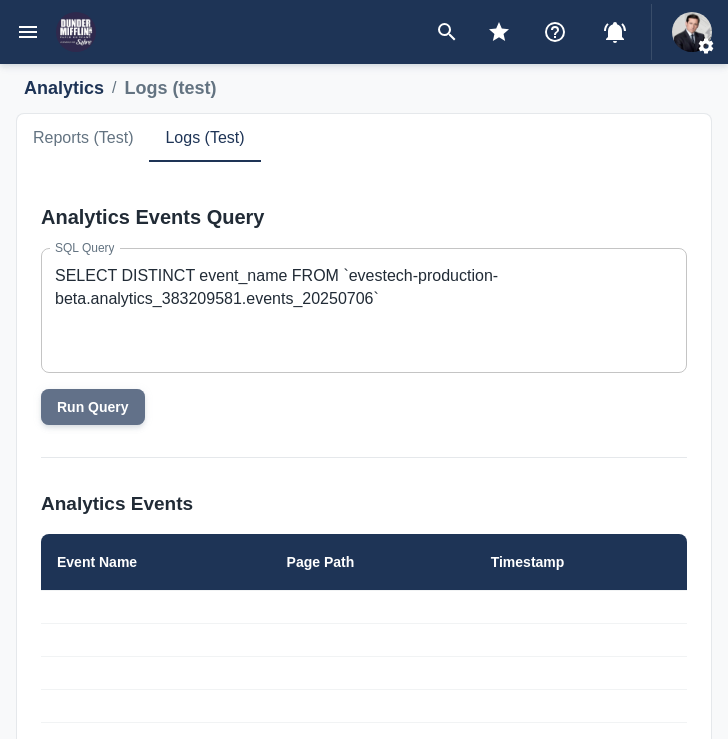 click on "Run Query" at bounding box center [93, 407] 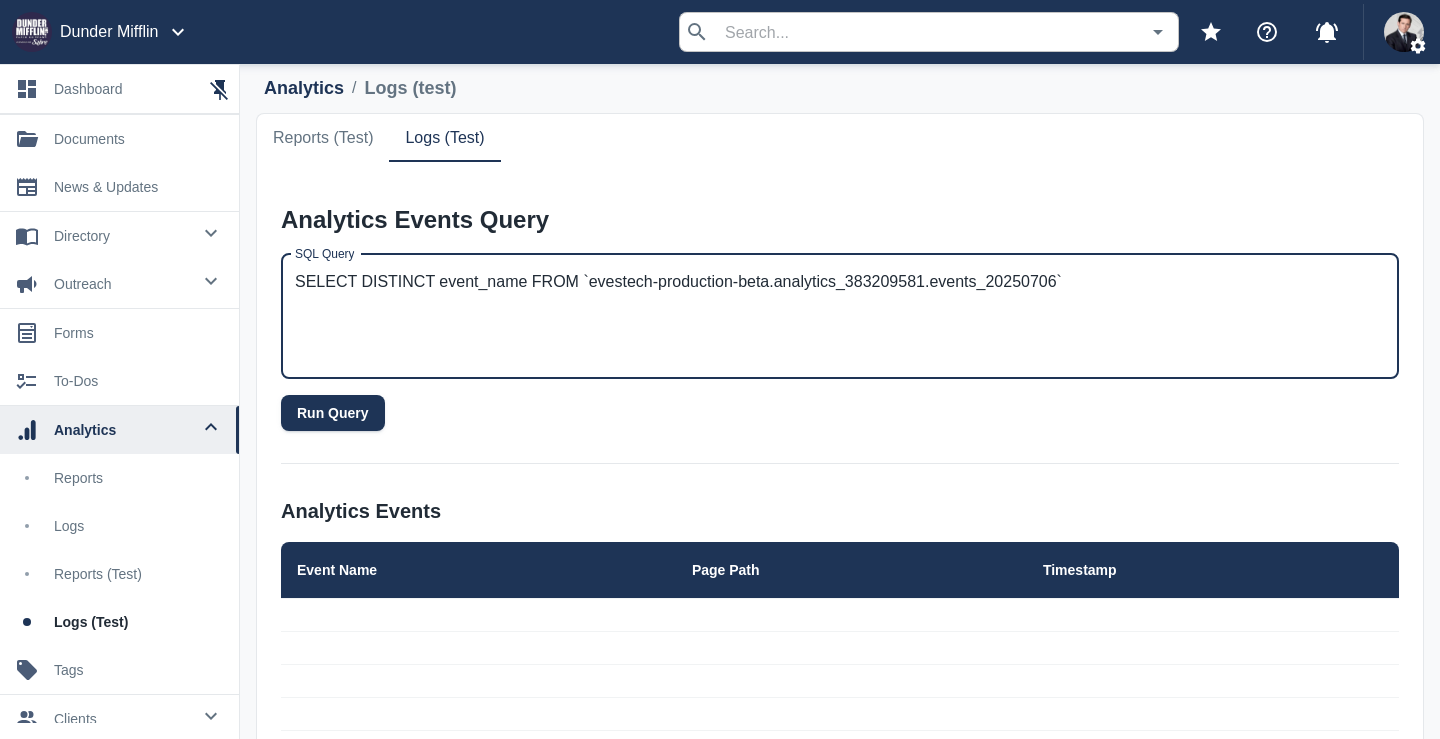 click on "SELECT DISTINCT event_name FROM `evestech-production-beta.analytics_383209581.events_20250706`" at bounding box center [840, 316] 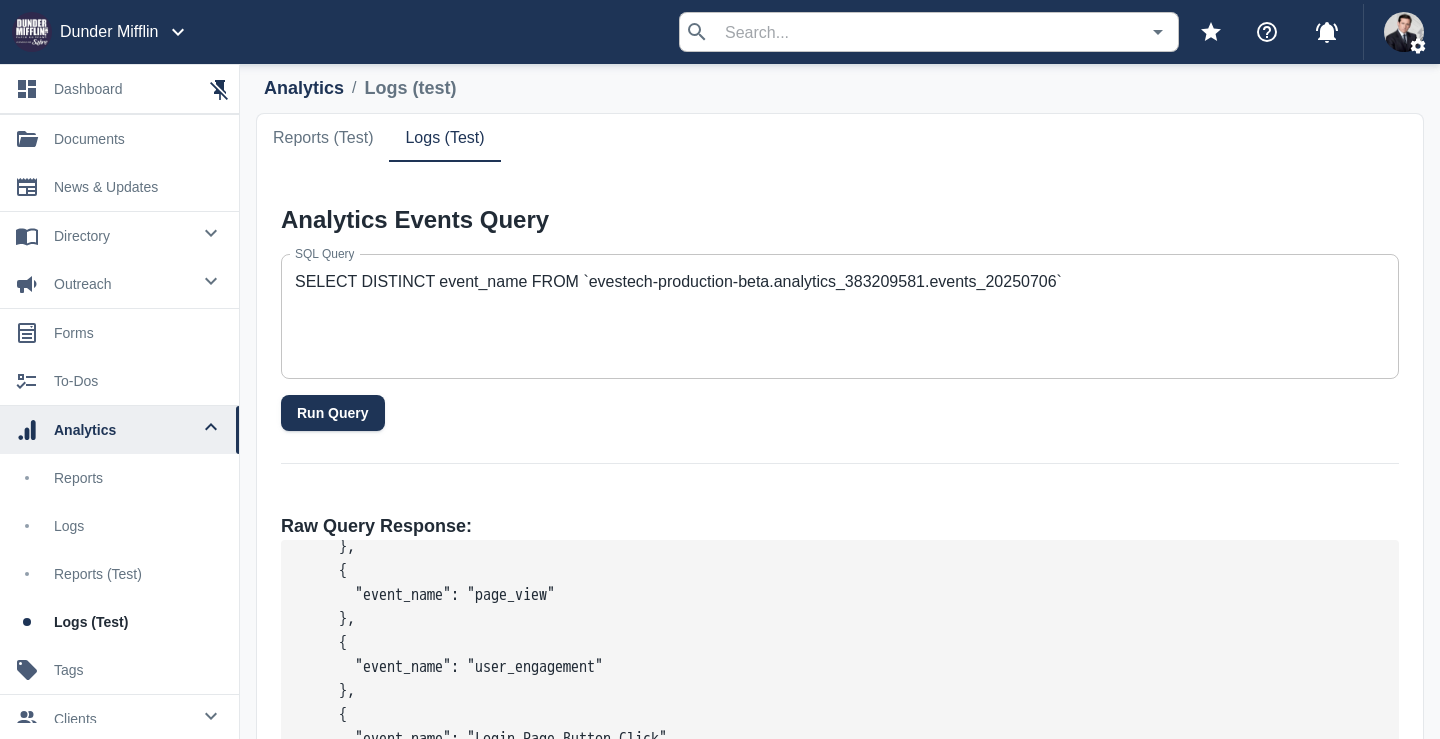 scroll, scrollTop: 560, scrollLeft: 0, axis: vertical 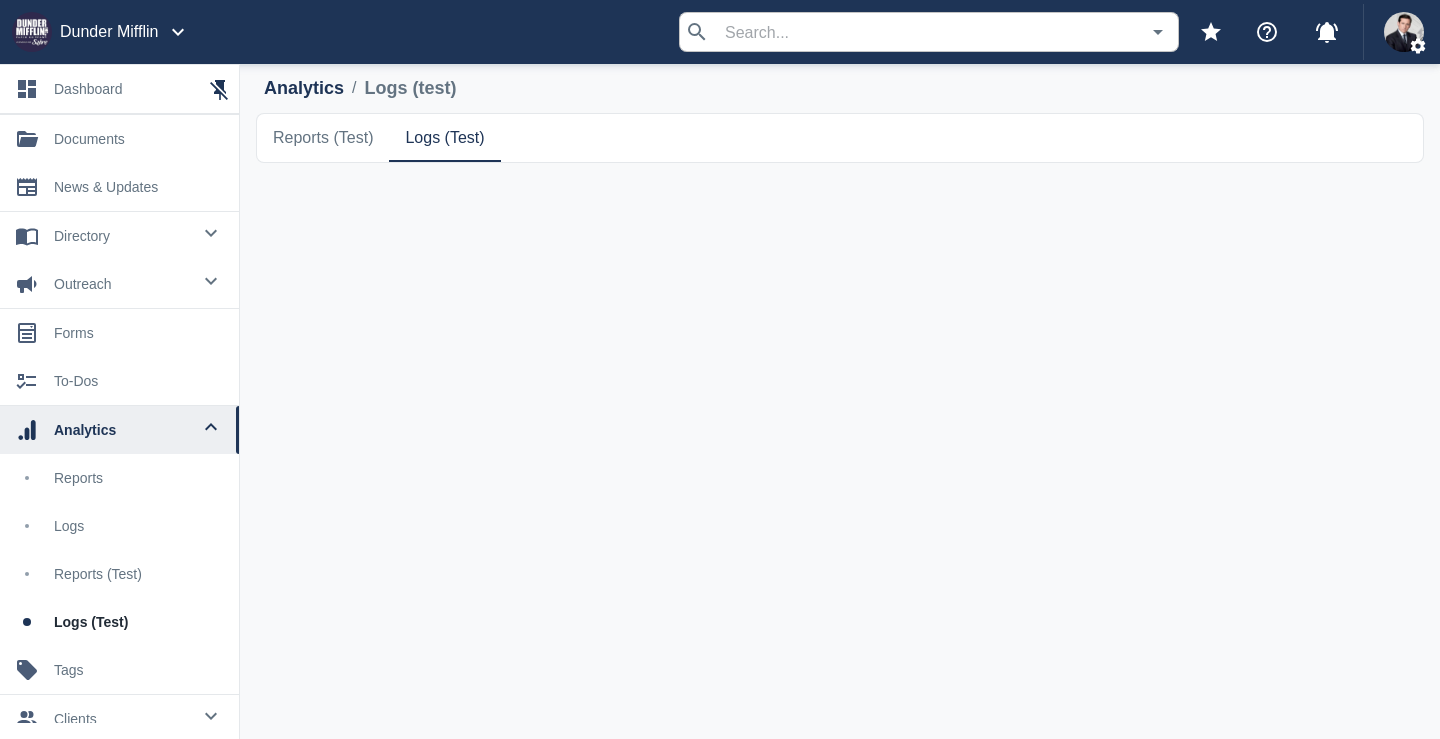 click on "Reports (test)" at bounding box center [323, 138] 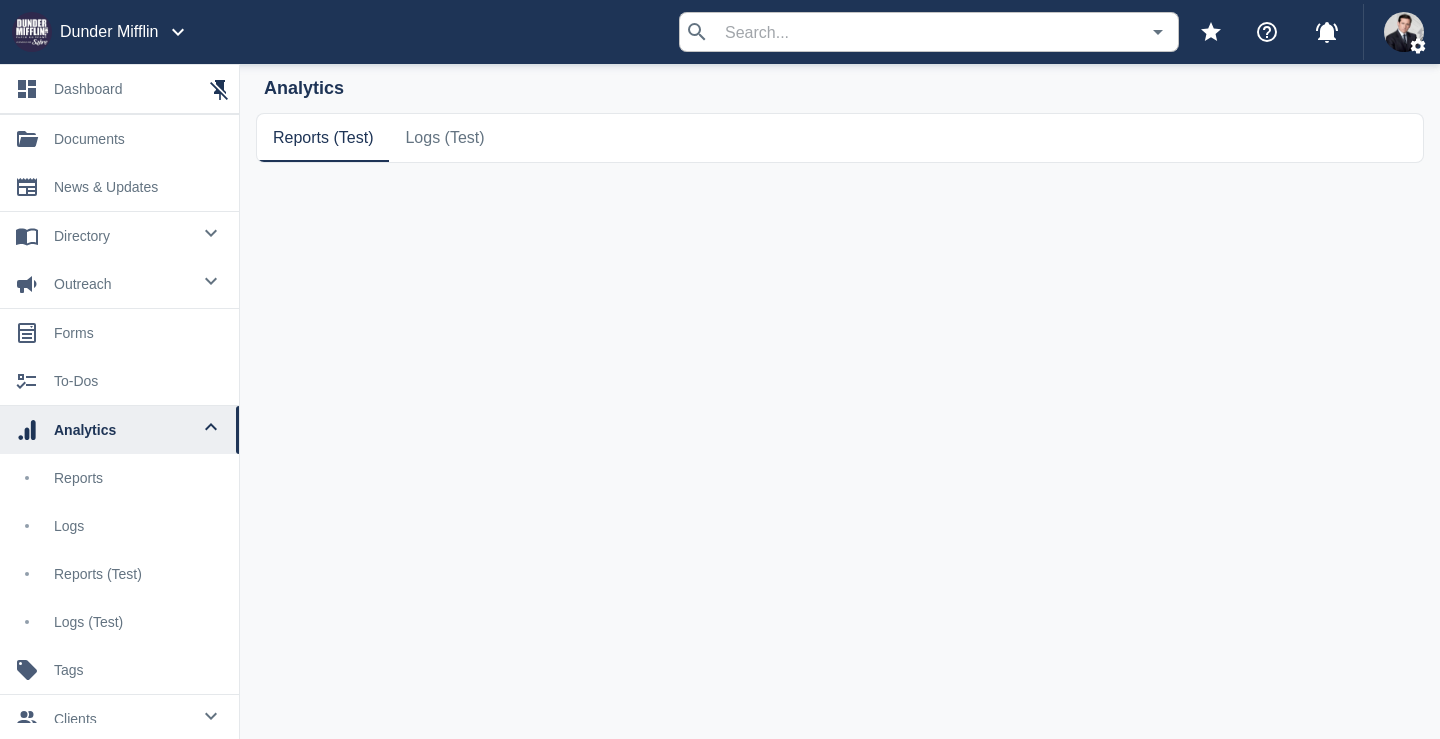 click on "Logs (test)" at bounding box center [323, 138] 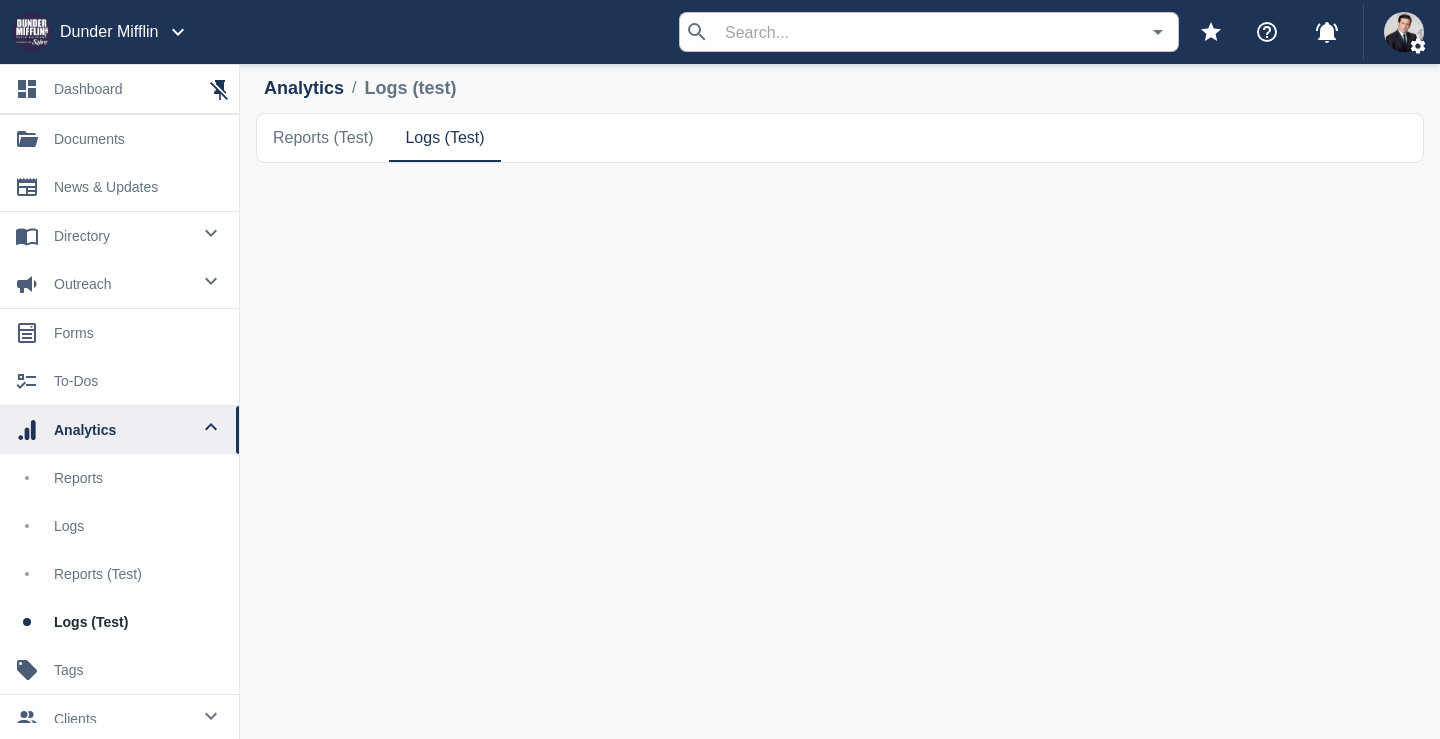 click on "Reports (test) Logs (test) Analytics Events Query SQL Query SELECT DISTINCT event_name FROM `evestech-production-beta.analytics_383209581.events_20250706` x SQL Query Run Query Raw Query Response: {
"data": {
"success": true,
"data": [
{
"event_name": "first_visit"
},
{
"event_name": "session_start"
},
{
"event_name": "page_view"
},
{
"event_name": "user_engagement"
},
{
"event_name": "Login Page Button Click"
},
{
"event_name": "Get"
},
{
"event_name": "Create"
},
{
"event_name": "Track"
},
{
"event_name": "Save"
}
],
"rowCount": 9
}
} Extracted Results: Analytics Events Event Name Page Path Timestamp Rows per page: 10 10 1–9 of 9" at bounding box center [840, 418] 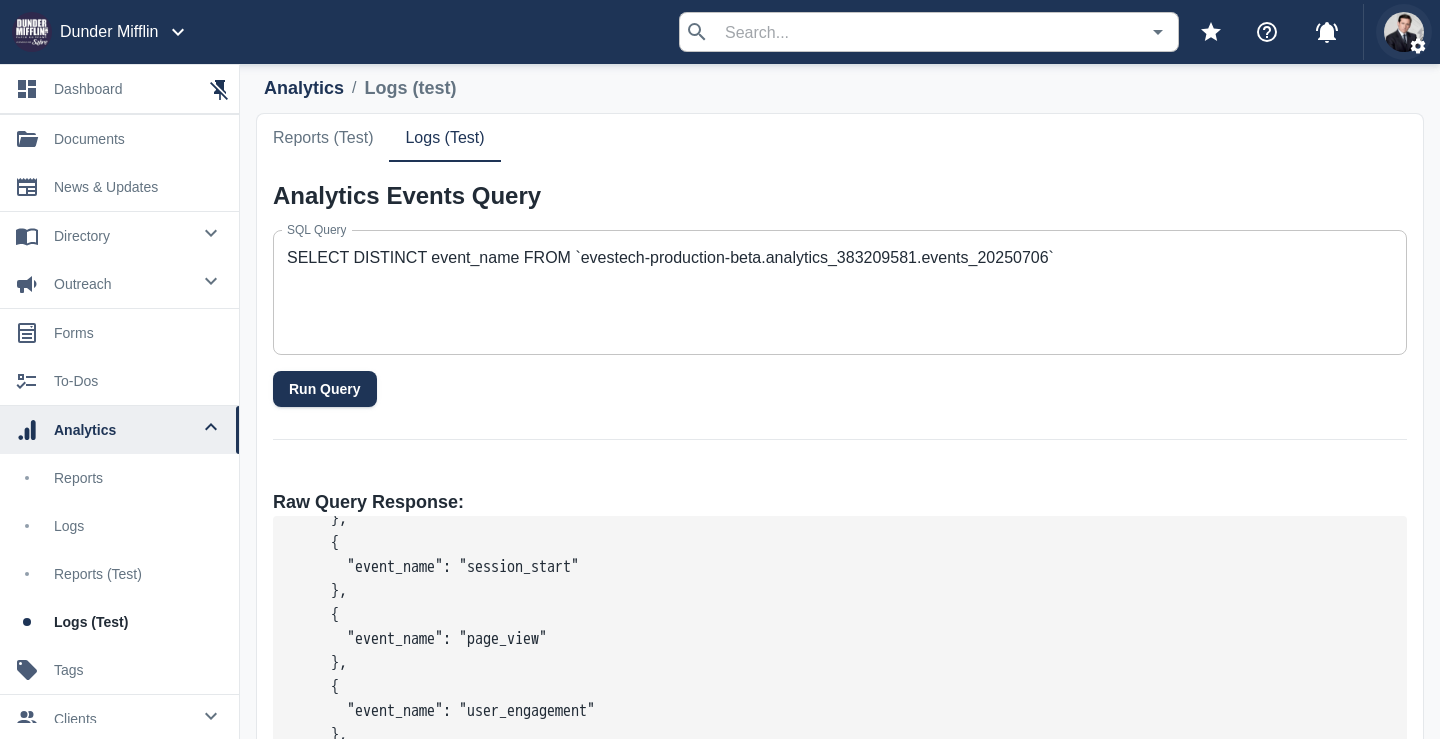 scroll, scrollTop: 0, scrollLeft: 0, axis: both 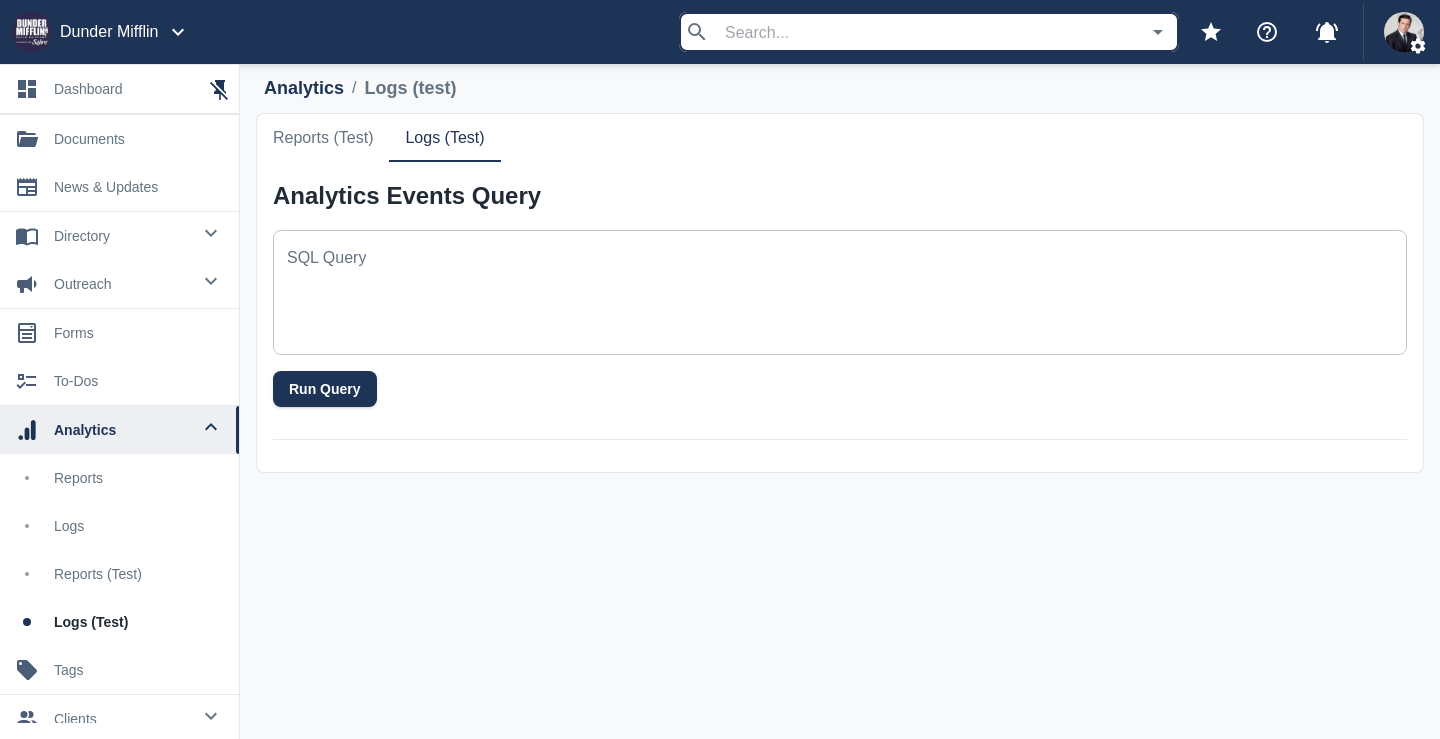 click on "SQL Query" at bounding box center (840, 292) 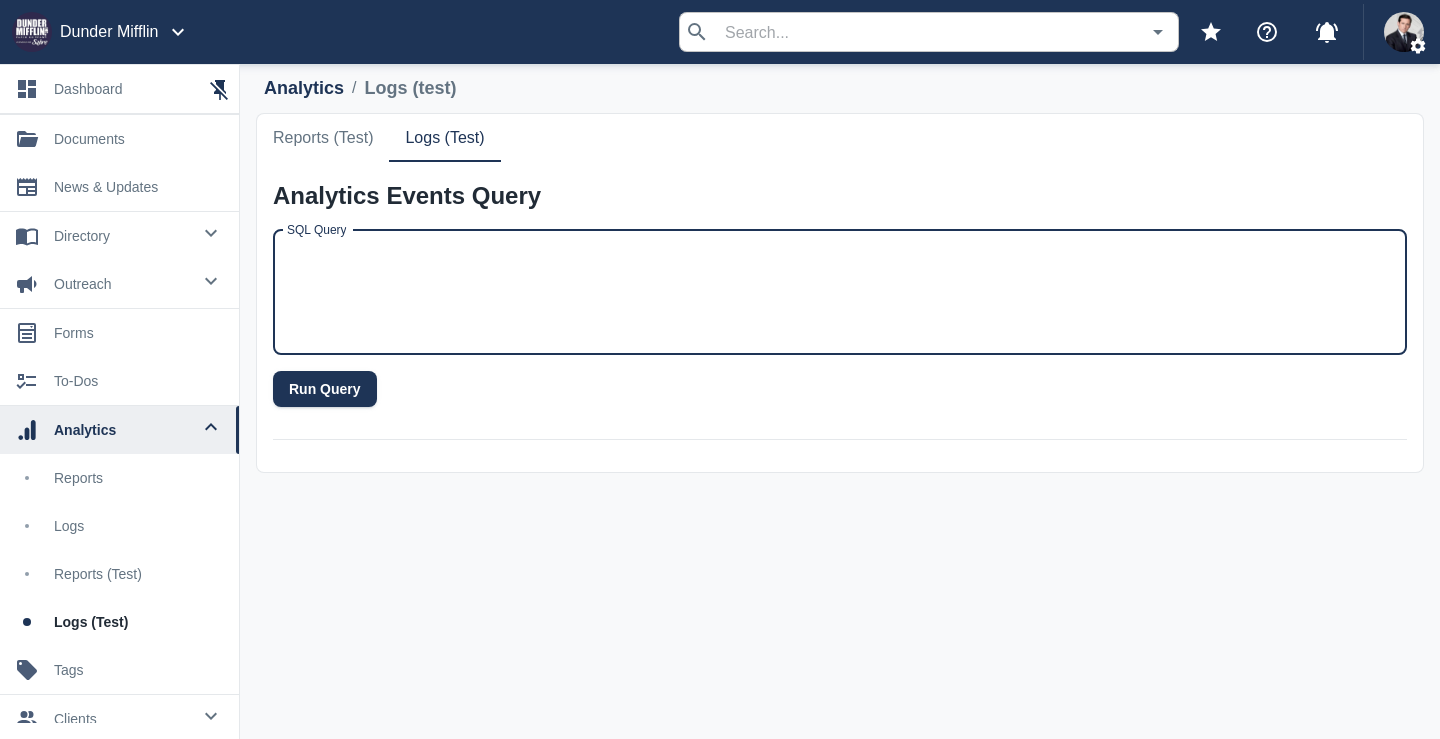 paste on "`evestech-production-beta.analytics_383209581.events_20250706`" 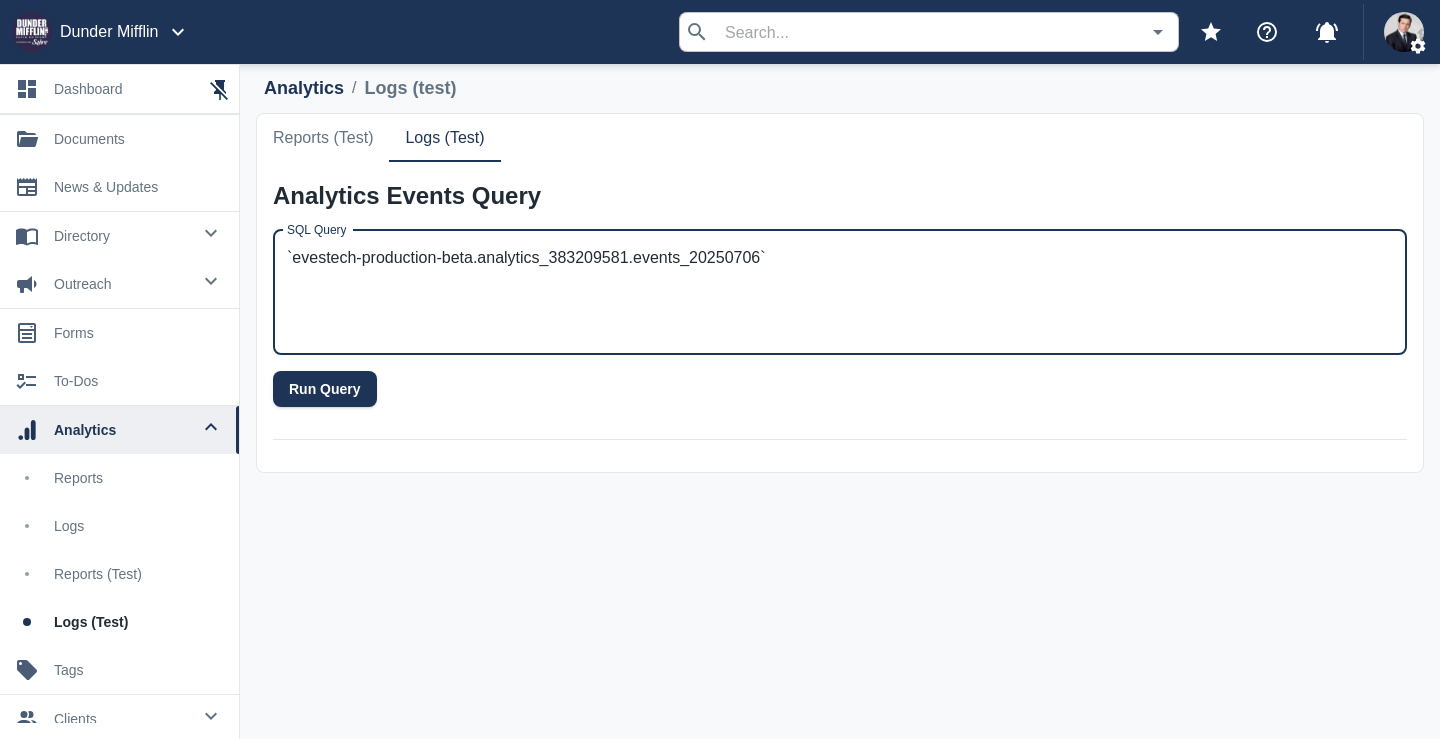 click on "`evestech-production-beta.analytics_383209581.events_20250706`" at bounding box center [840, 292] 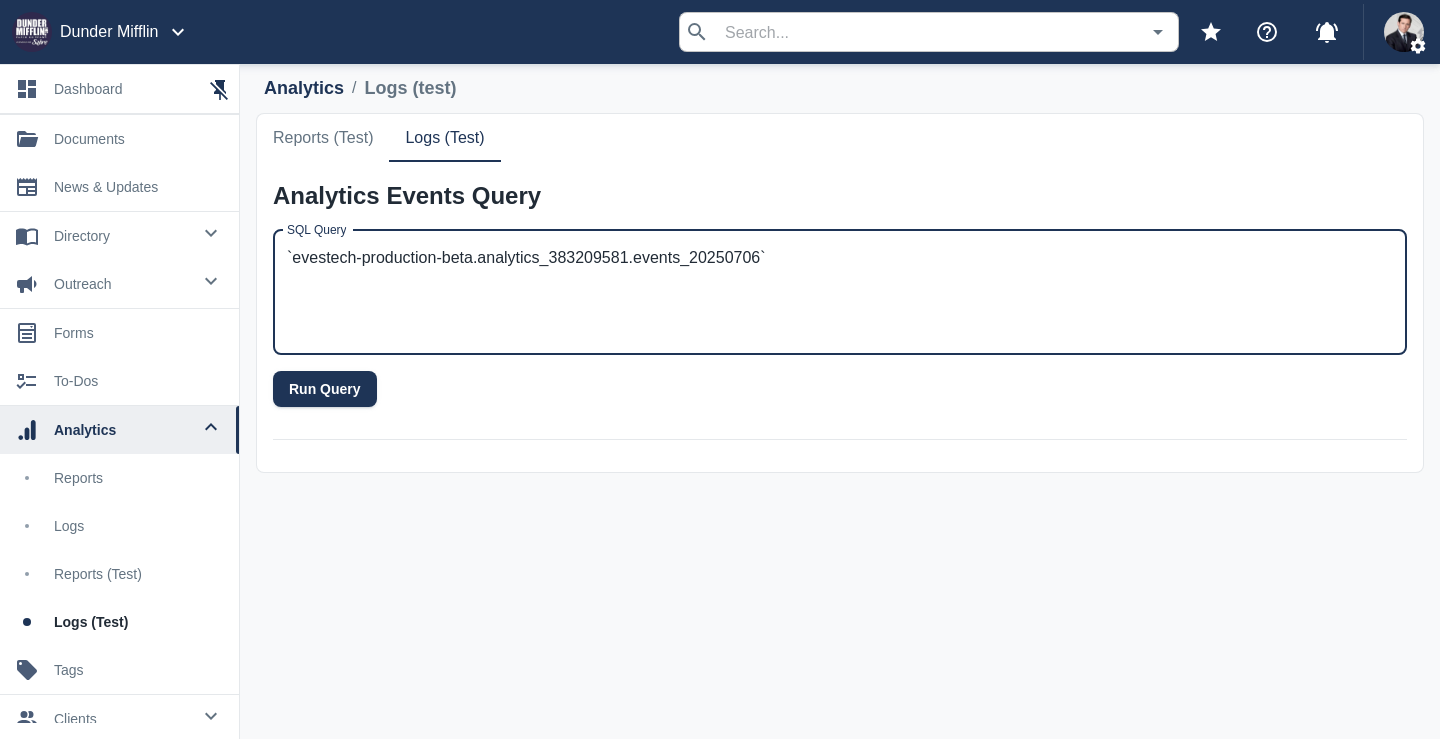 click on "`evestech-production-beta.analytics_383209581.events_20250706`" at bounding box center (840, 292) 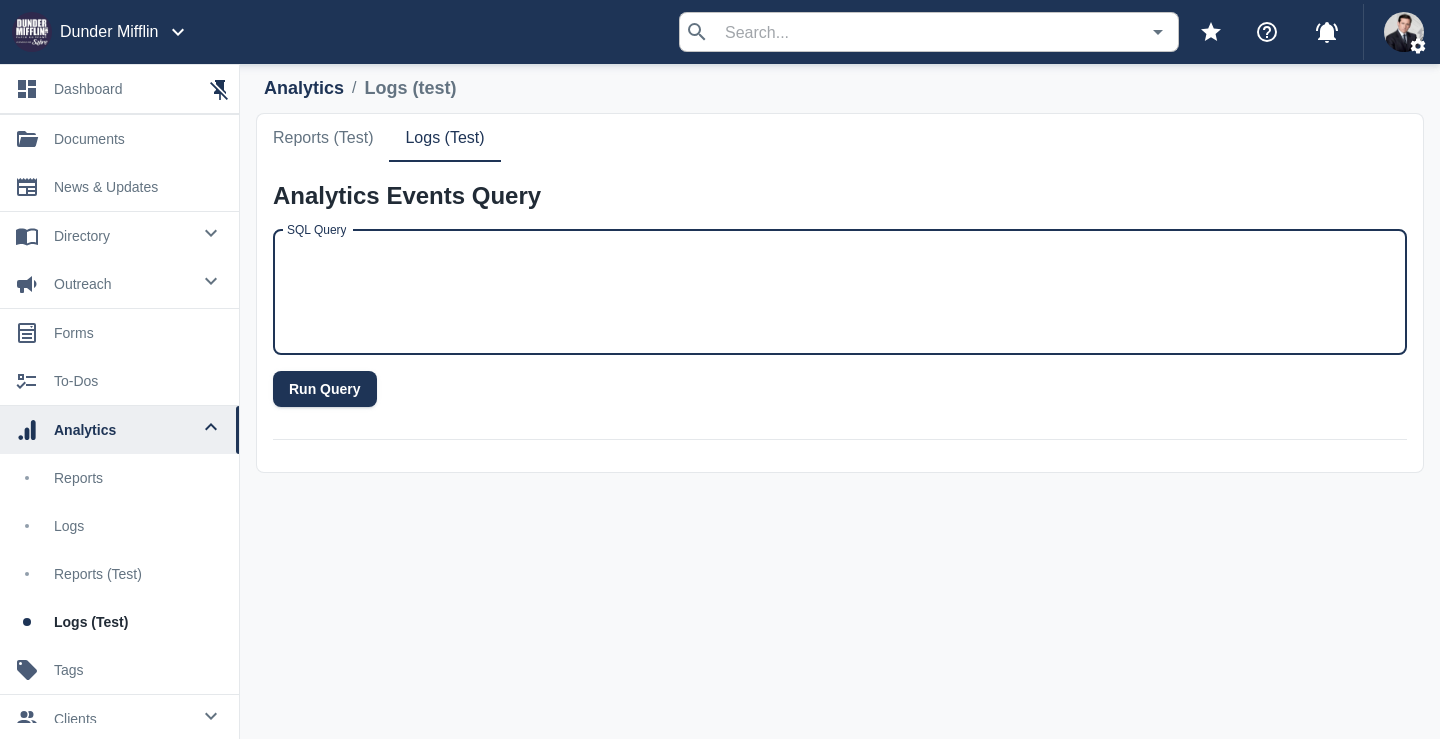 paste on "SELECT DISTINCT event_name FROM `evestech-production-beta.analytics_383209581.events_20250706`" 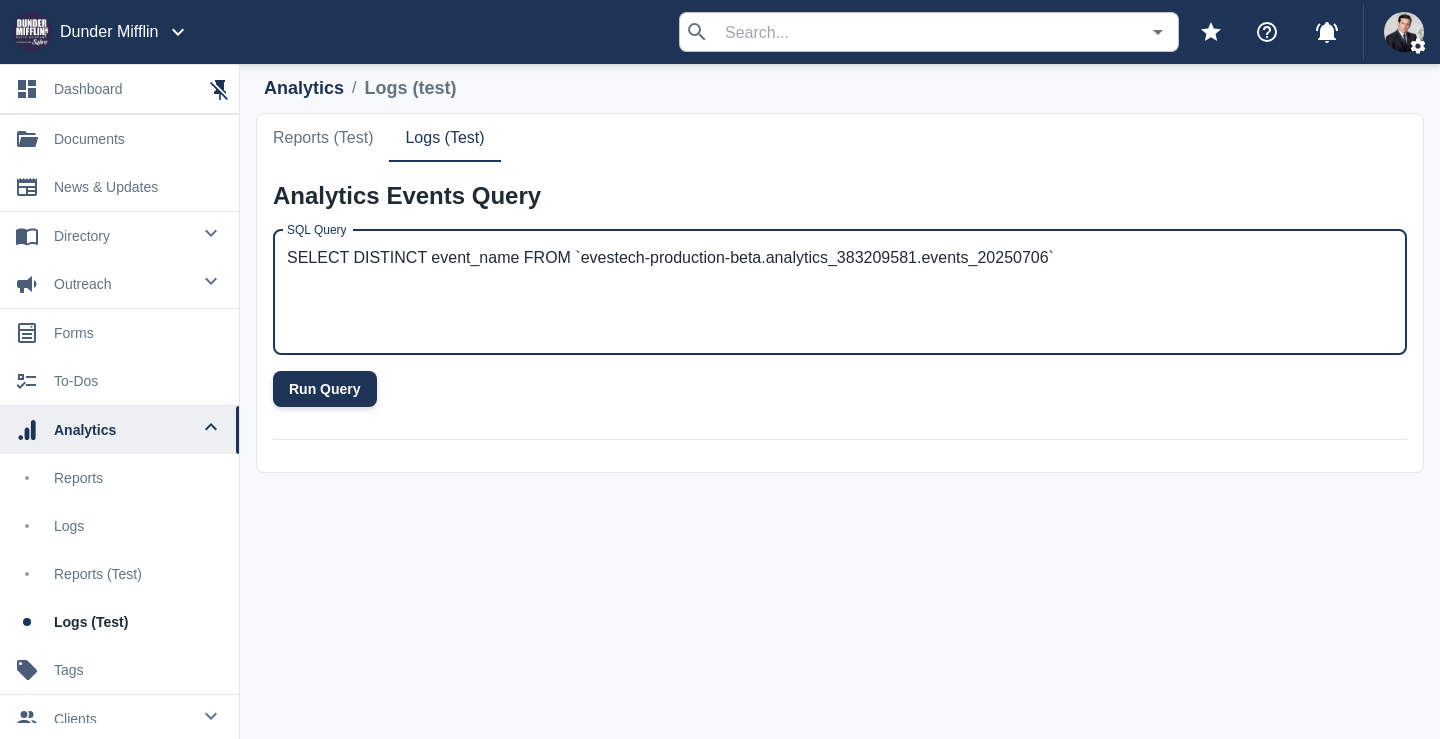 type on "SELECT DISTINCT event_name FROM `evestech-production-beta.analytics_383209581.events_20250706`" 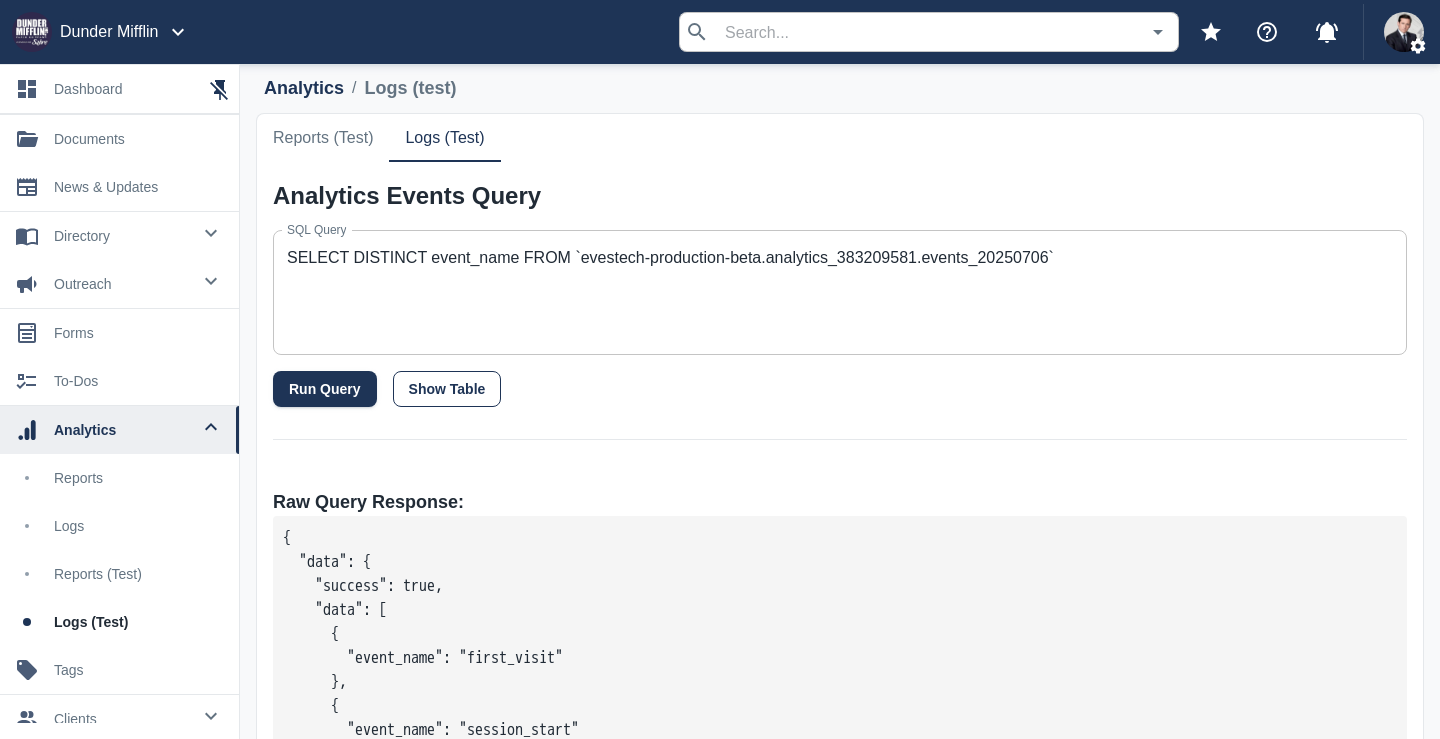 click on "Show Table" at bounding box center (447, 389) 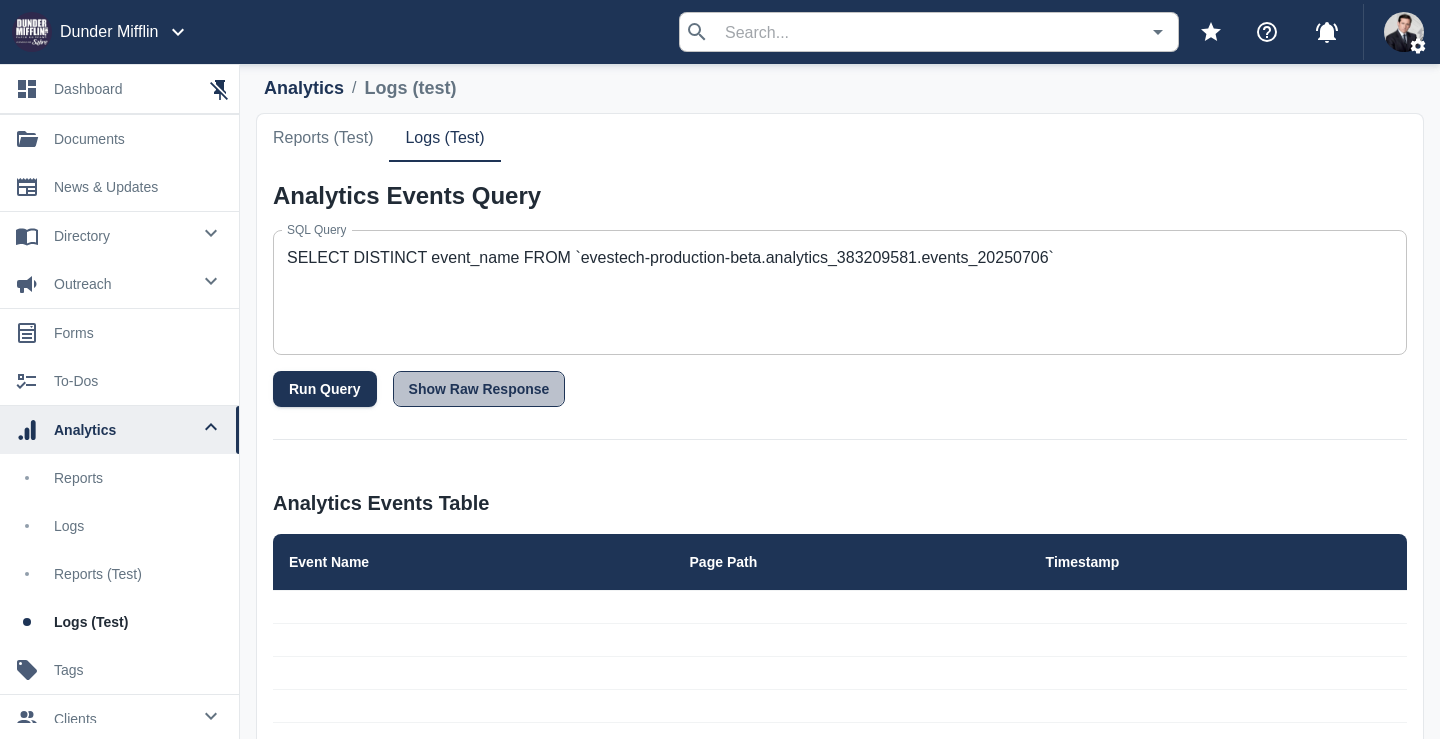 click on "Show Raw Response" at bounding box center [479, 389] 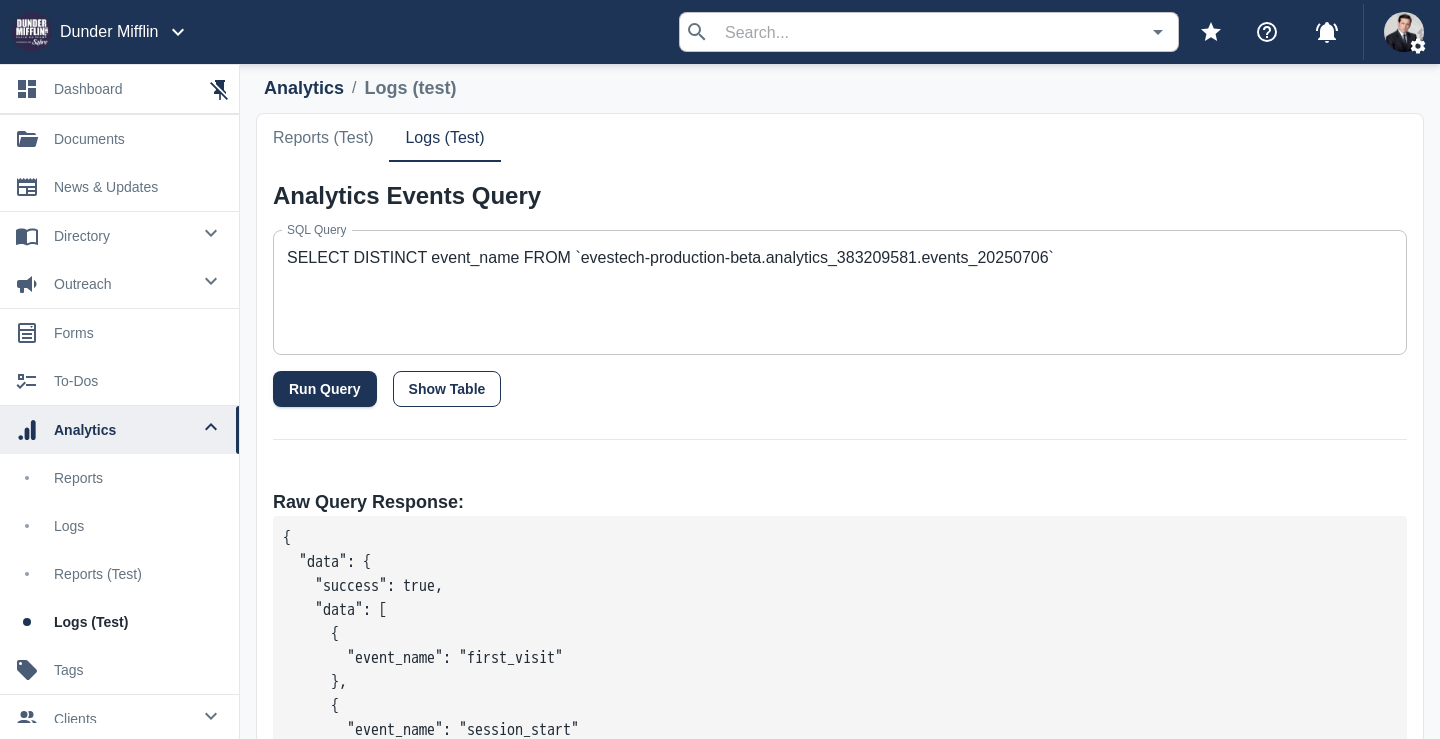 click on "Show Table" at bounding box center (447, 389) 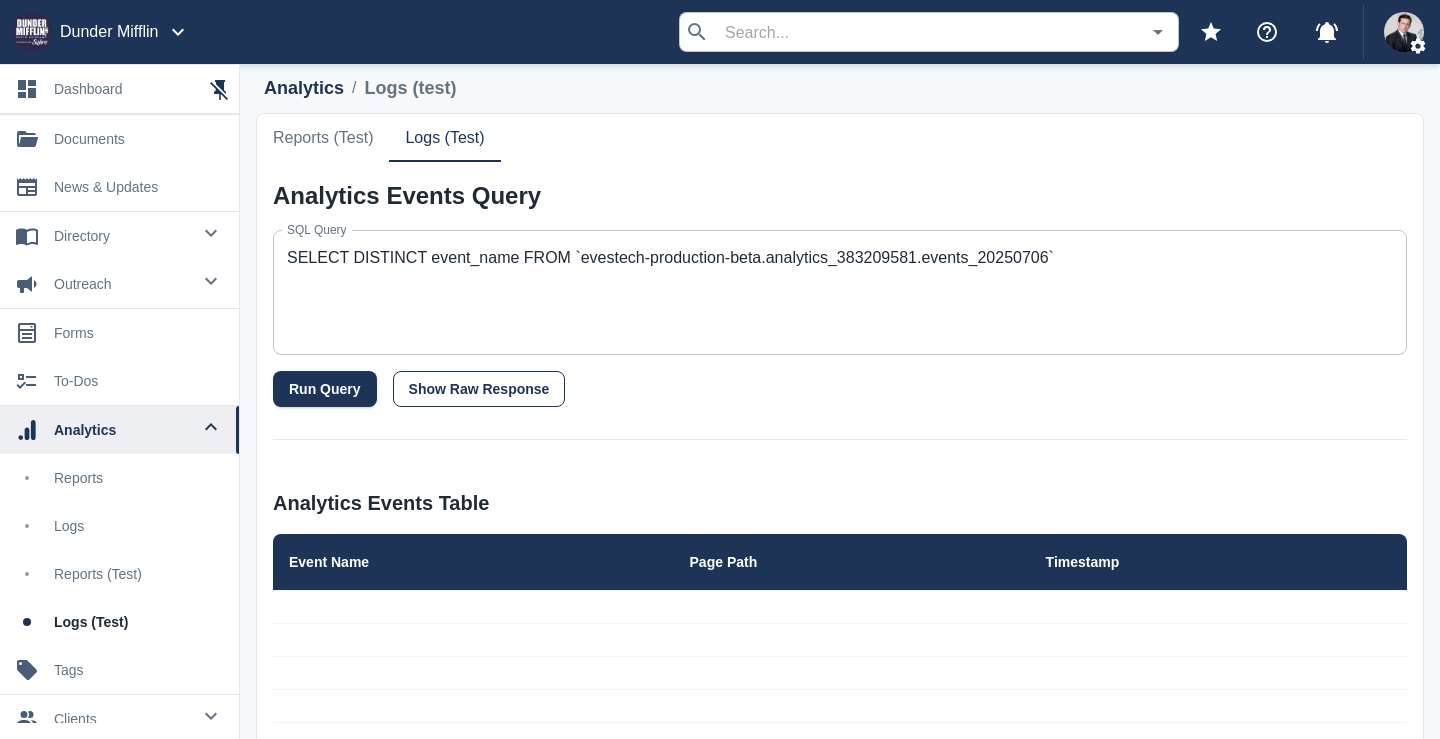click on "Show Raw Response" at bounding box center [479, 389] 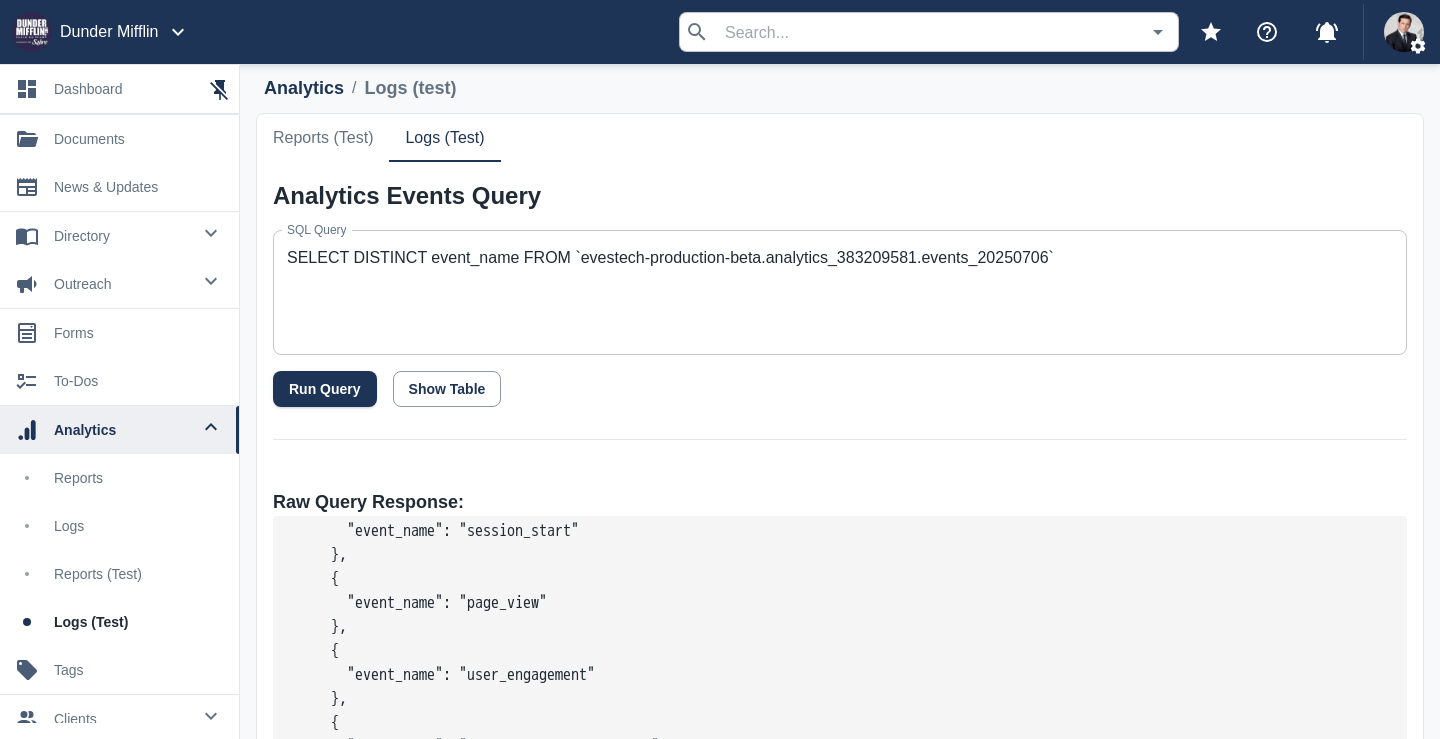 scroll, scrollTop: 0, scrollLeft: 0, axis: both 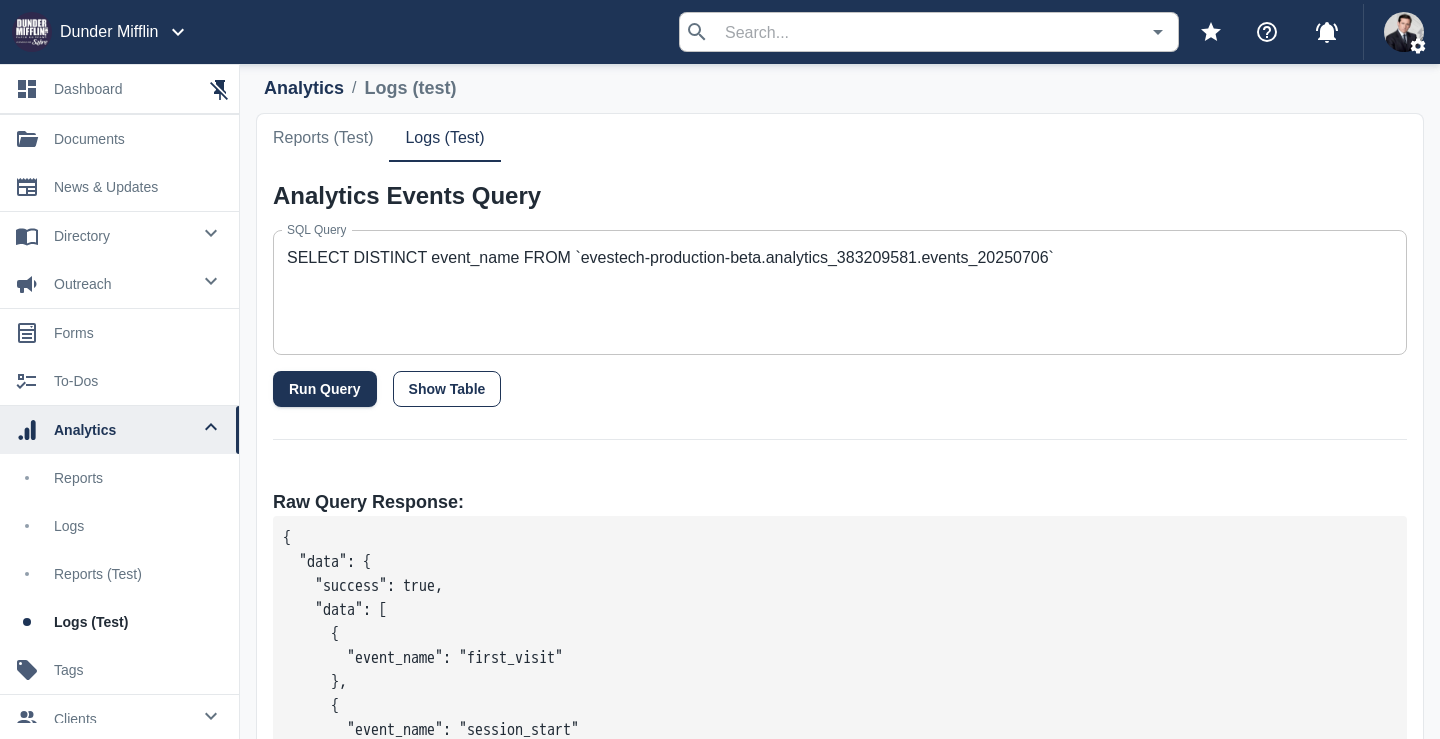 click on "Show Table" at bounding box center (447, 389) 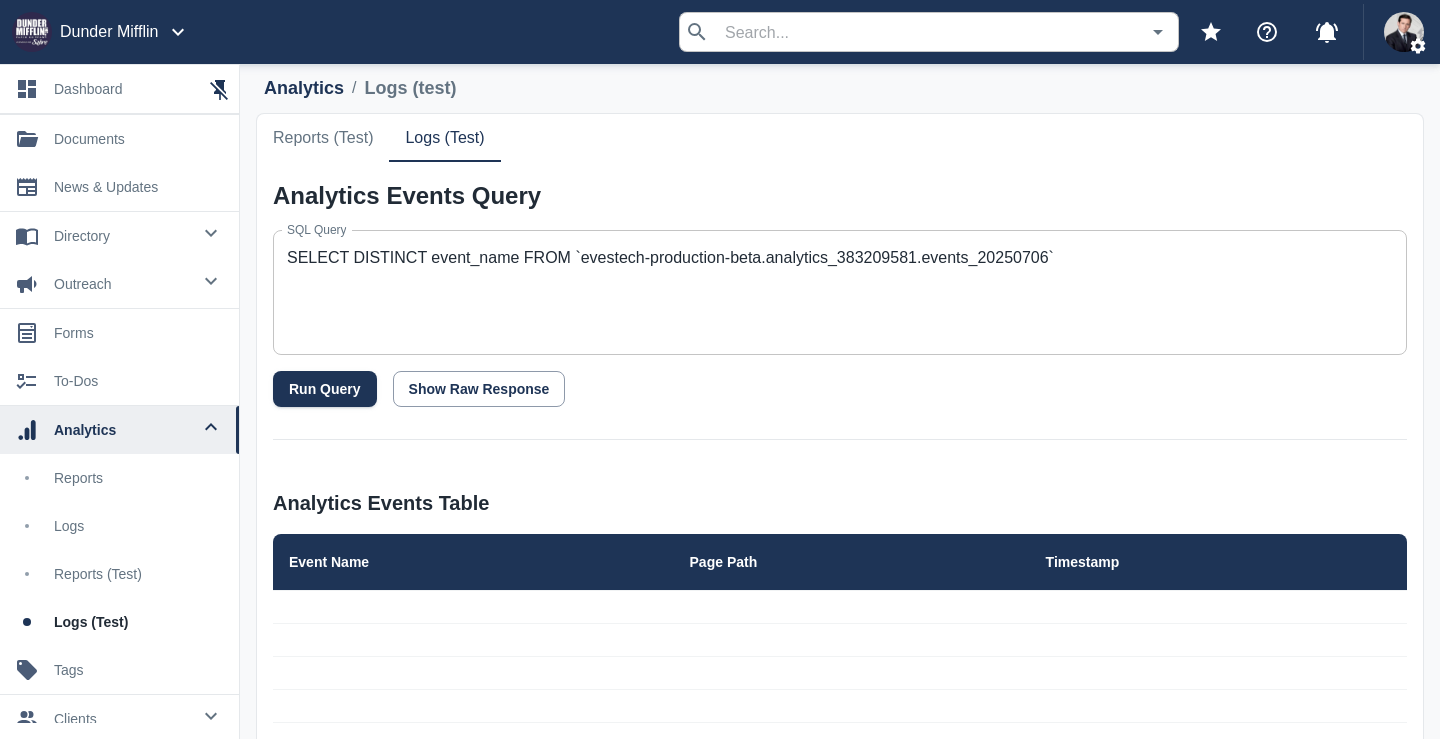 click on "SELECT DISTINCT event_name FROM `evestech-production-beta.analytics_383209581.events_20250706`" at bounding box center (840, 292) 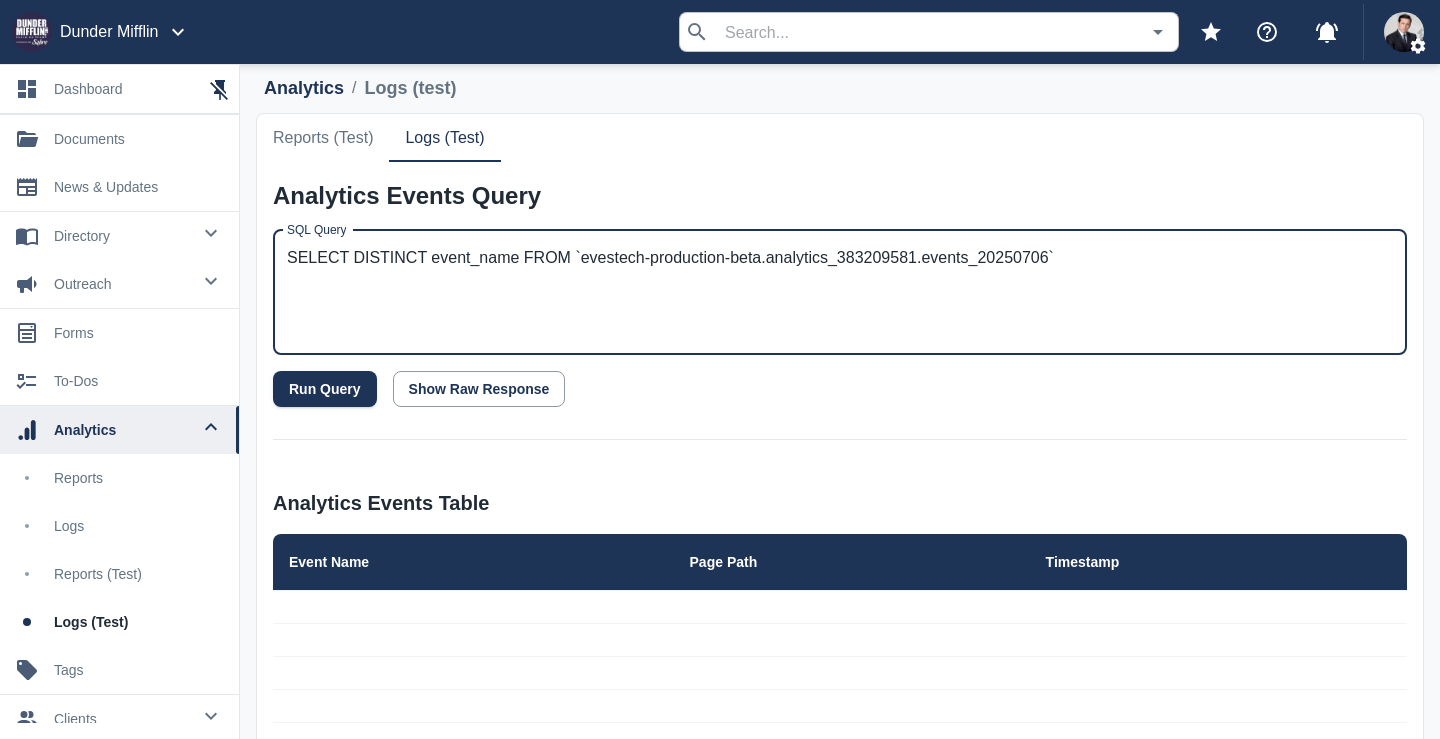 click on "SELECT DISTINCT event_name FROM `evestech-production-beta.analytics_383209581.events_20250706`" at bounding box center [840, 292] 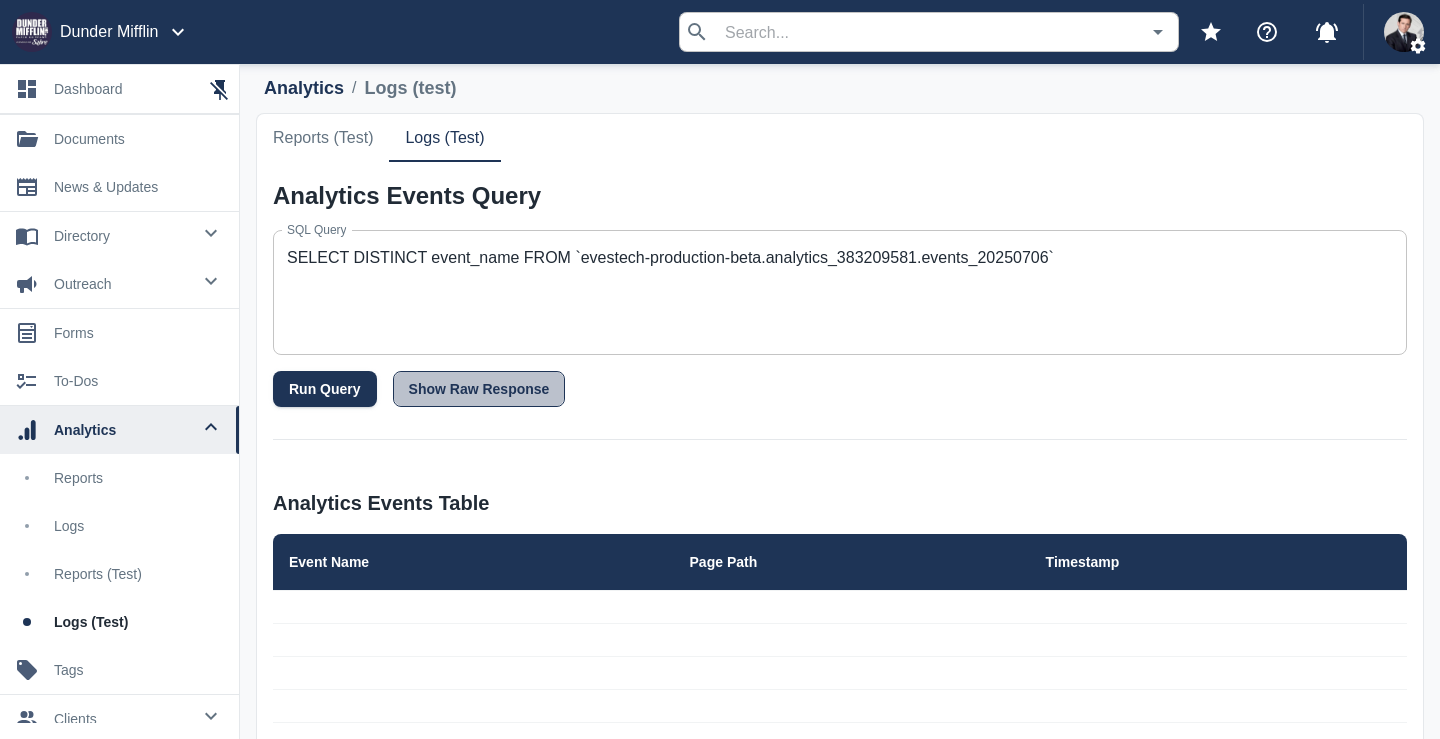 click on "Show Raw Response" at bounding box center (479, 389) 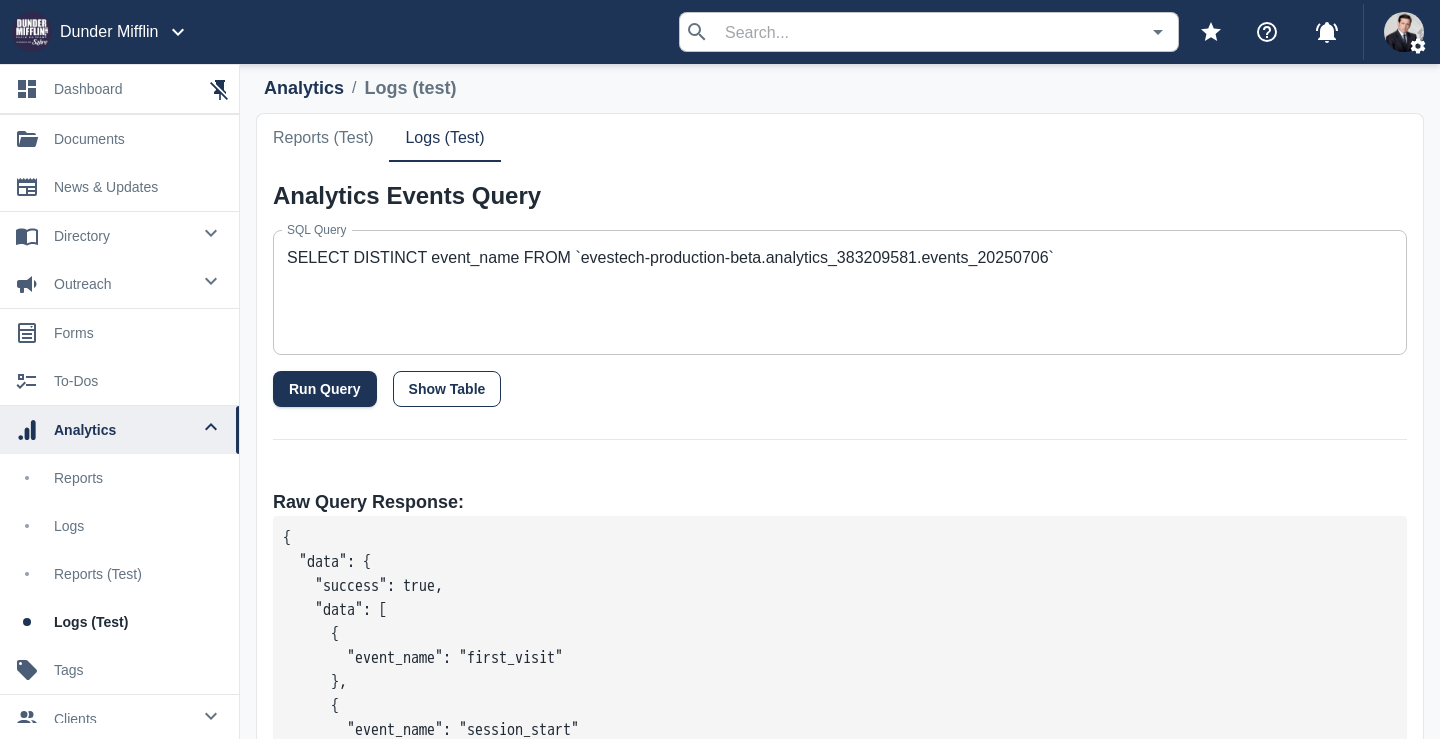 click on "Show Table" at bounding box center [447, 389] 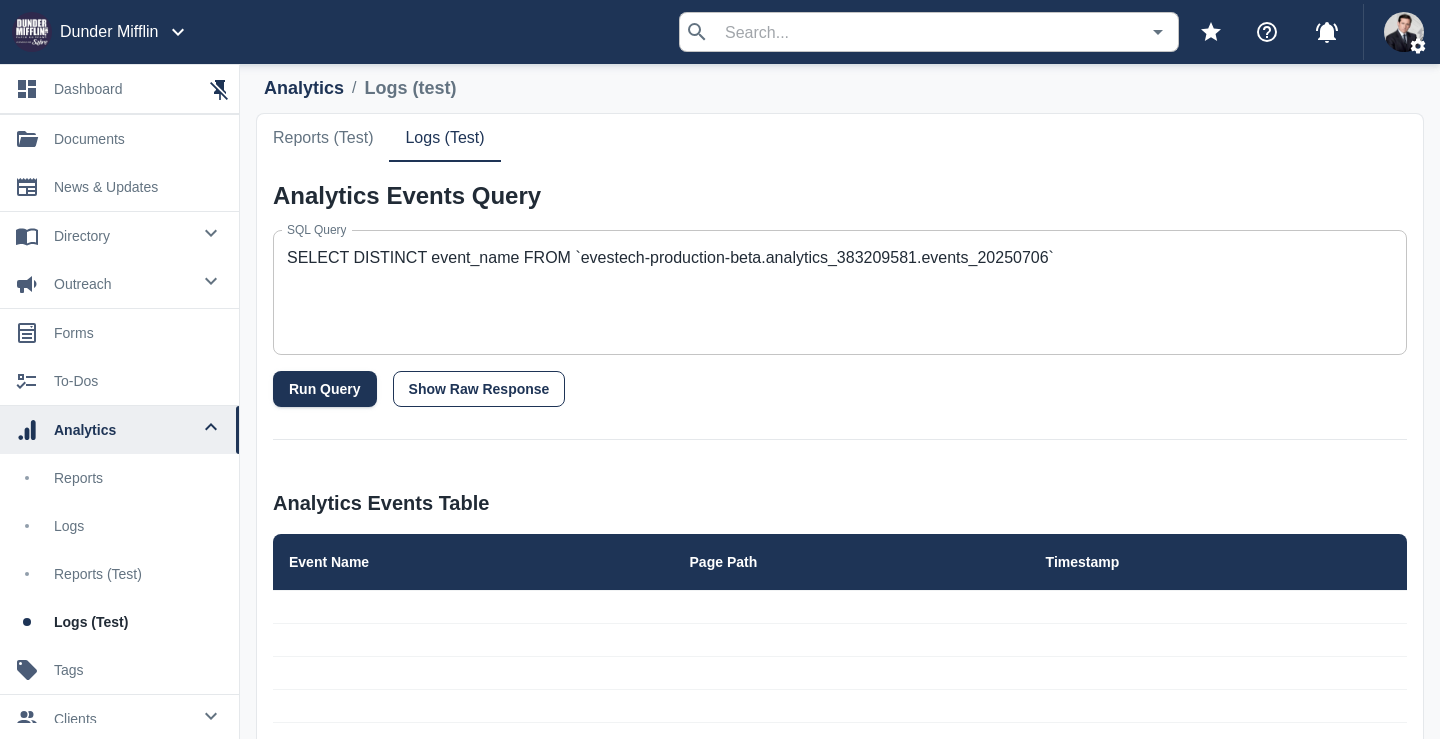 click on "Show Raw Response" at bounding box center (479, 389) 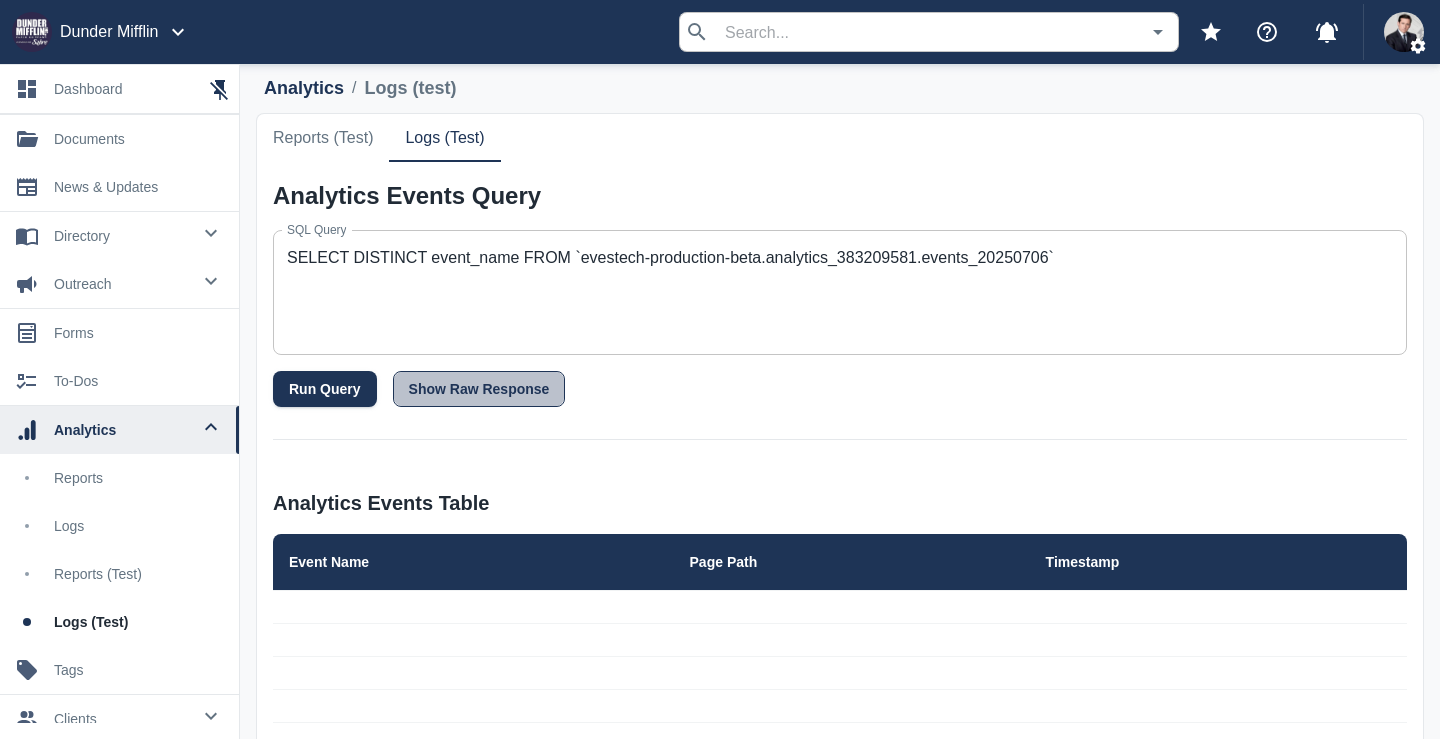 click on "Show Raw Response" at bounding box center [479, 389] 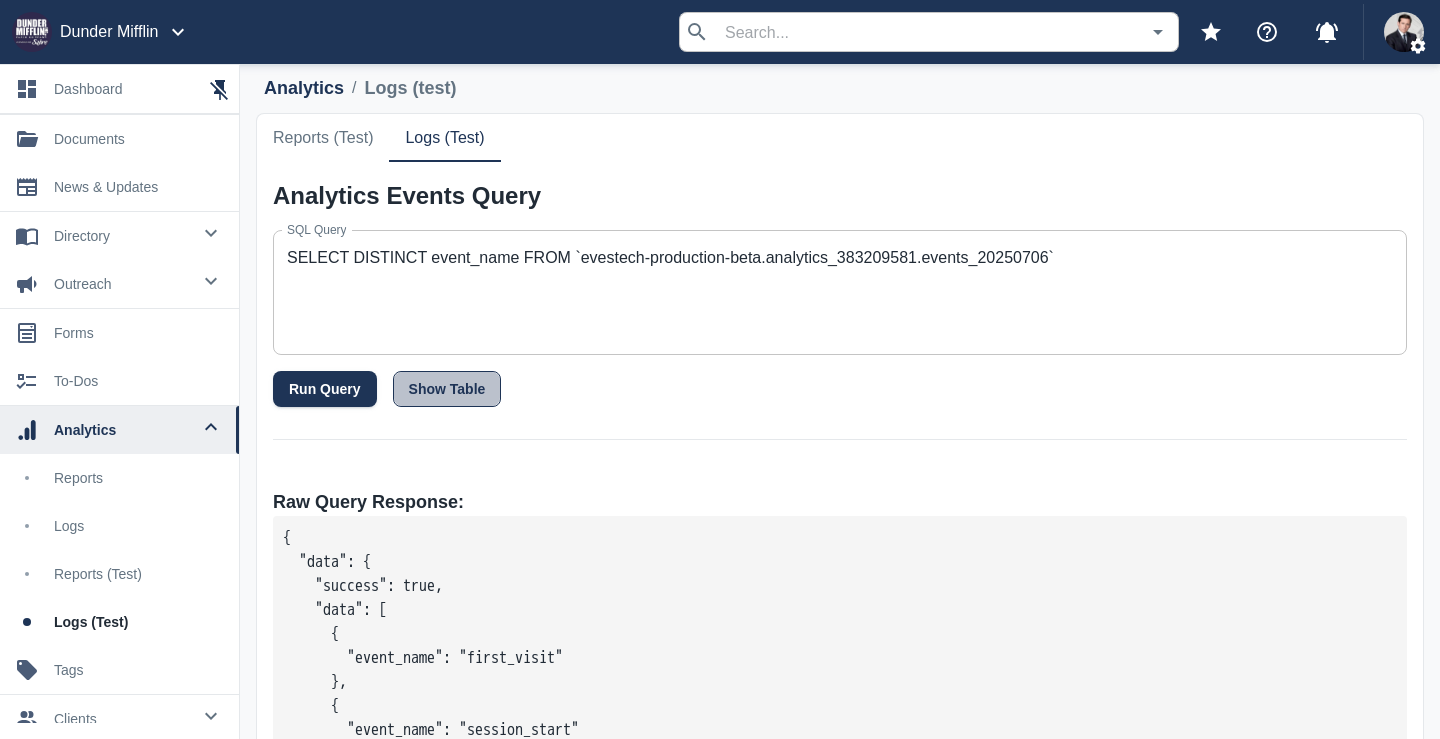 click on "Show Table" at bounding box center [447, 389] 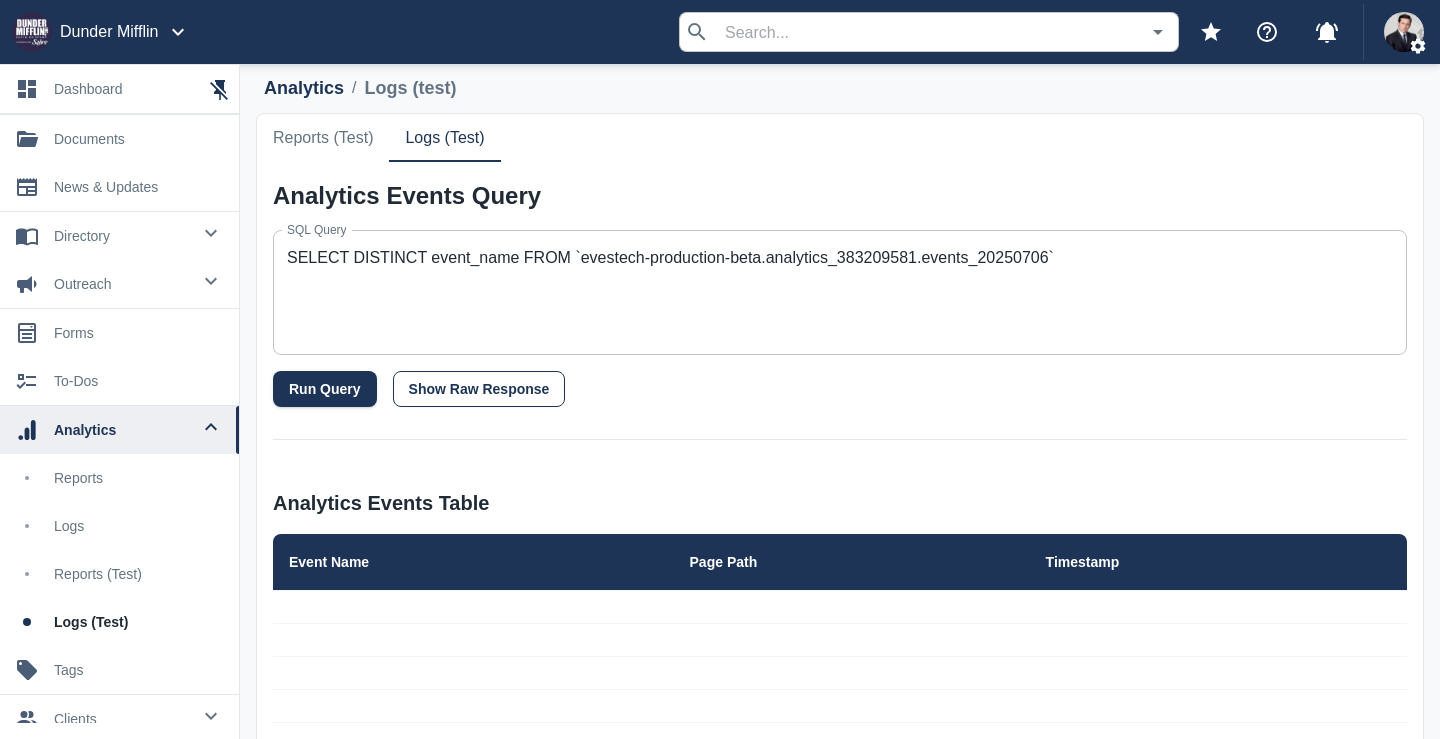 click on "Show Raw Response" at bounding box center (479, 389) 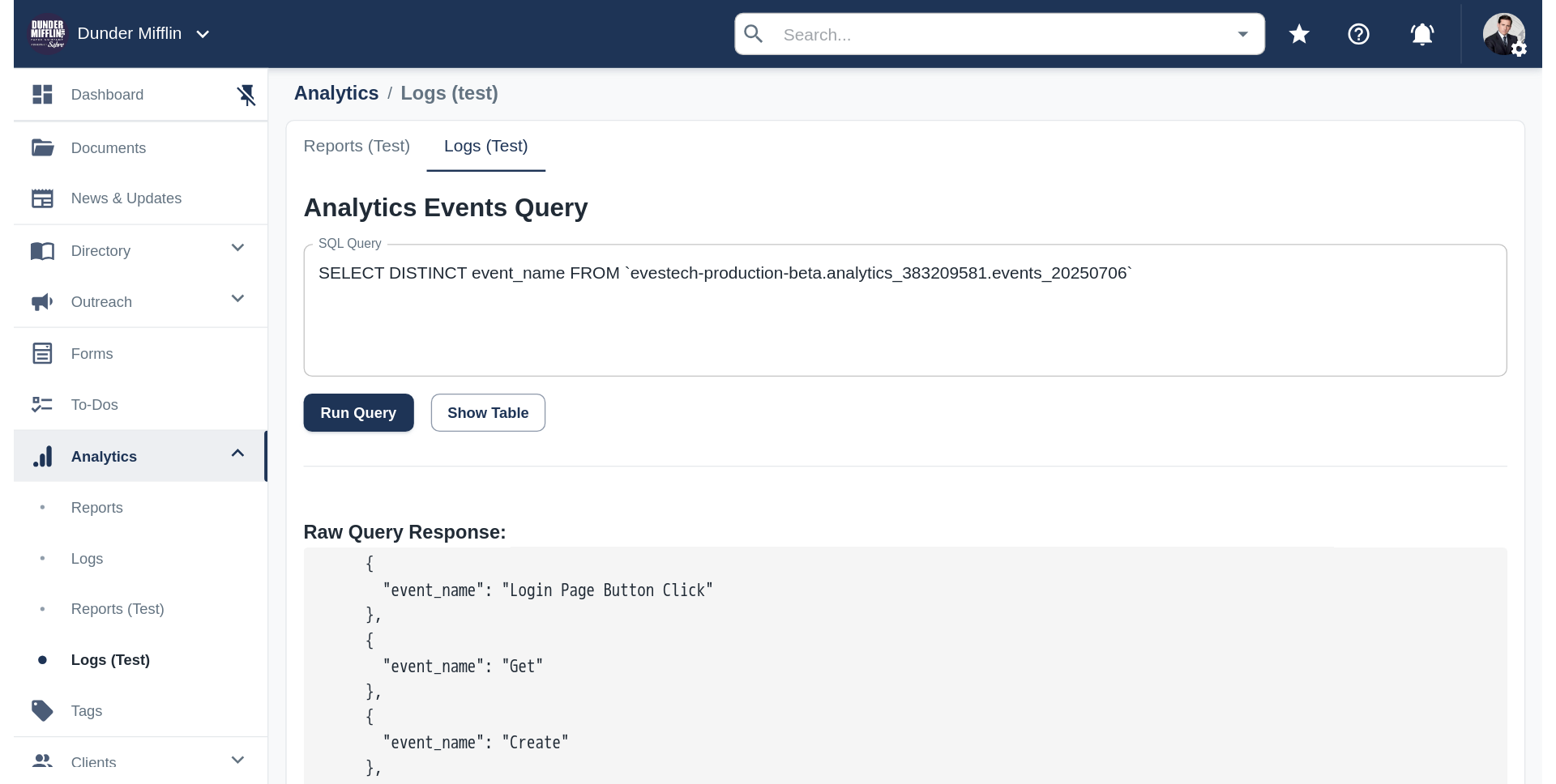 scroll, scrollTop: 373, scrollLeft: 0, axis: vertical 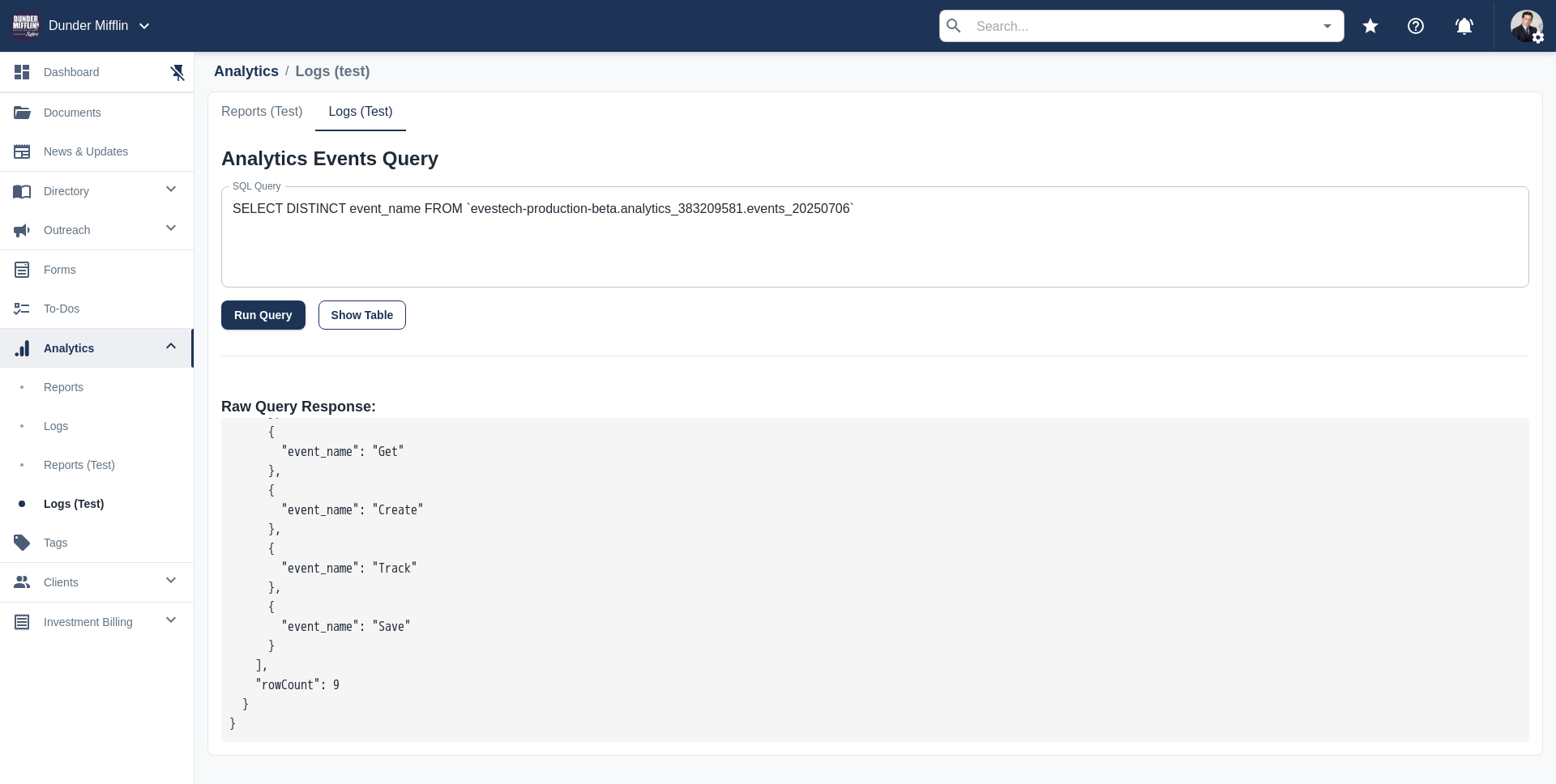 click on "Show Table" at bounding box center [362, 315] 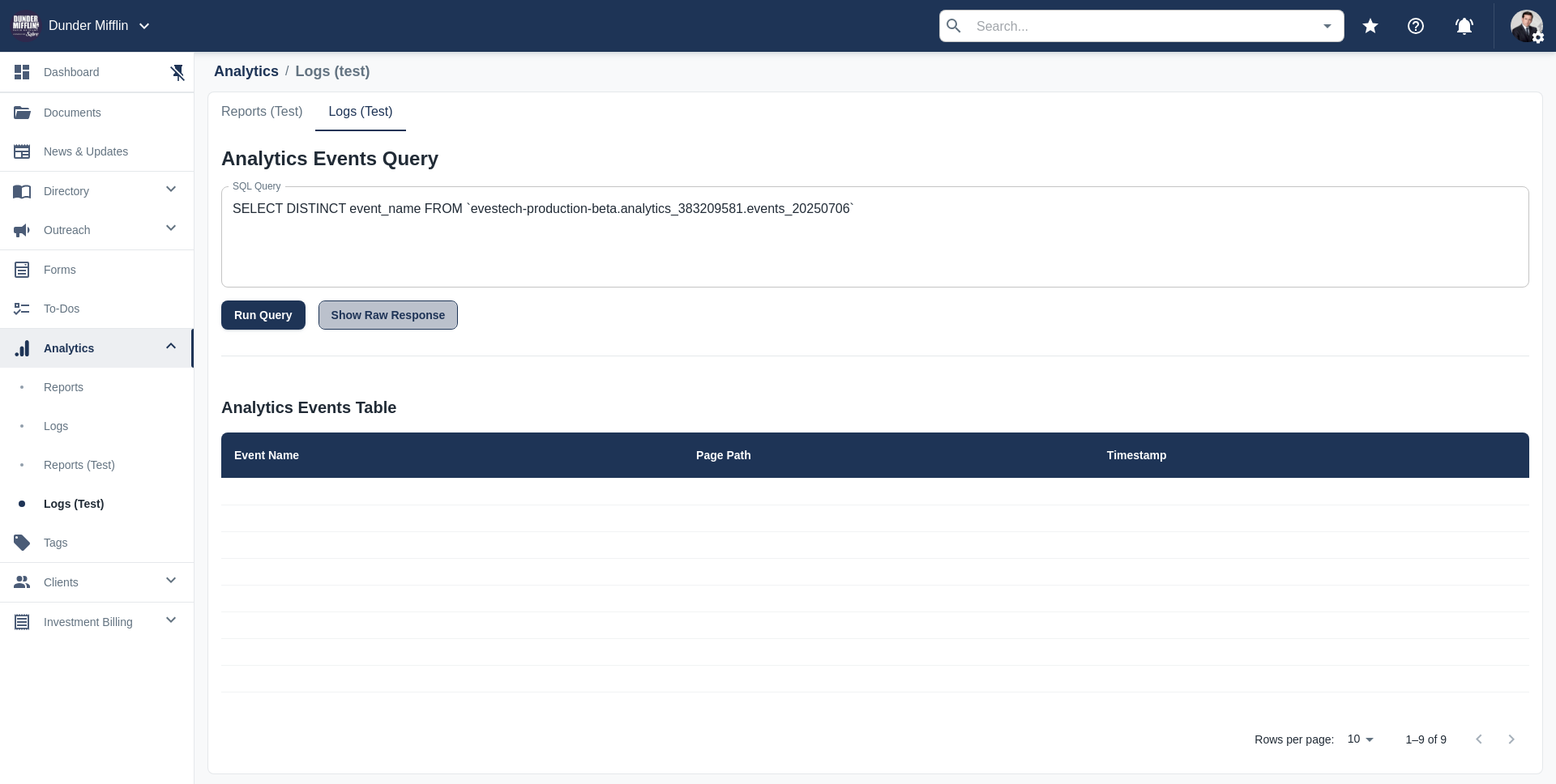 click on "Show Raw Response" at bounding box center [388, 315] 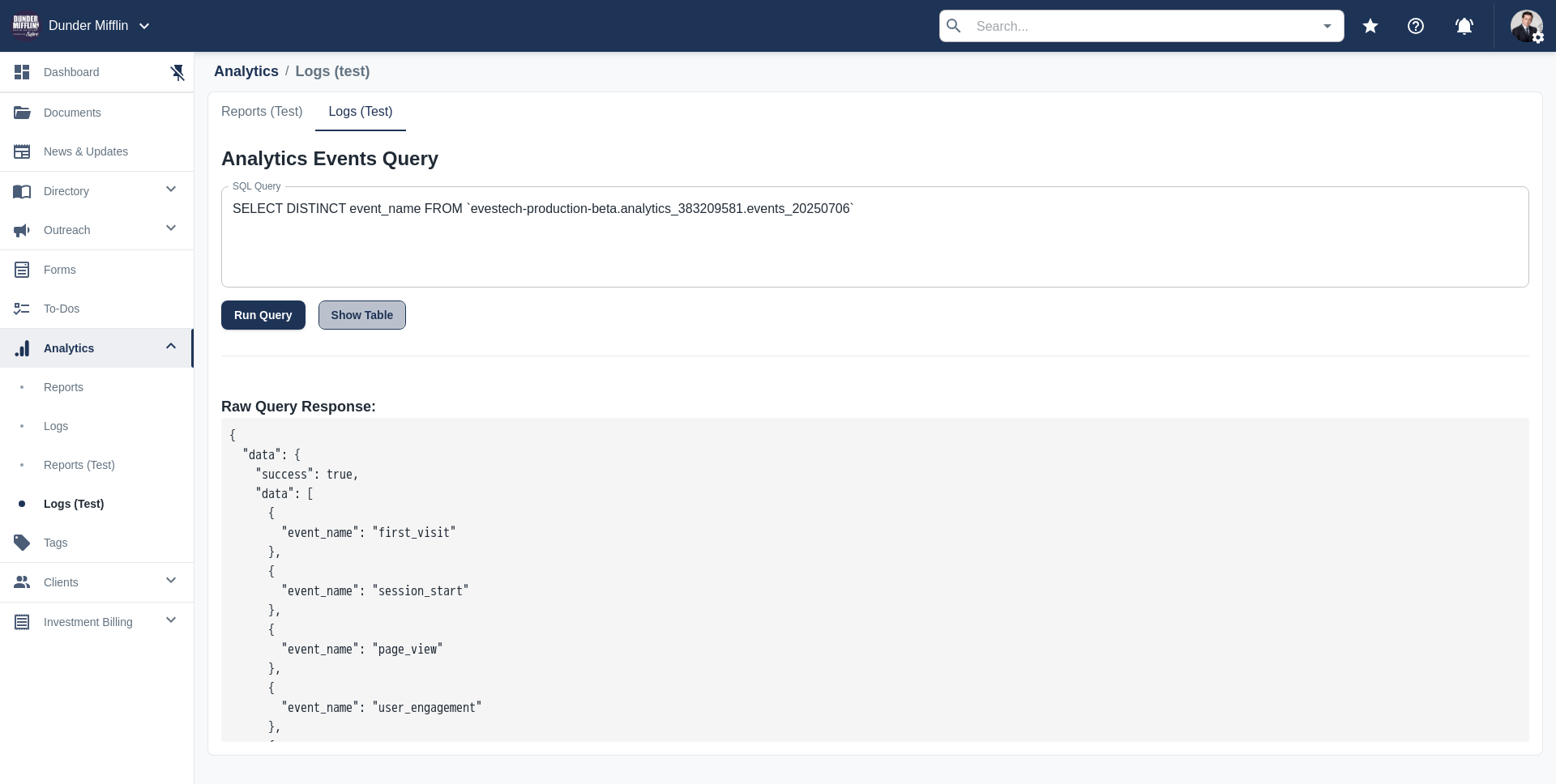 click on "Show Table" at bounding box center (362, 315) 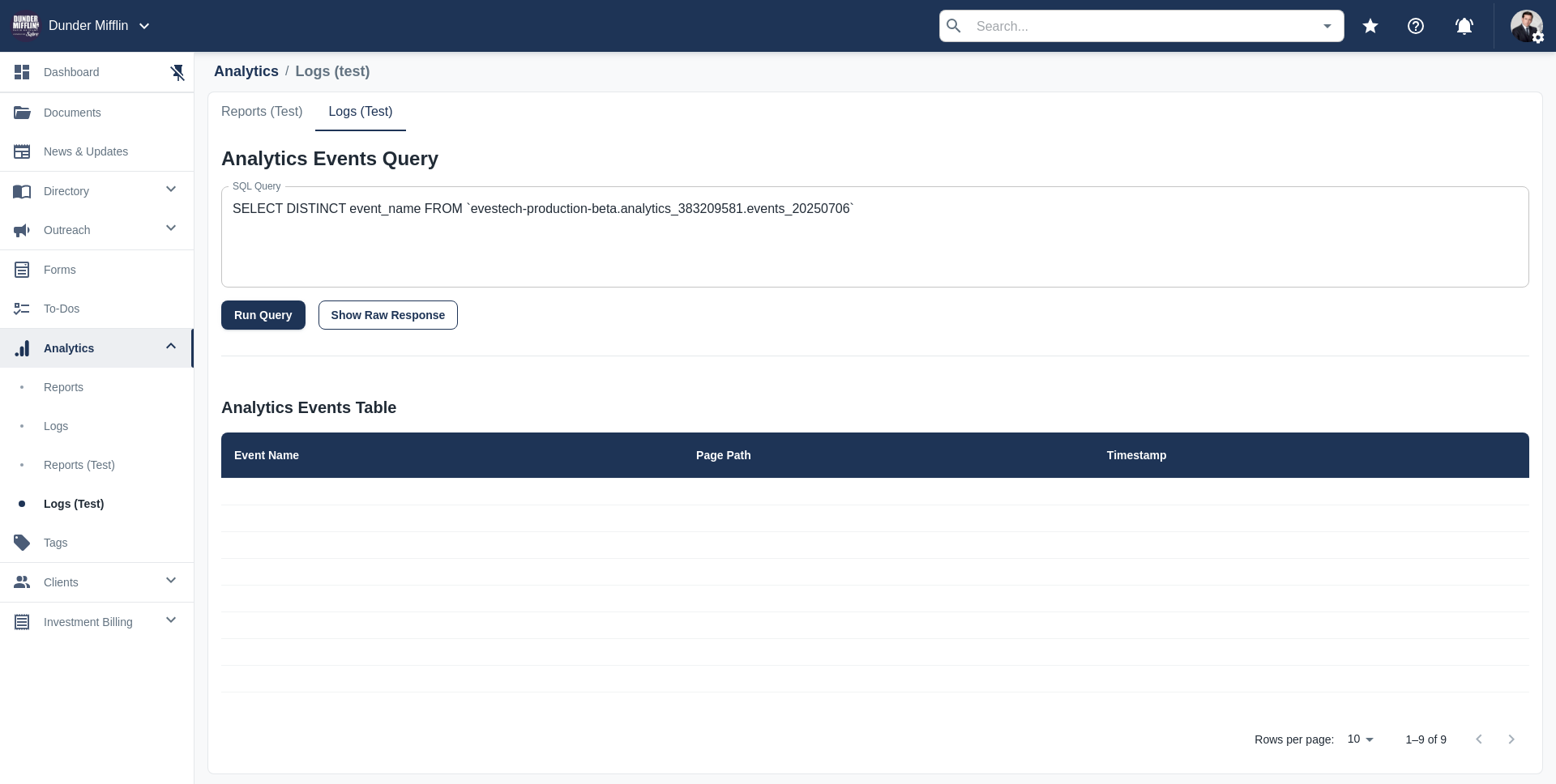 click on "Show Raw Response" at bounding box center (388, 315) 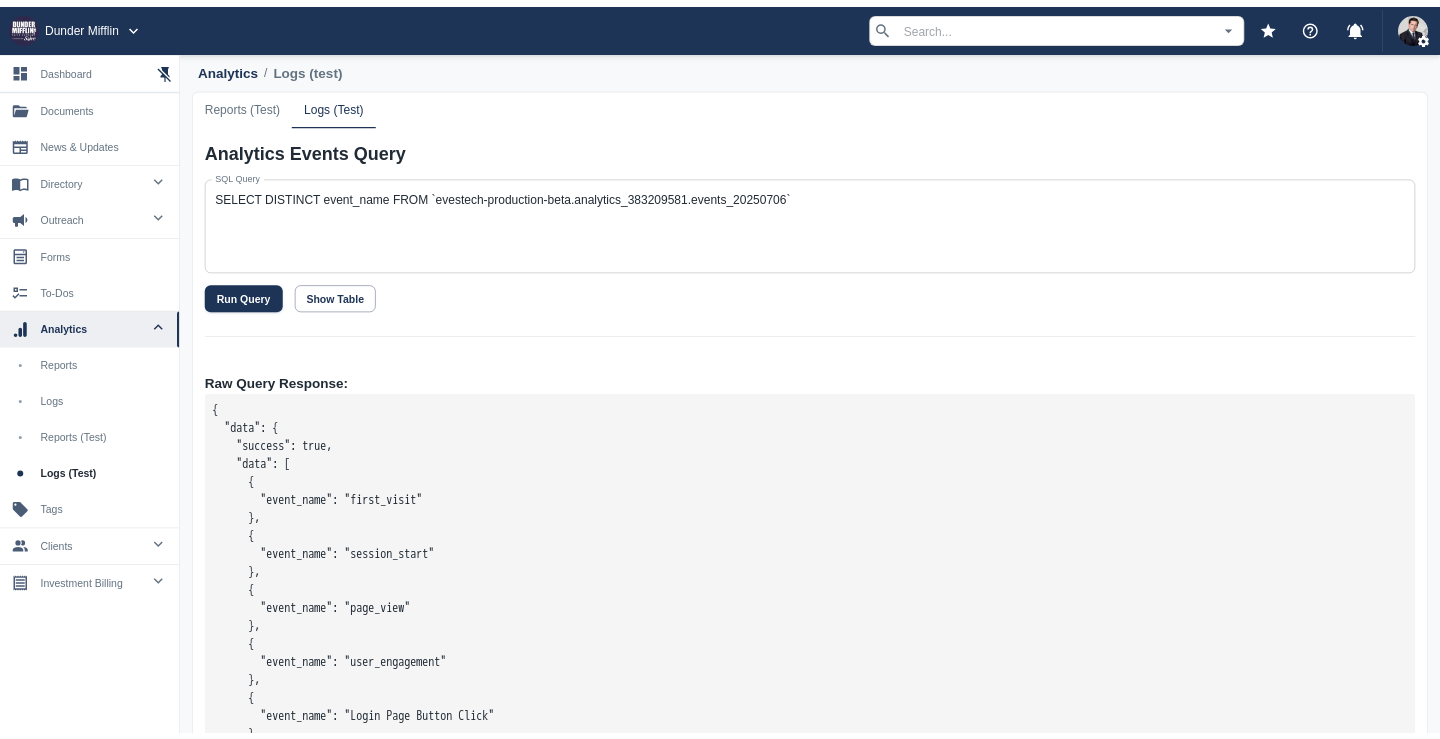 scroll, scrollTop: 0, scrollLeft: 0, axis: both 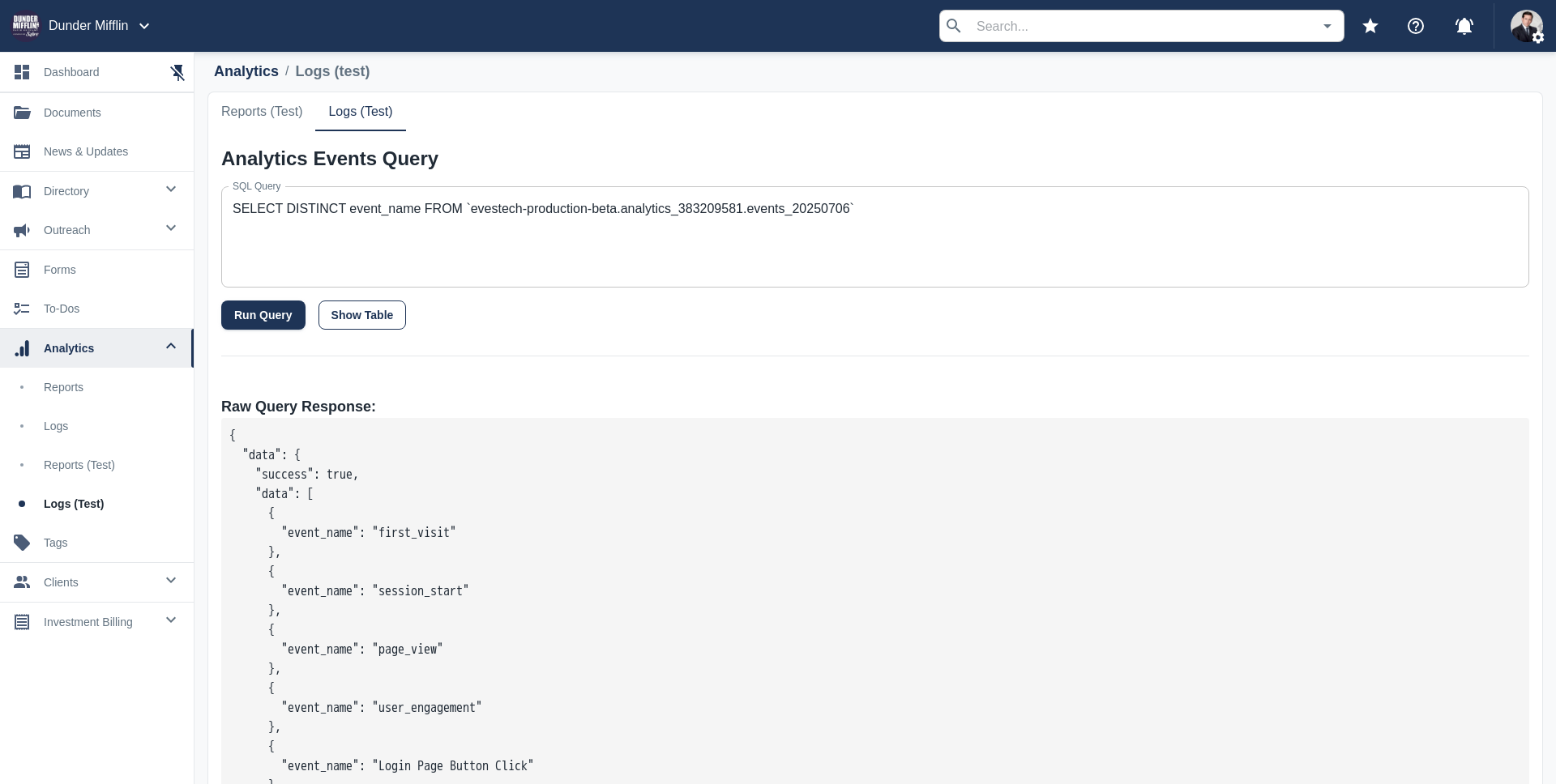 click on "Show Table" at bounding box center (362, 315) 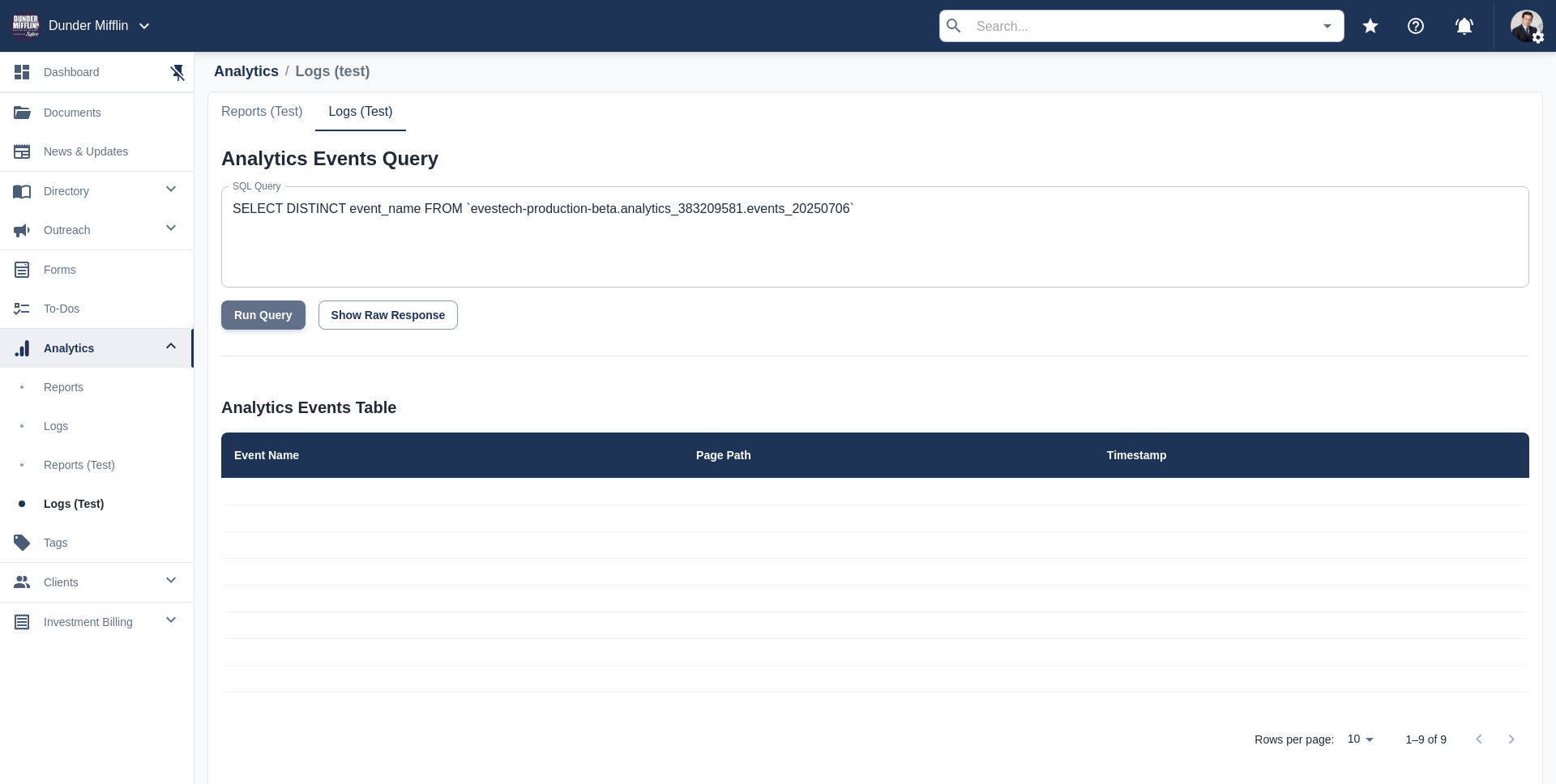 click on "Run Query" at bounding box center [263, 315] 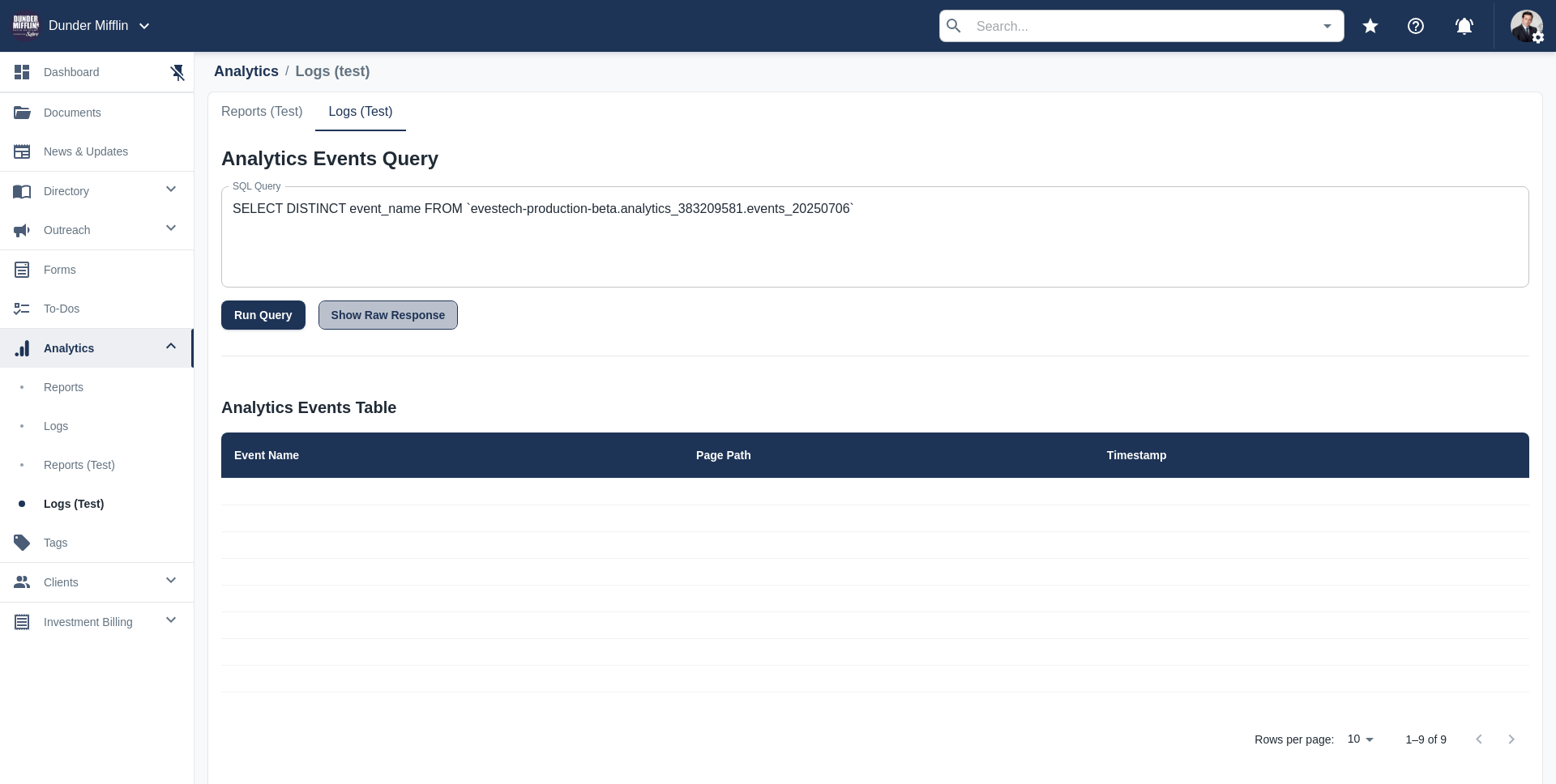 click on "Show Raw Response" at bounding box center (388, 315) 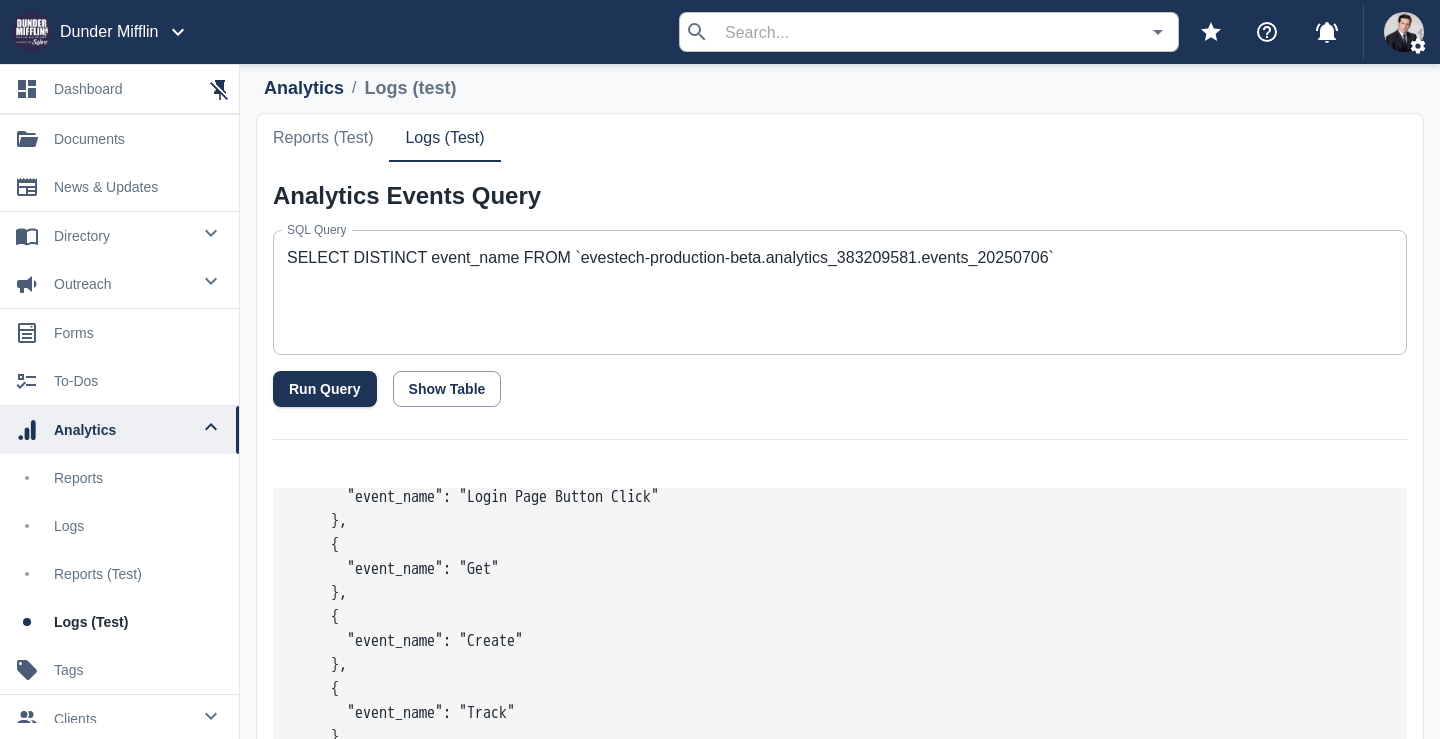 scroll, scrollTop: 0, scrollLeft: 0, axis: both 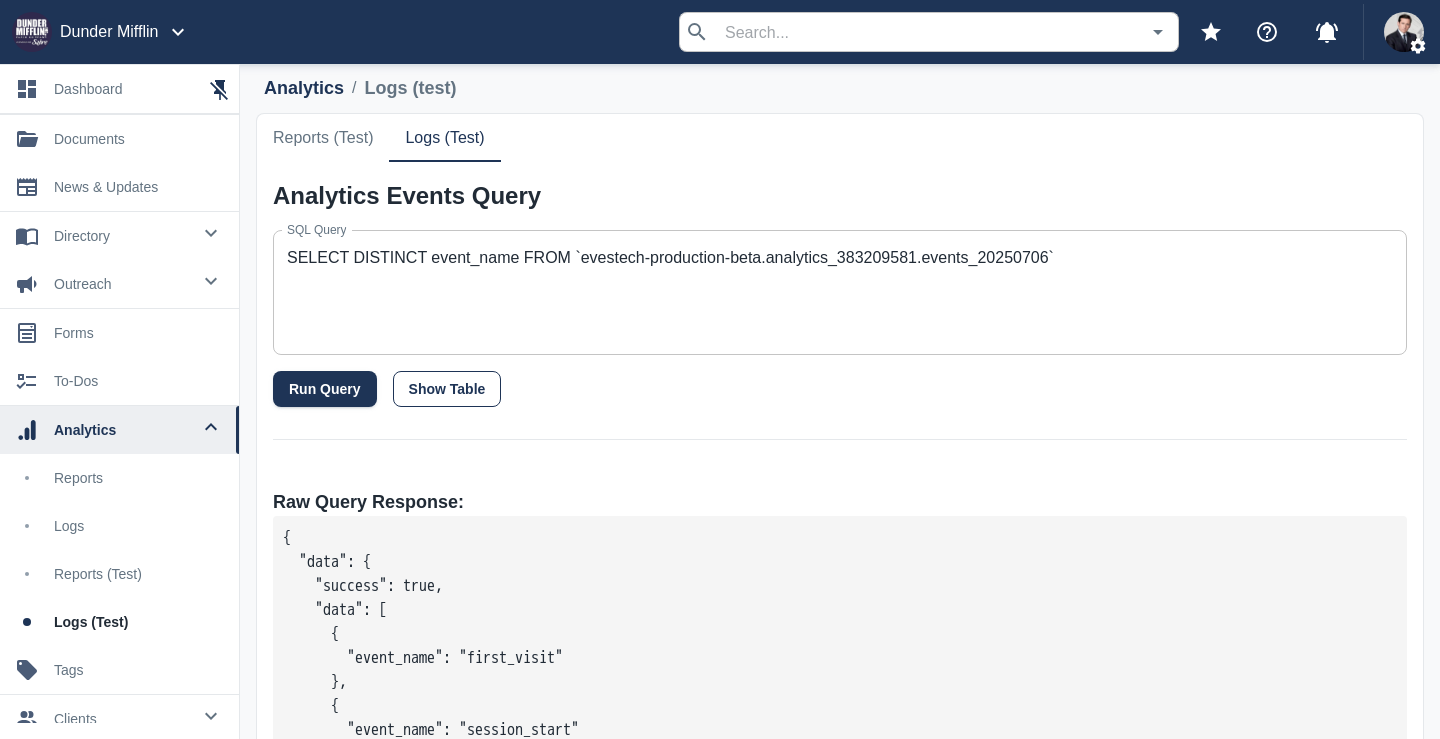 click on "Show Table" at bounding box center [447, 389] 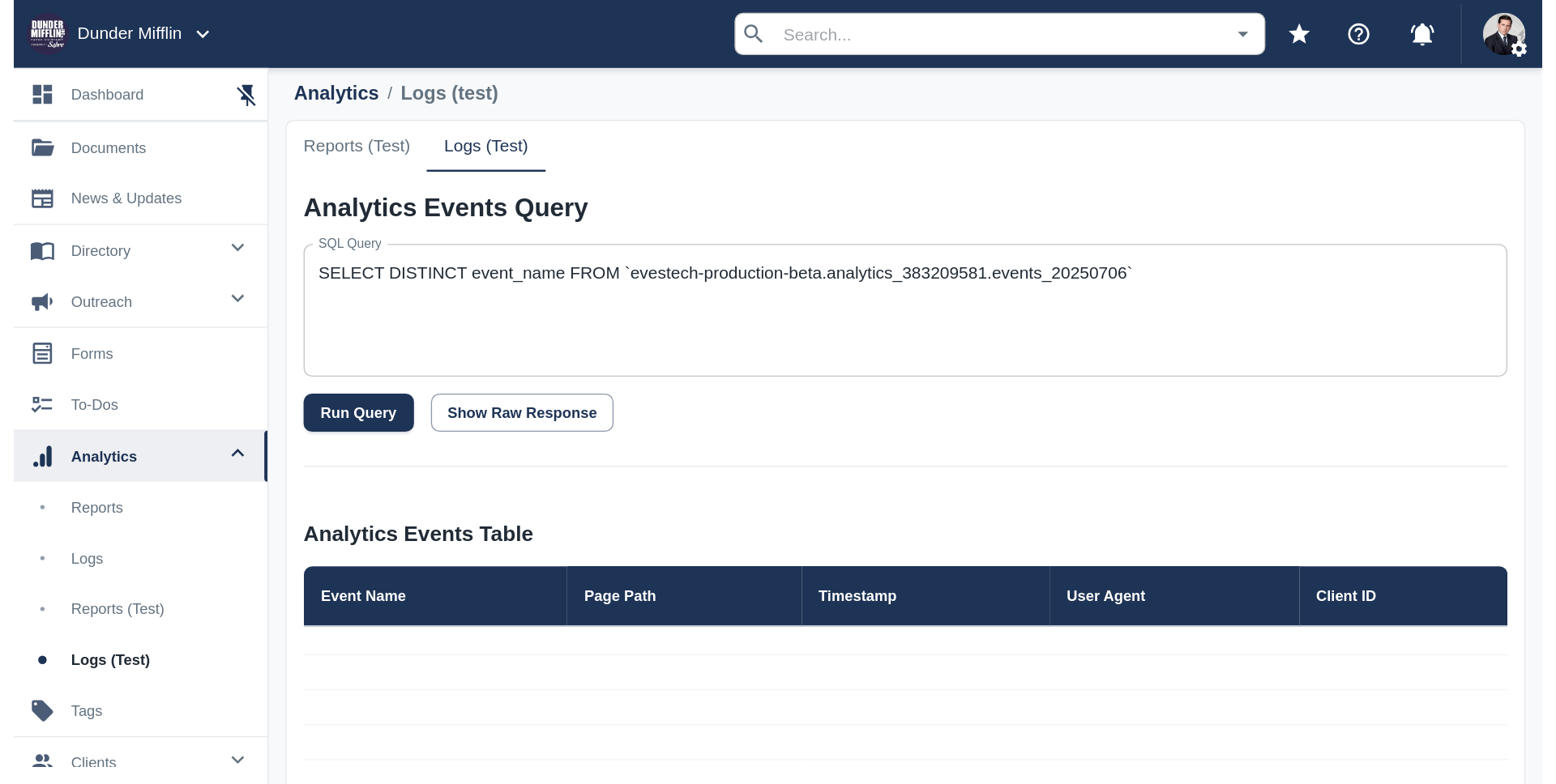 scroll, scrollTop: 0, scrollLeft: 0, axis: both 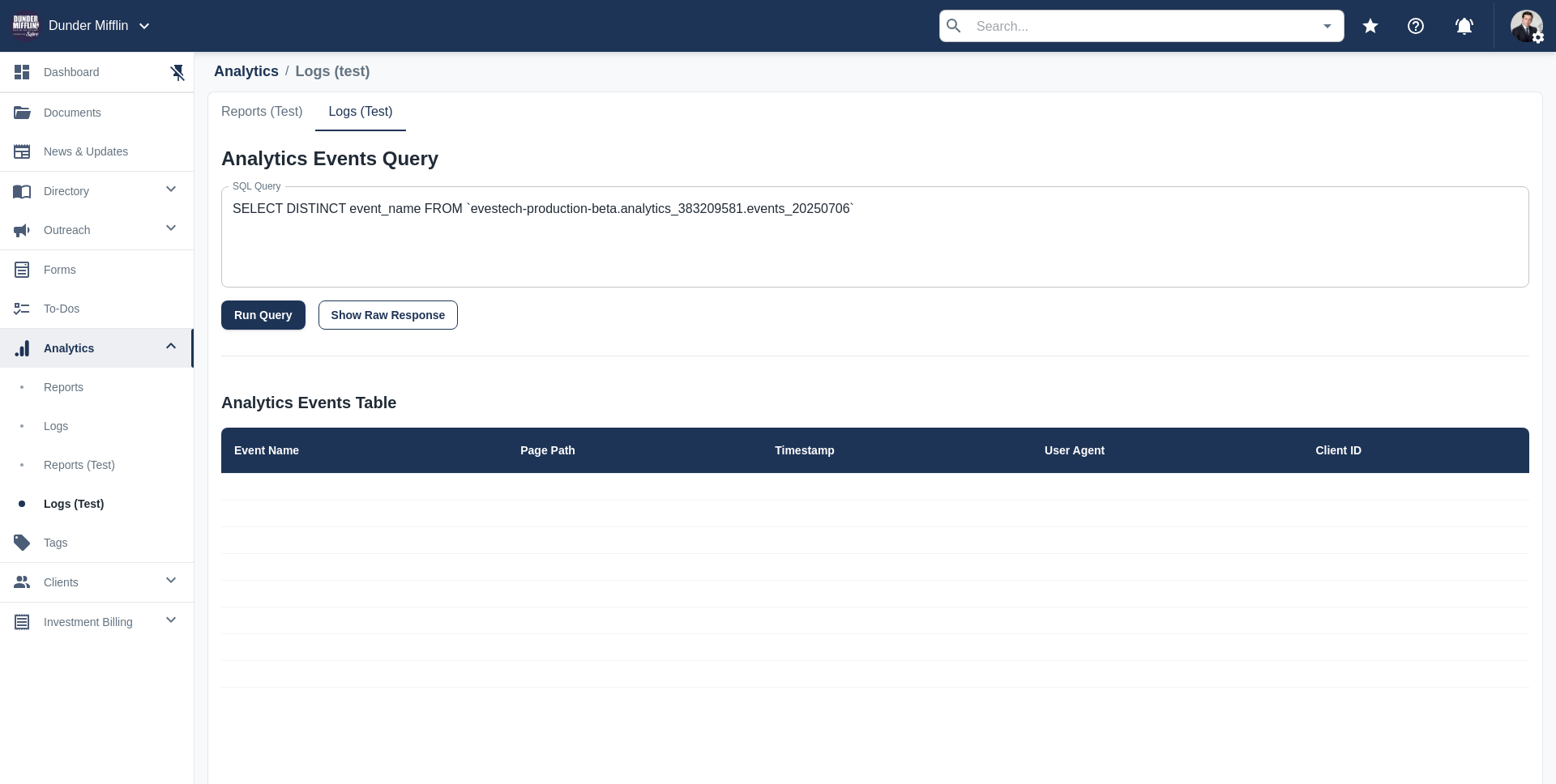 click on "Show Raw Response" at bounding box center [388, 315] 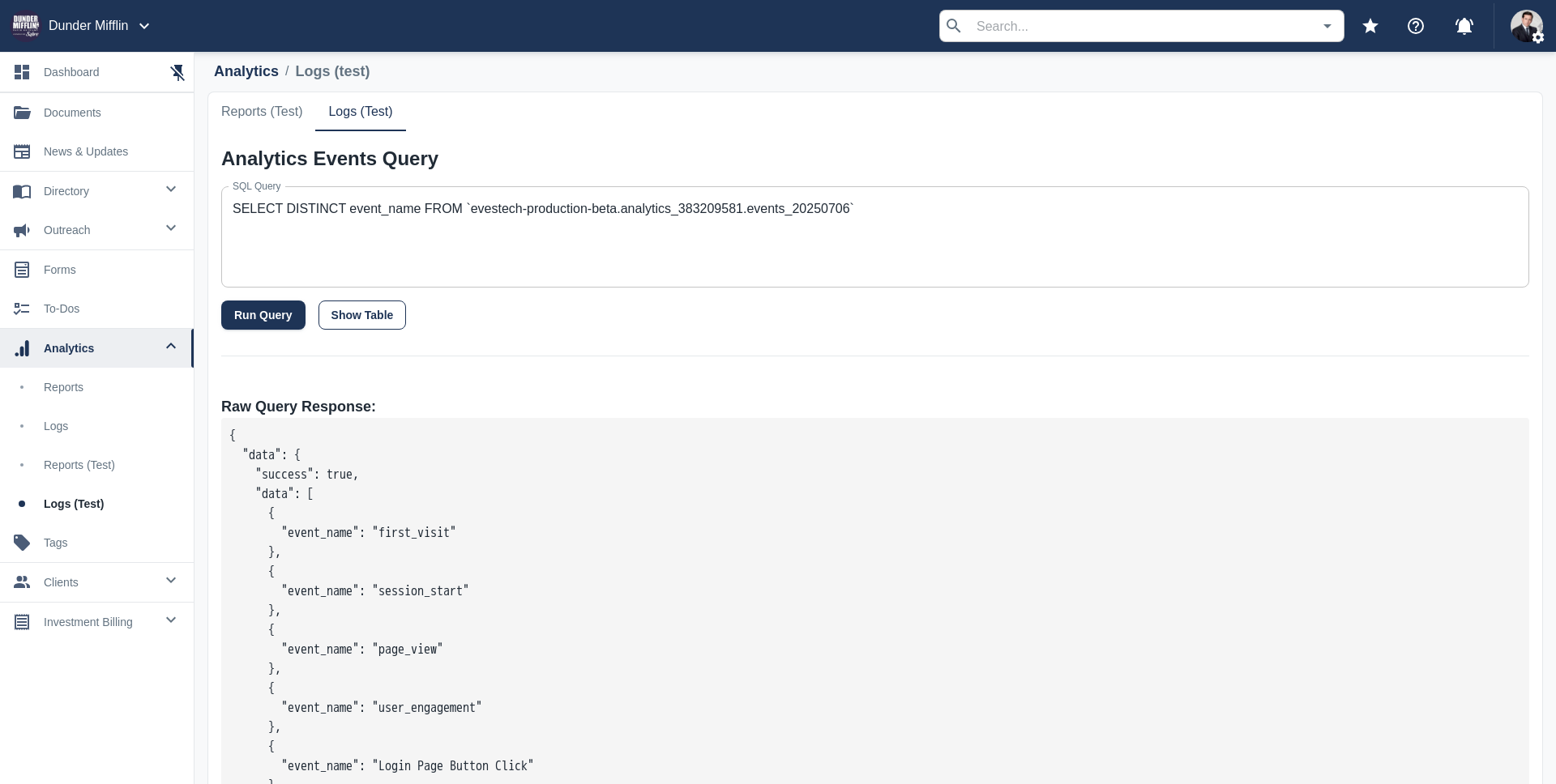 click on "Show Table" at bounding box center [362, 315] 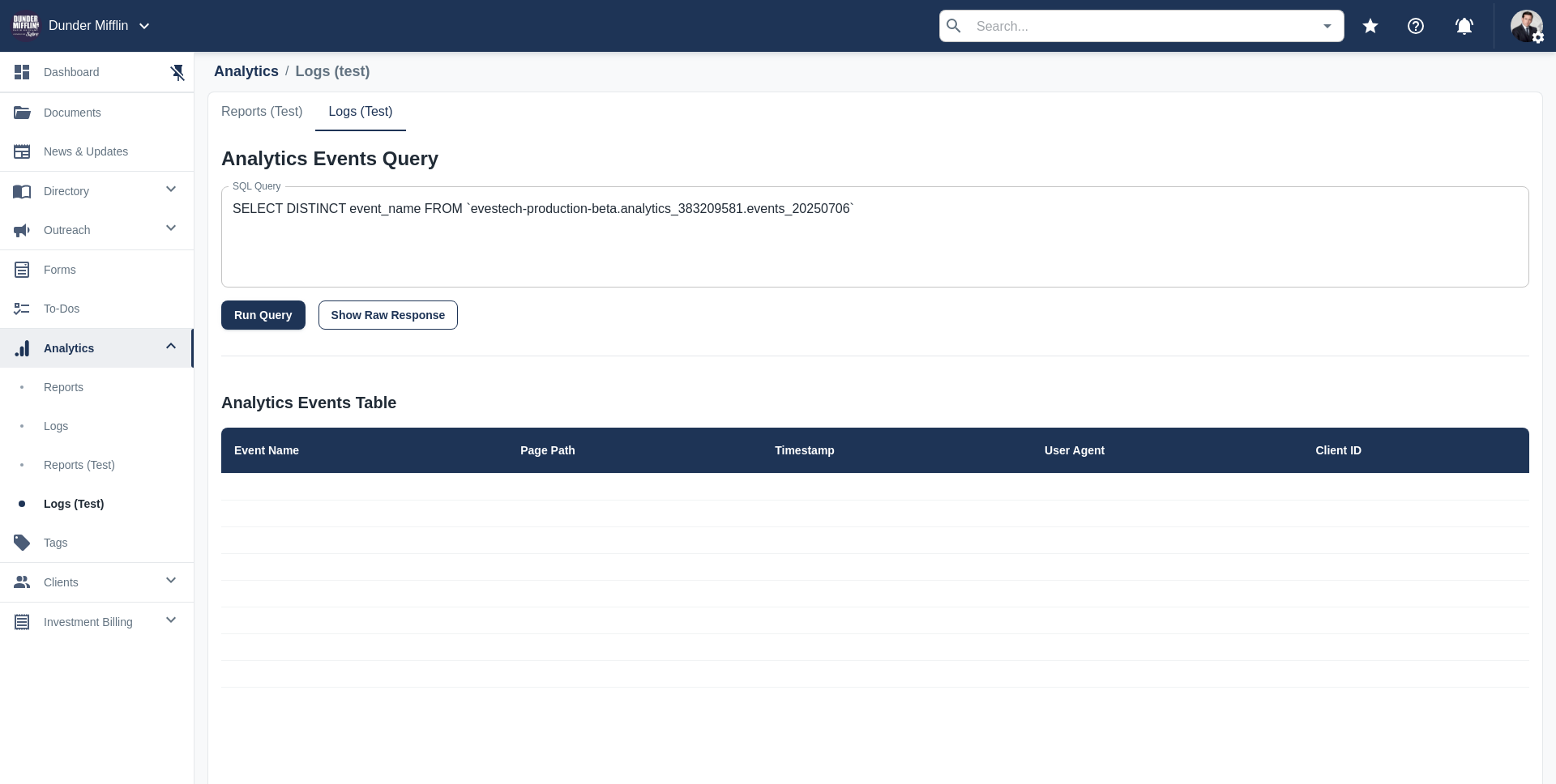 type 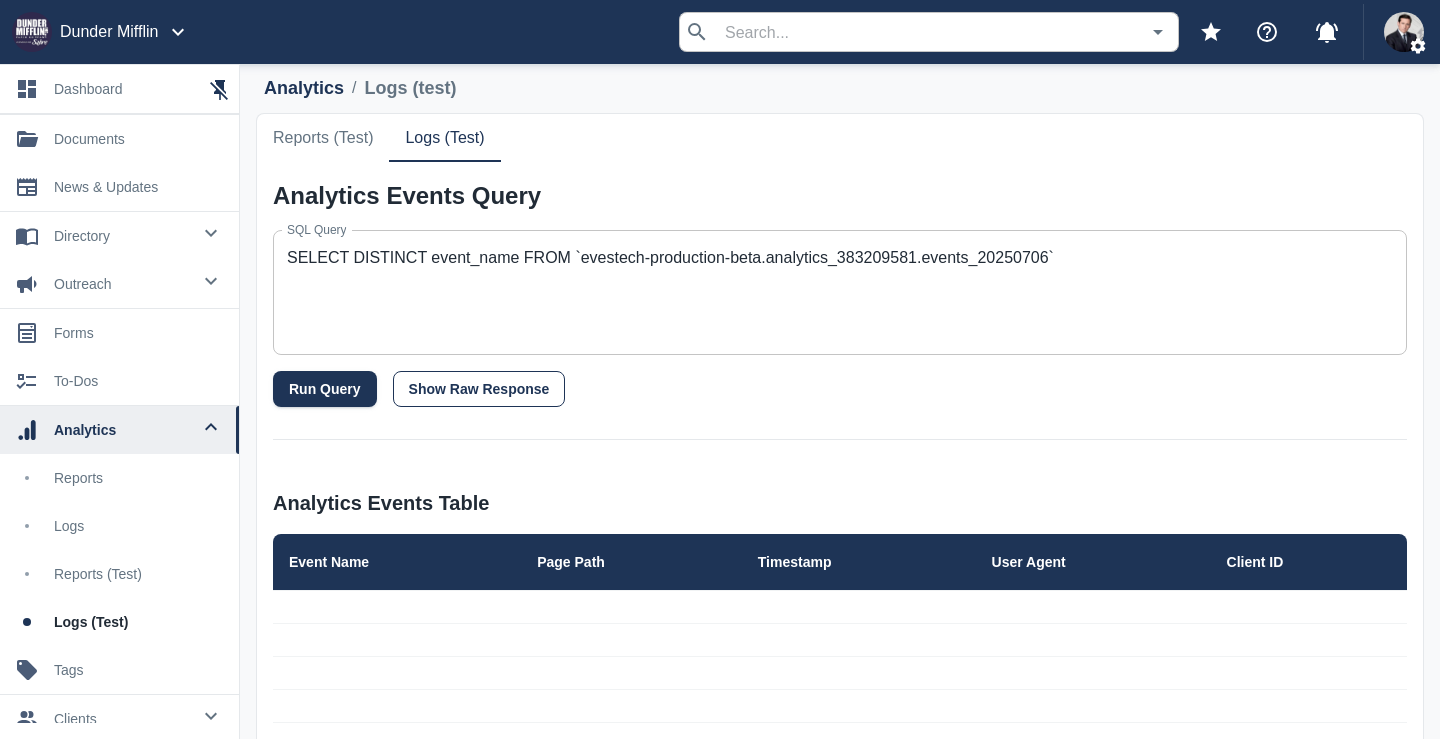 click on "Show Raw Response" at bounding box center [479, 389] 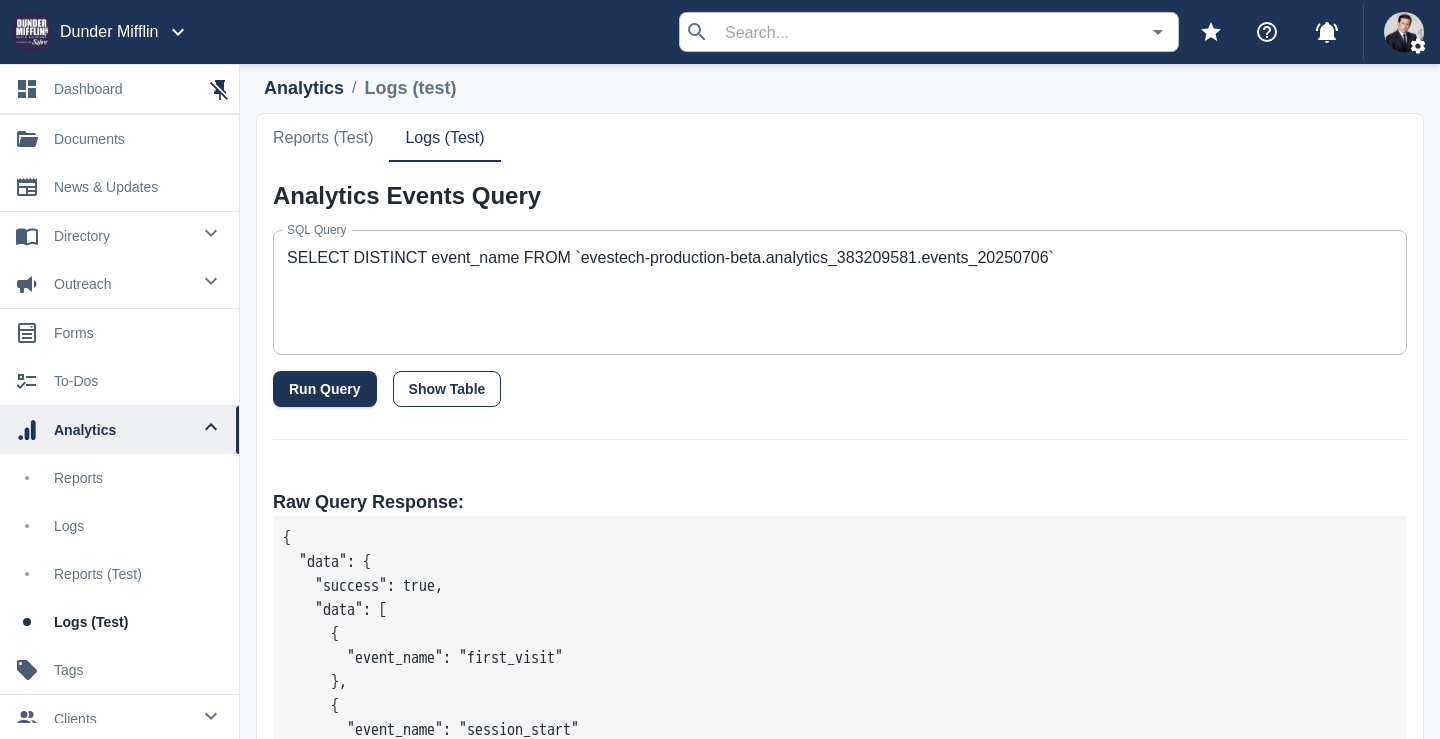 click on "Show Table" at bounding box center (447, 389) 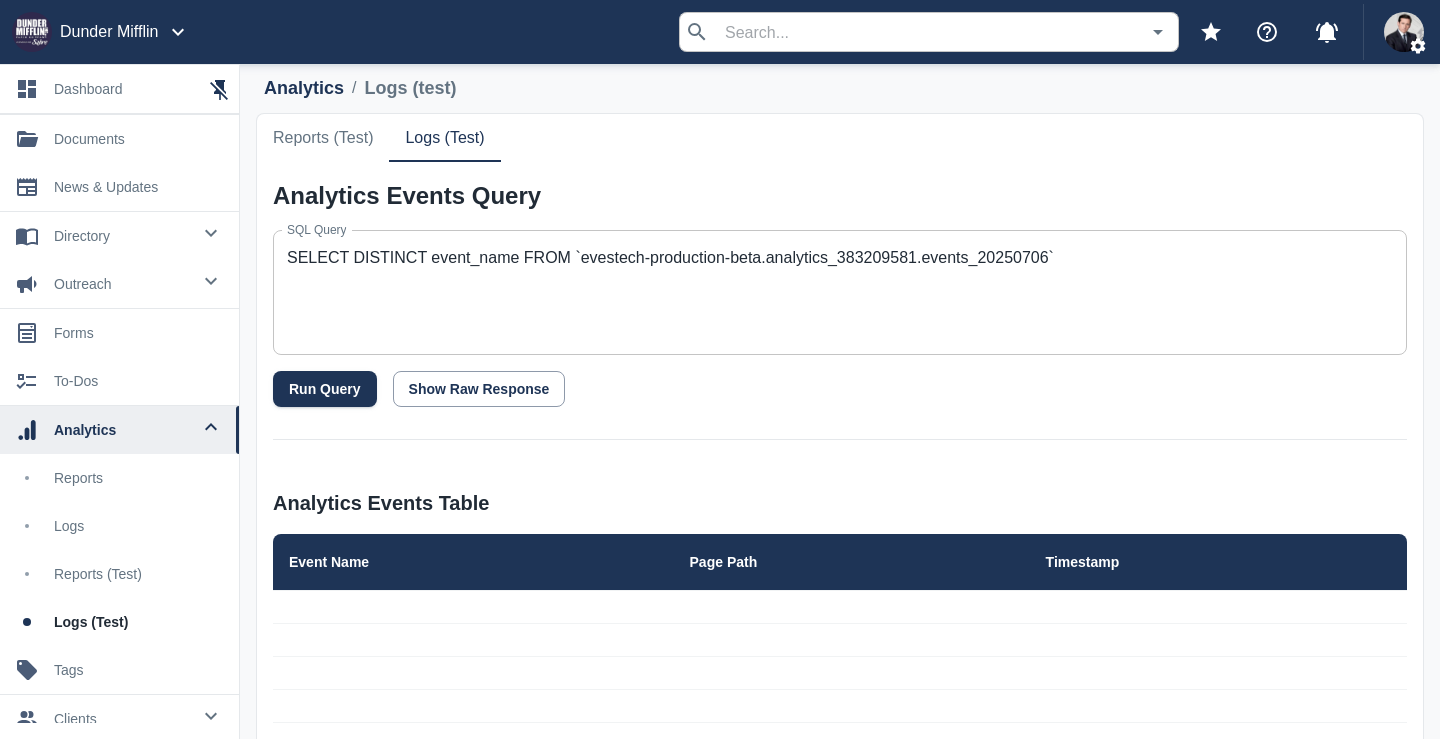 click on "Reports" at bounding box center (119, 478) 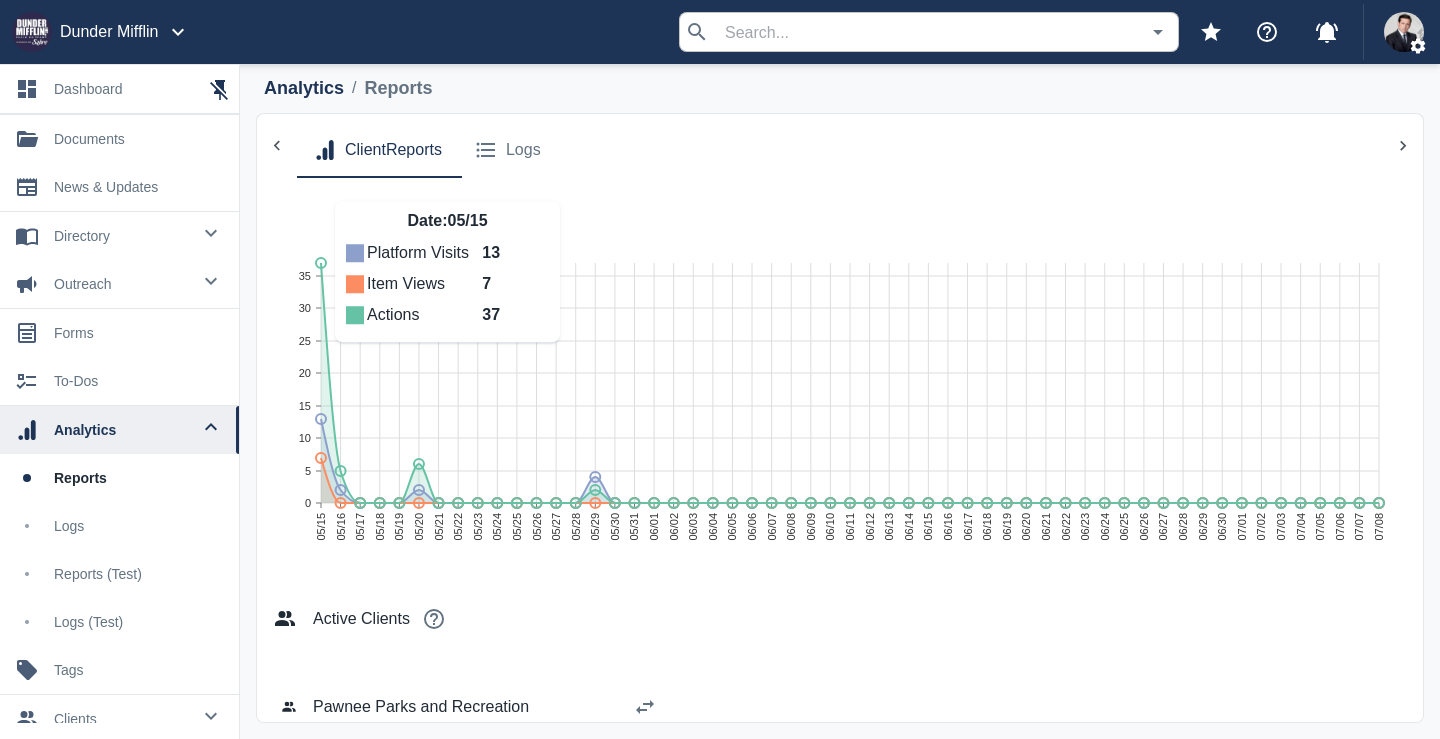 scroll, scrollTop: 473, scrollLeft: 0, axis: vertical 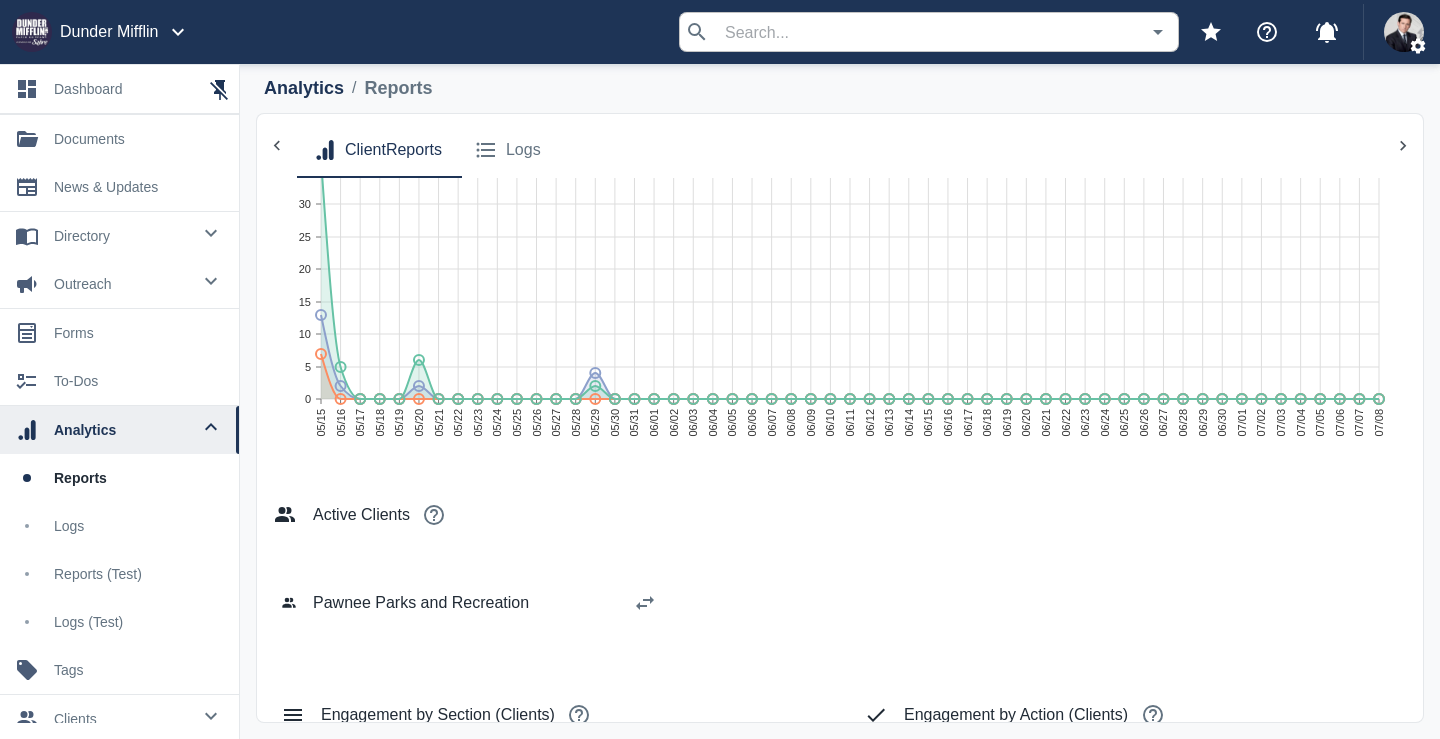 click on "Logs" at bounding box center (138, 526) 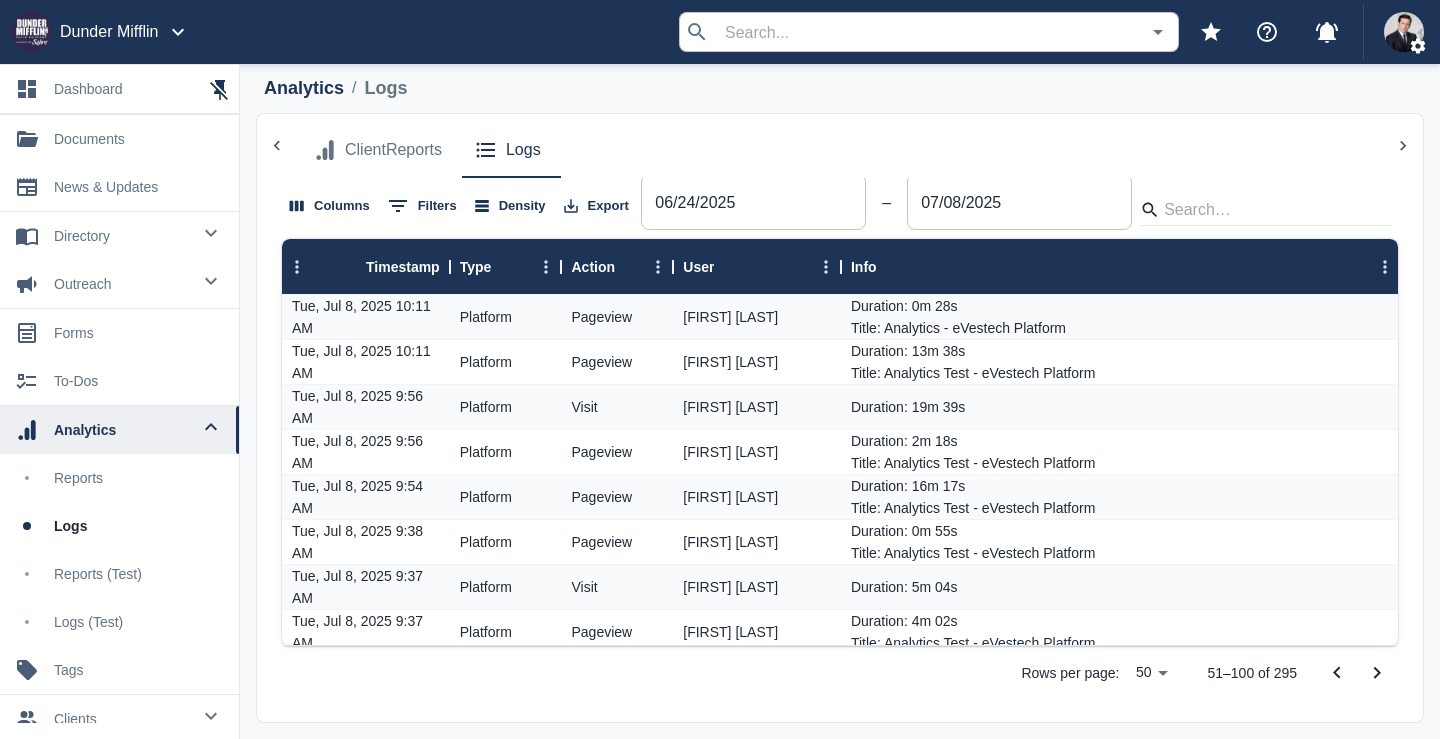 scroll, scrollTop: 0, scrollLeft: 0, axis: both 